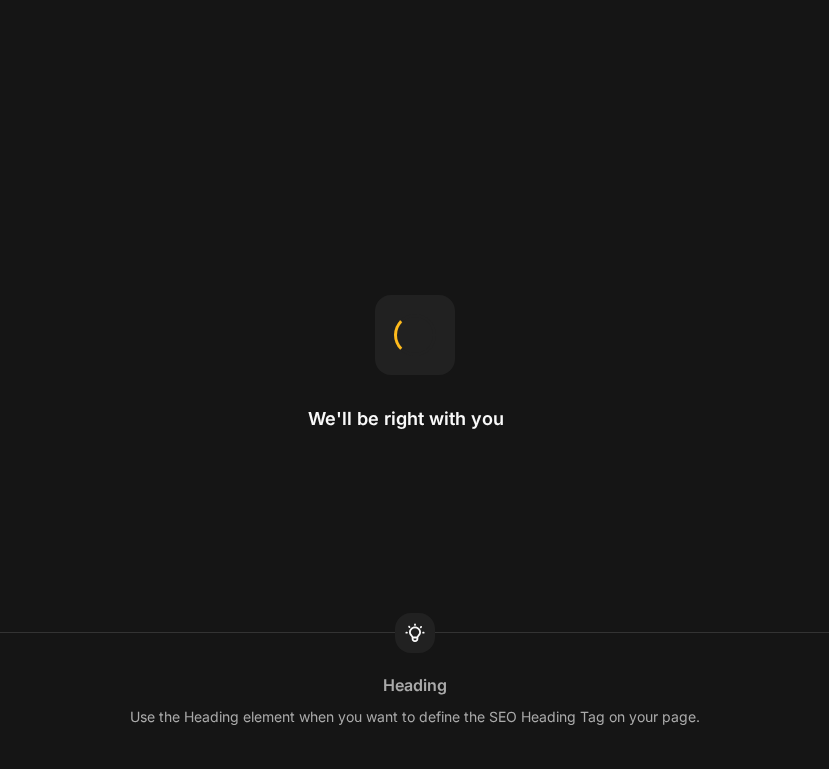 scroll, scrollTop: 0, scrollLeft: 0, axis: both 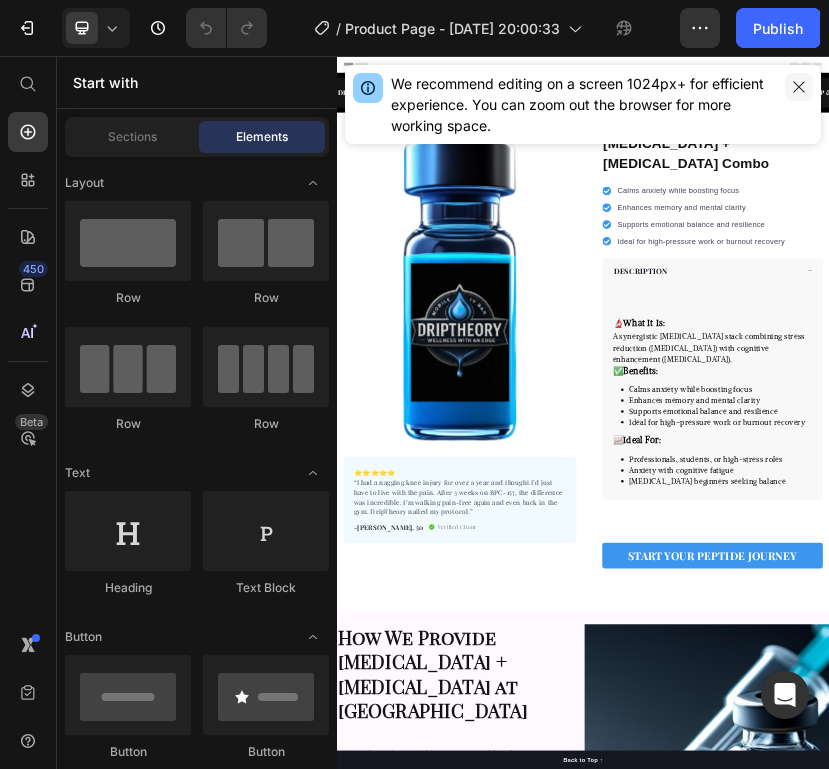 click 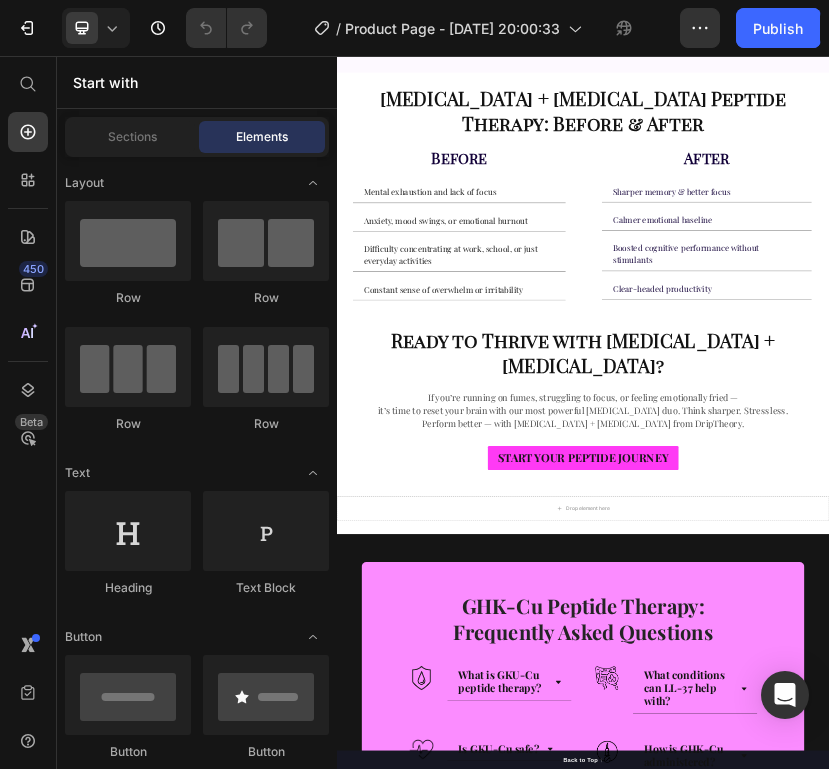 scroll, scrollTop: 2450, scrollLeft: 0, axis: vertical 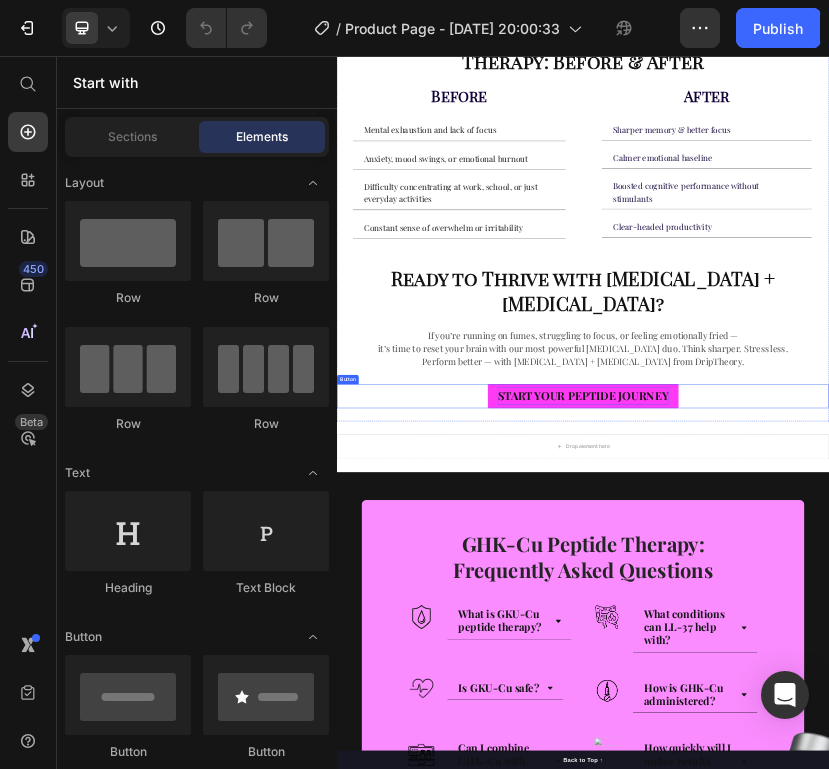 click on "START YOUR PEPTIDE JOURNEY" at bounding box center (937, 885) 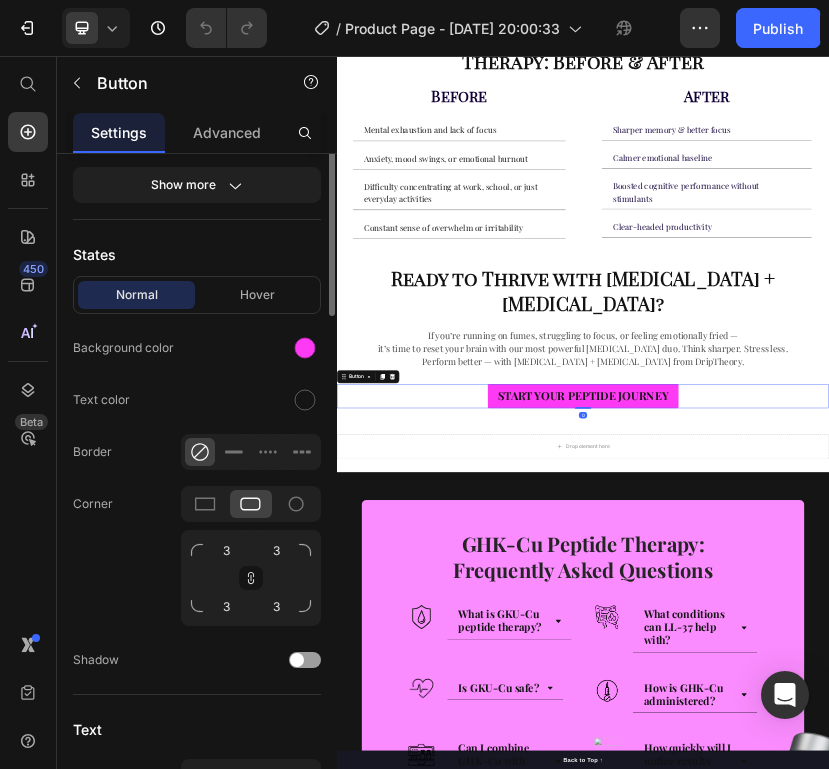 scroll, scrollTop: 492, scrollLeft: 0, axis: vertical 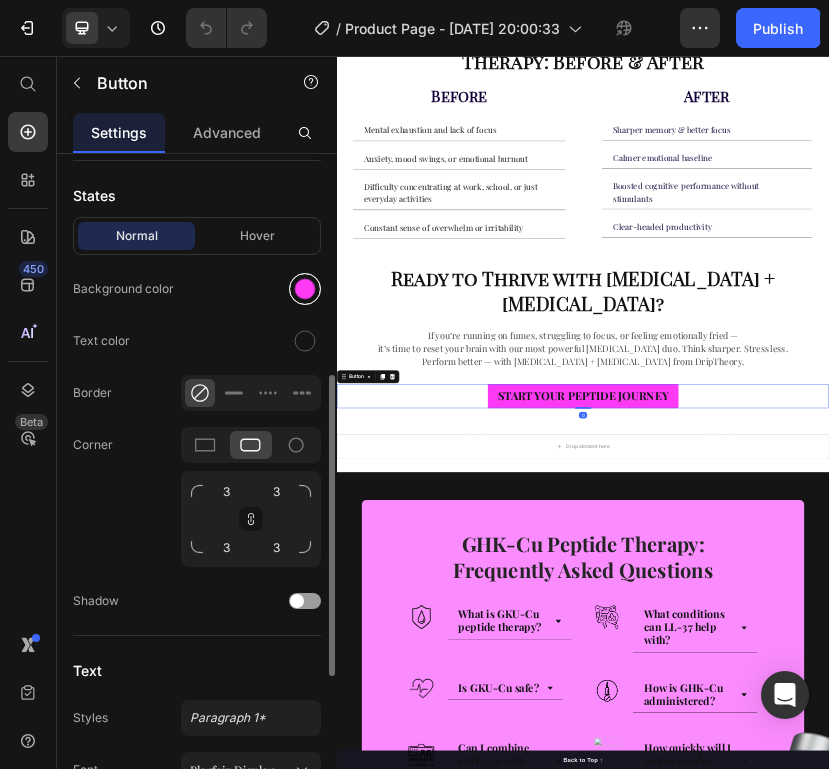 click at bounding box center (305, 289) 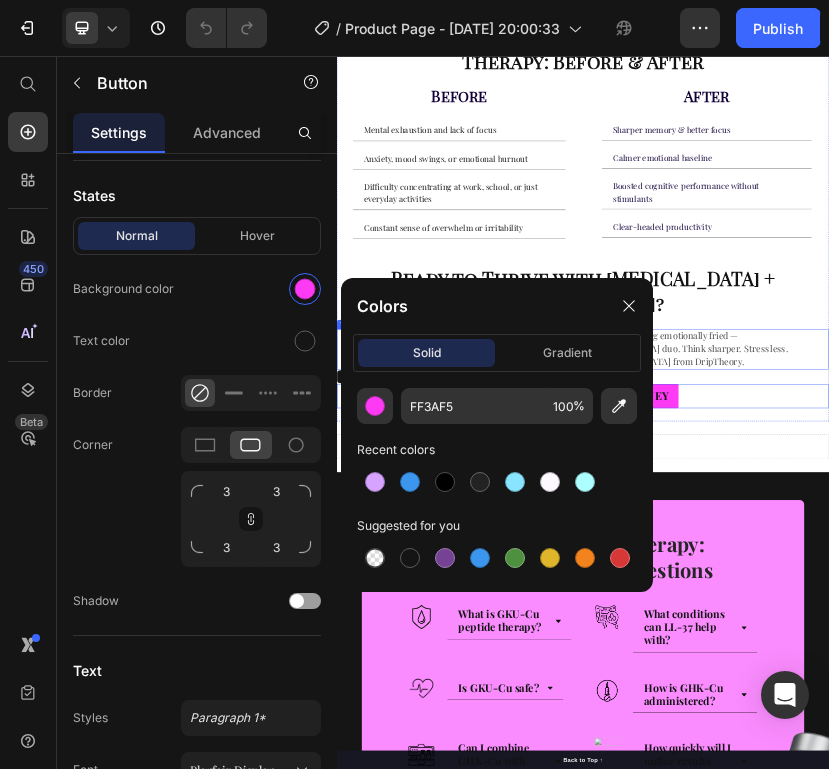 click on "it’s time to reset your brain with our most powerful [MEDICAL_DATA] duo. Think sharper. Stress less." at bounding box center (937, 770) 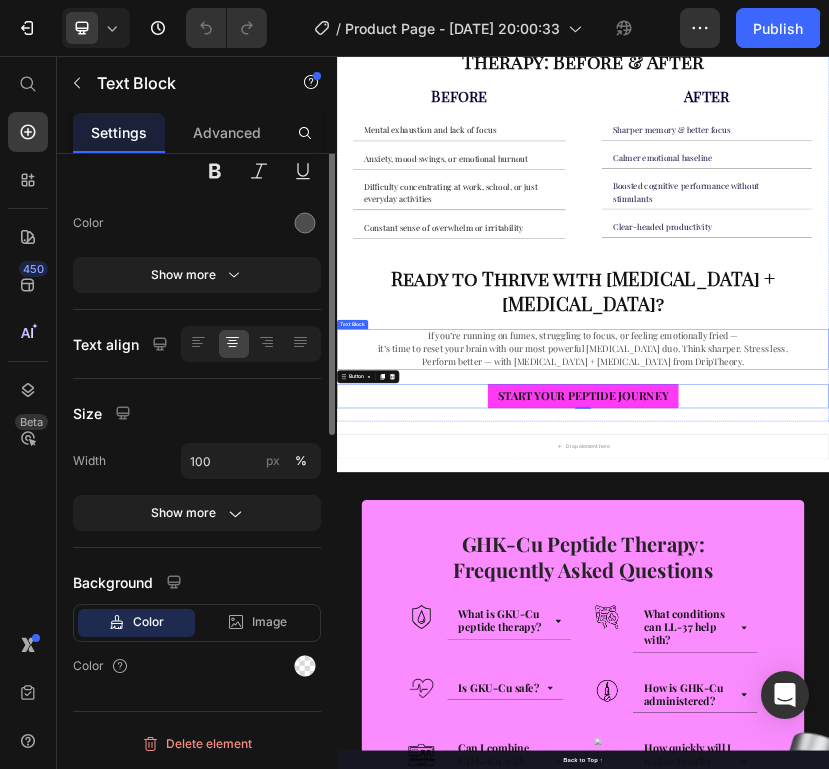 scroll, scrollTop: 0, scrollLeft: 0, axis: both 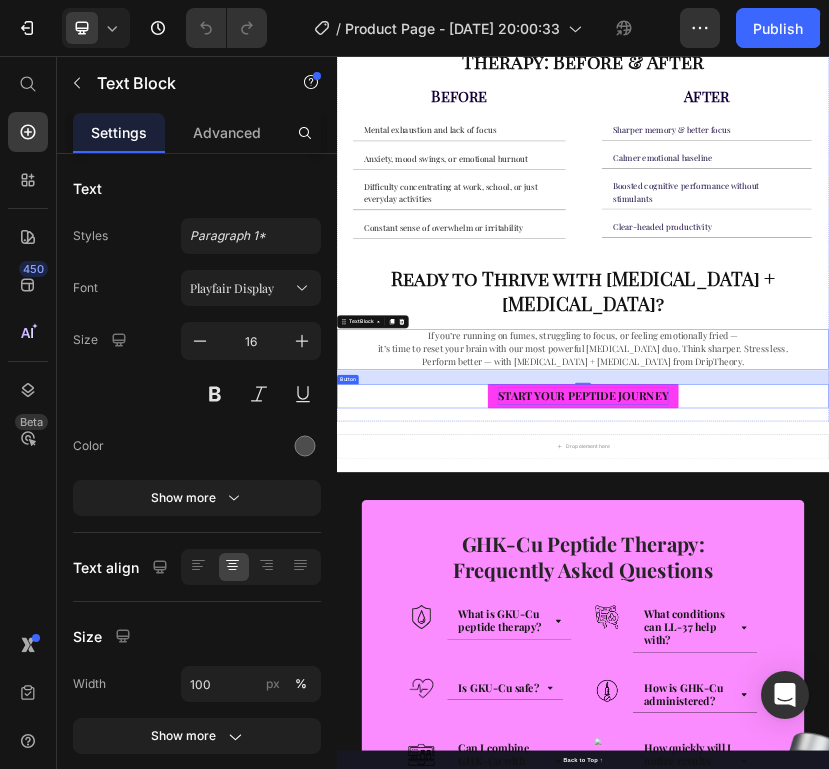 click on "START YOUR PEPTIDE JOURNEY" at bounding box center [937, 885] 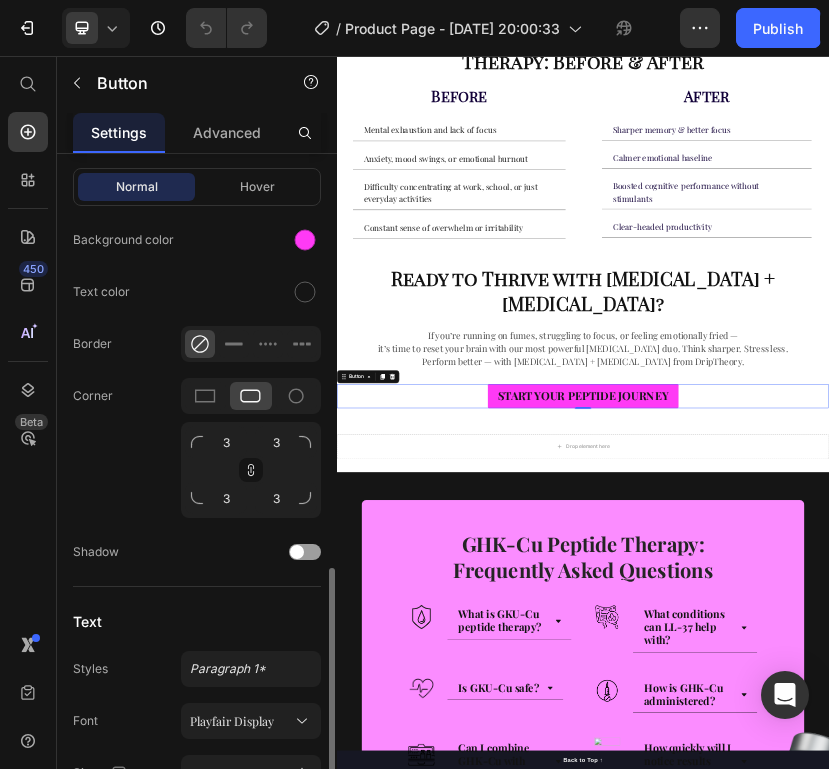 scroll, scrollTop: 384, scrollLeft: 0, axis: vertical 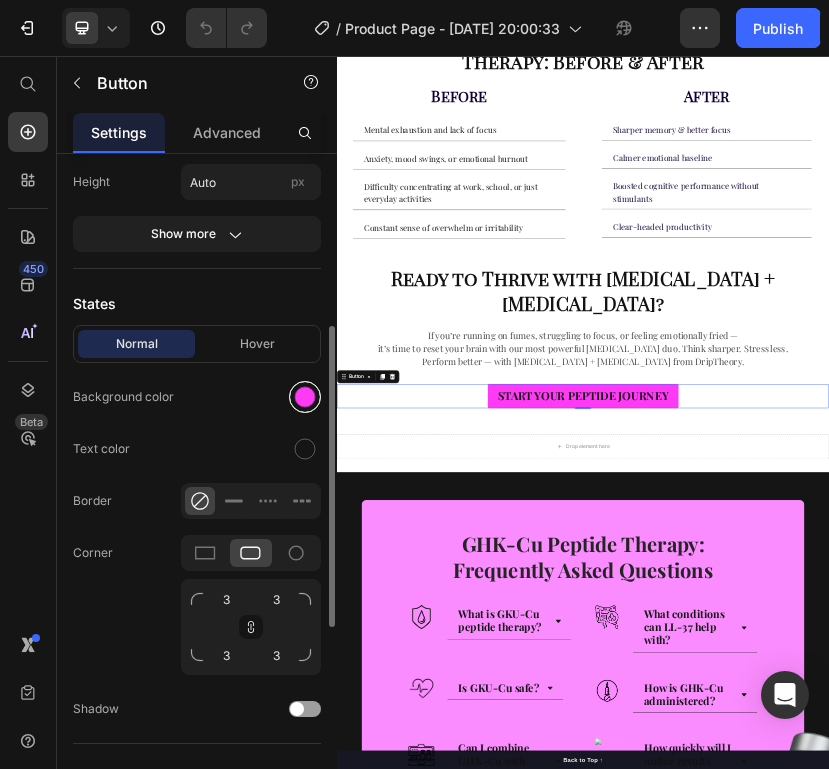 click at bounding box center [305, 397] 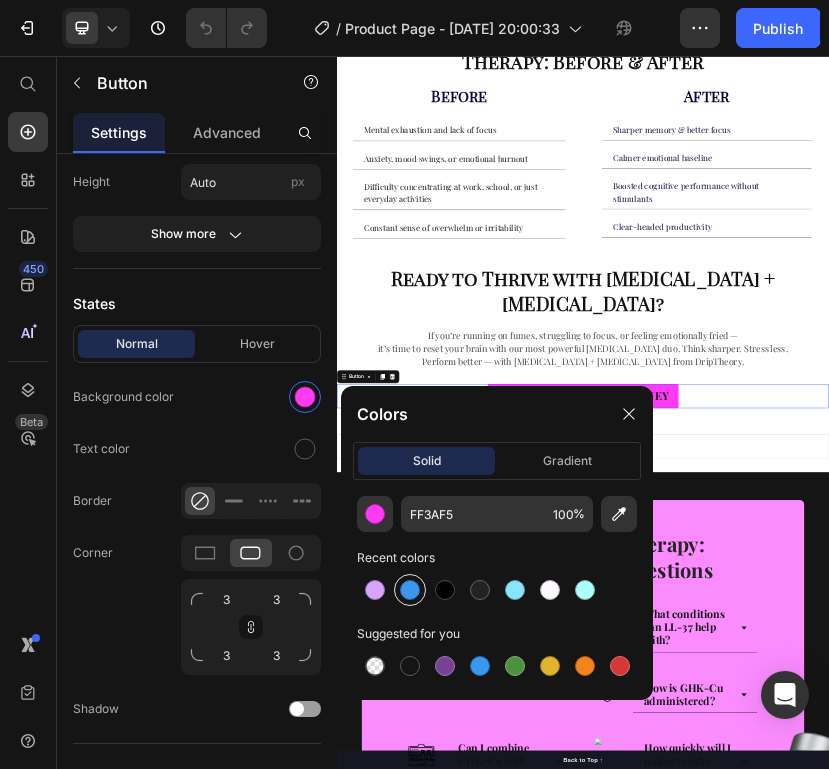 click at bounding box center [410, 590] 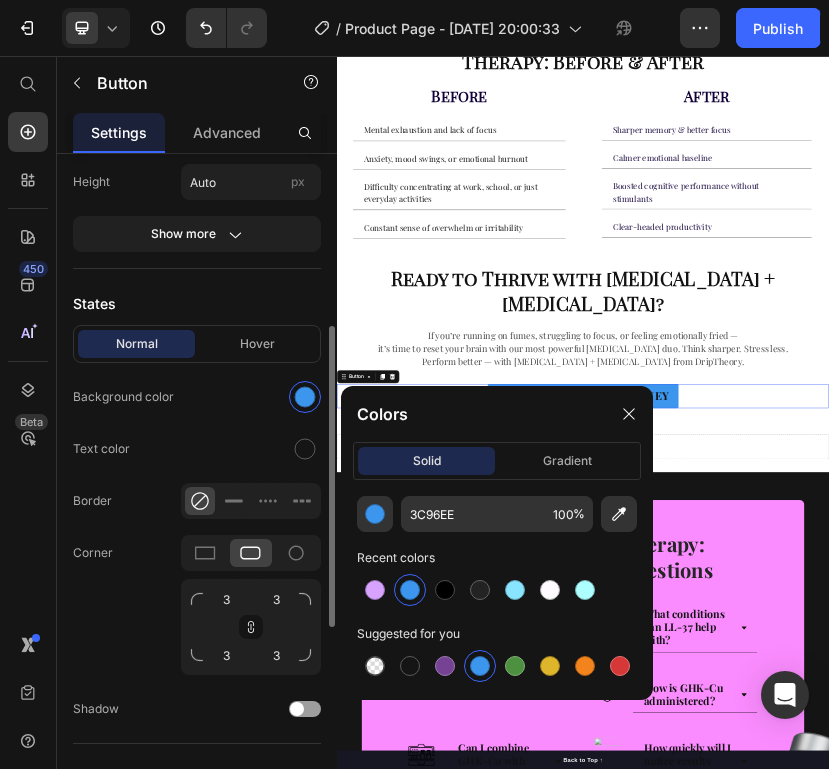 click on "Normal Hover" at bounding box center [197, 344] 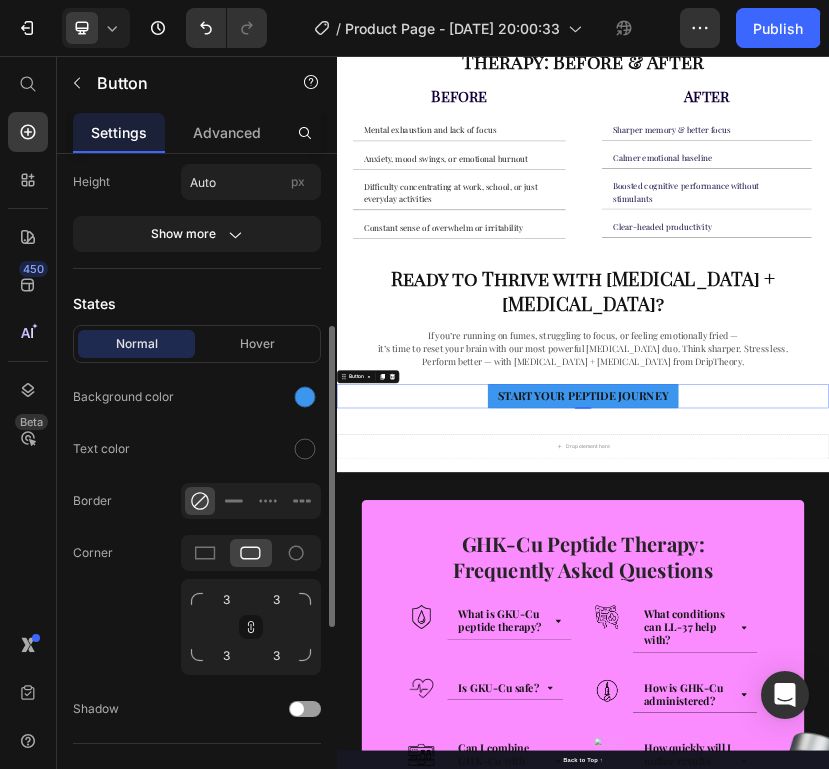 click on "Normal Hover" at bounding box center [197, 344] 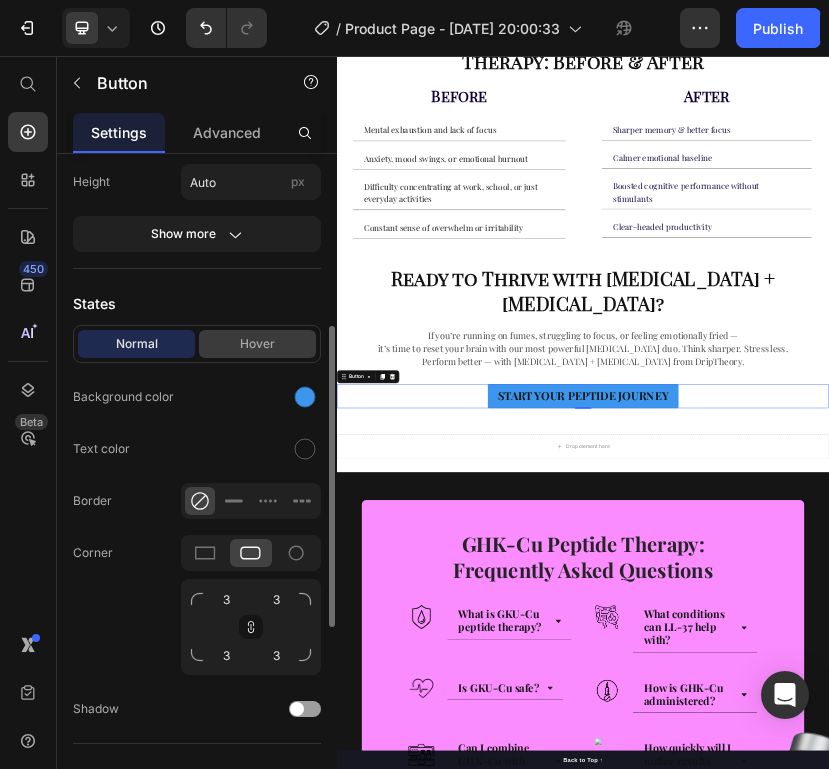 click on "Hover" at bounding box center [257, 344] 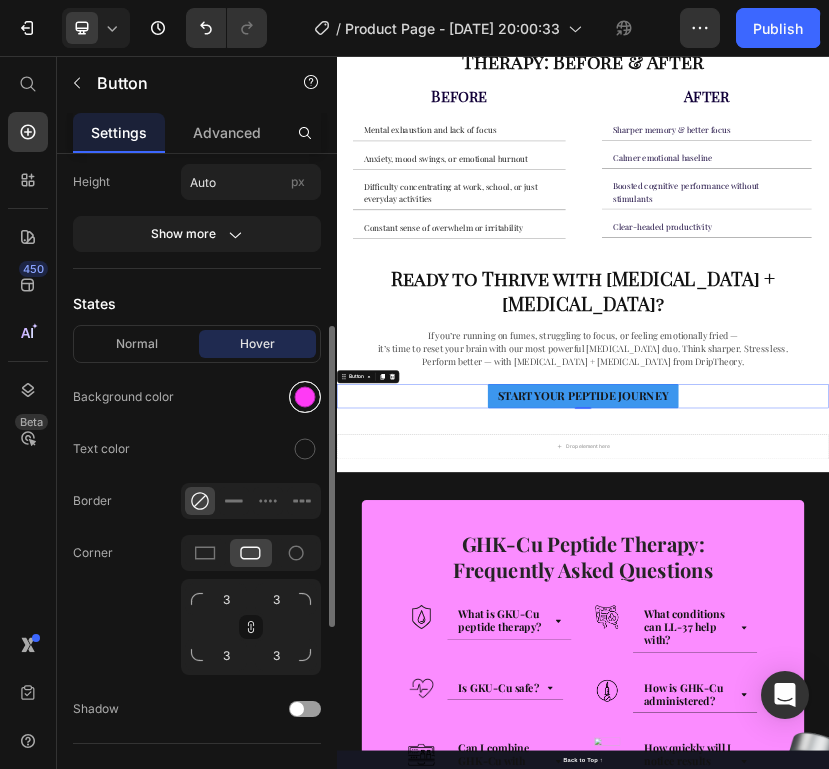 click at bounding box center (305, 397) 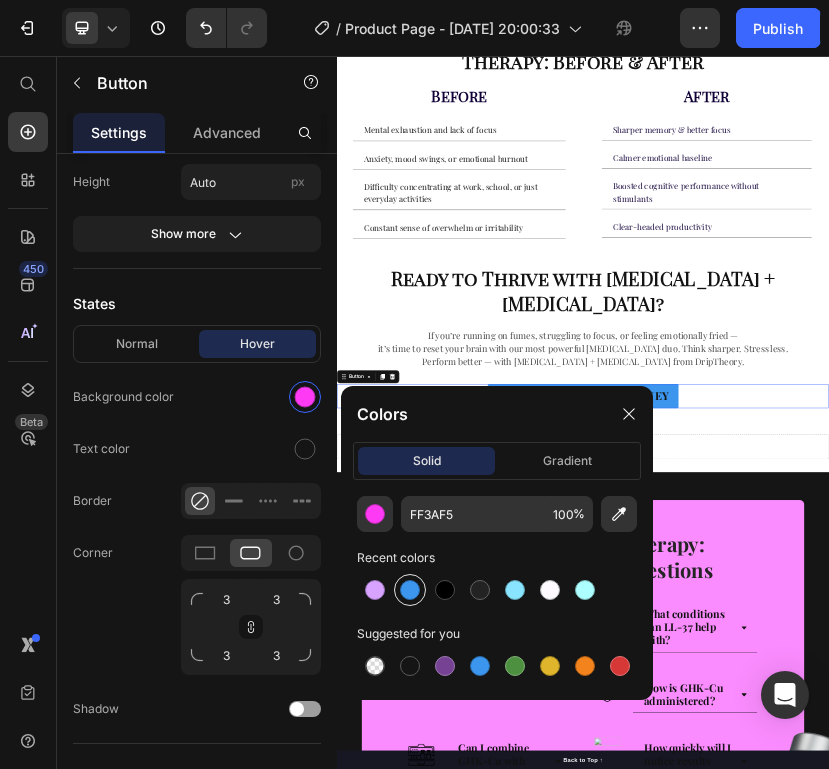 click at bounding box center [410, 590] 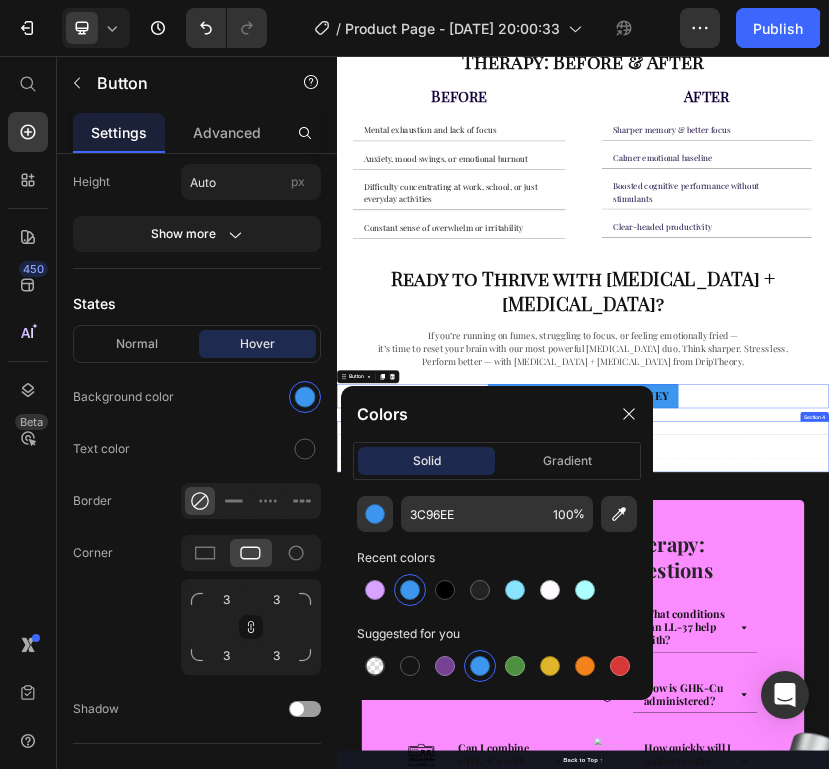click on "Drop element here" at bounding box center (937, 1009) 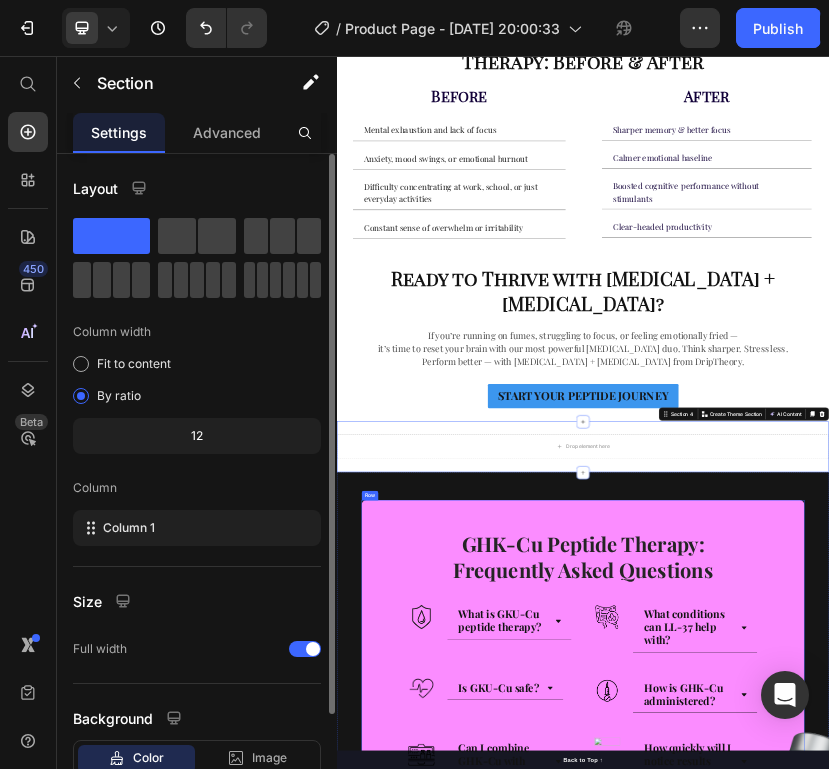 click on "GHK-Cu Peptide Therapy: Frequently Asked Questions" at bounding box center (937, 1277) 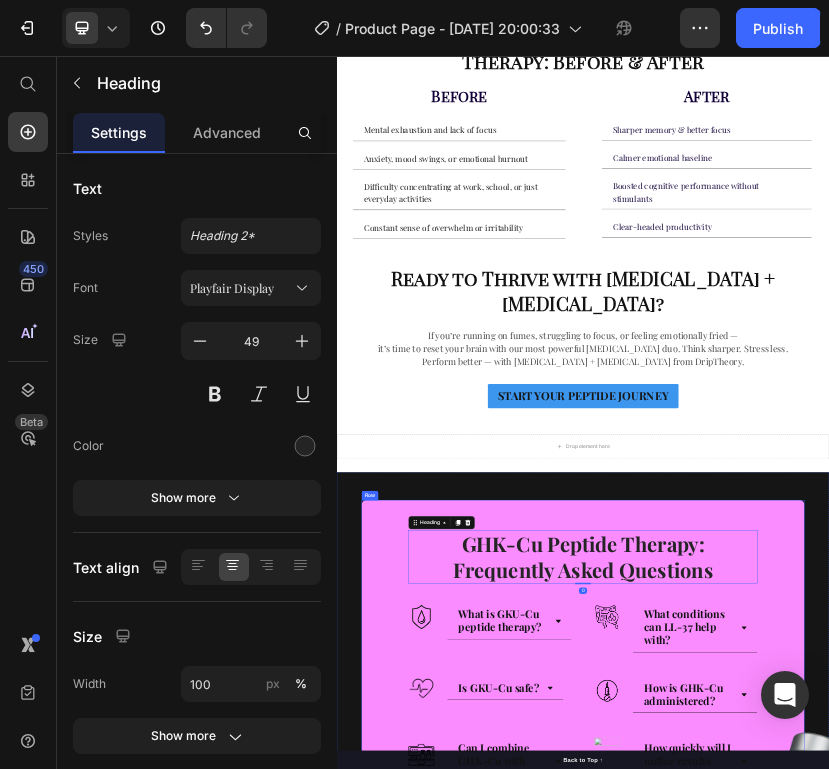 click on "GHK-Cu Peptide Therapy: Frequently Asked Questions Heading   0 Row Image
What is GKU-Cu peptide therapy? Accordion Row Image
What conditions can LL-37 help with? Accordion Row Row Image
Is GKU-Cu safe? Accordion Row Image
How is GHK-Cu administered? Accordion Row Row Image
Can I combine GHK-Cu with other peptides? Accordion Row Image
How quickly will I notice results from GHK-Cu? Accordion Row Row
CONTACT US [DATE] Button Row" at bounding box center (937, 1566) 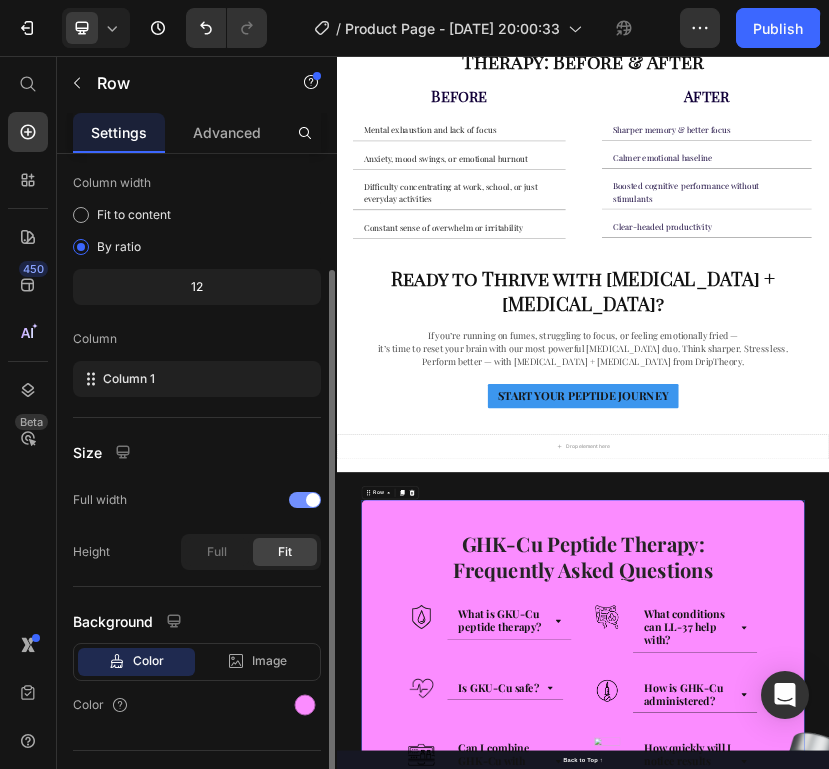 scroll, scrollTop: 188, scrollLeft: 0, axis: vertical 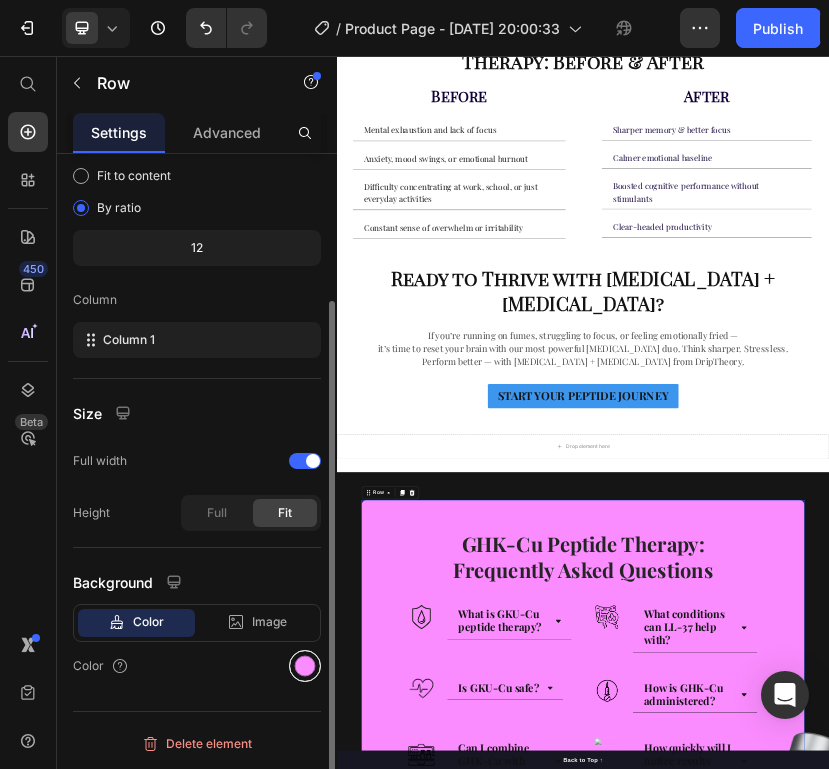 click at bounding box center (305, 666) 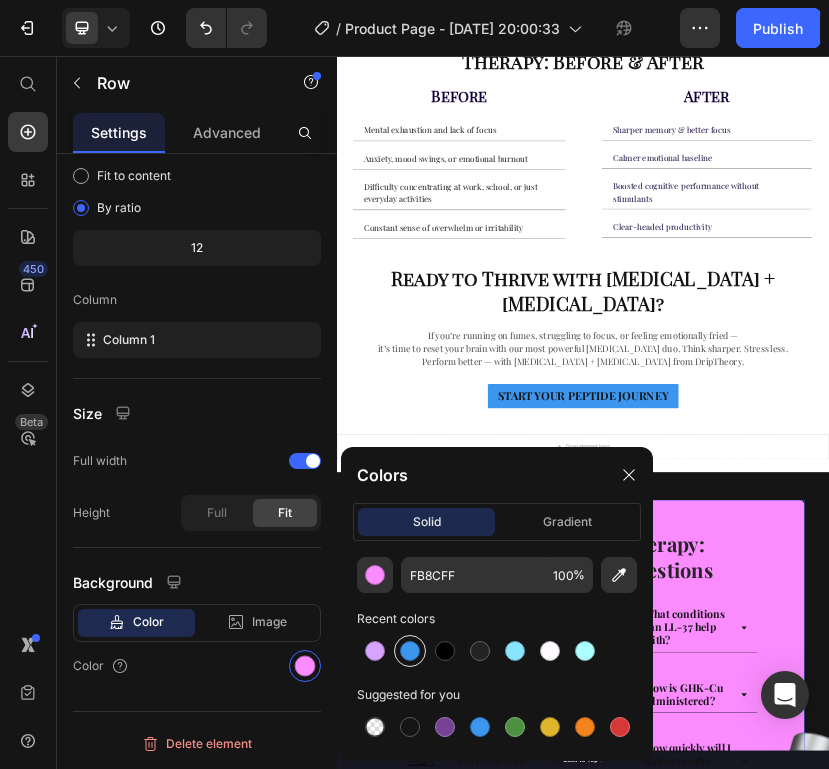 click at bounding box center (410, 651) 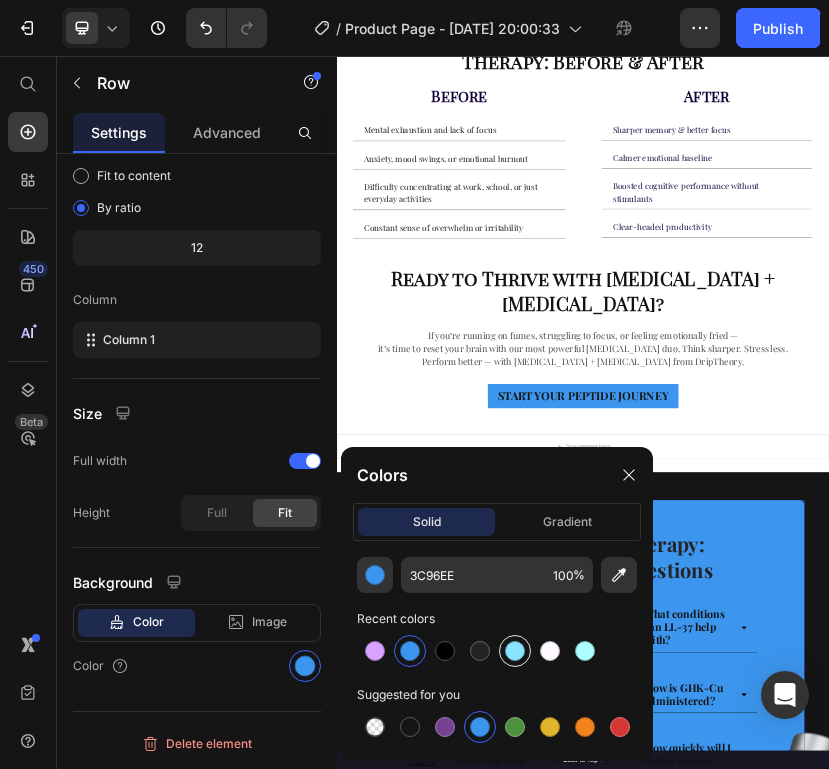 click at bounding box center [515, 651] 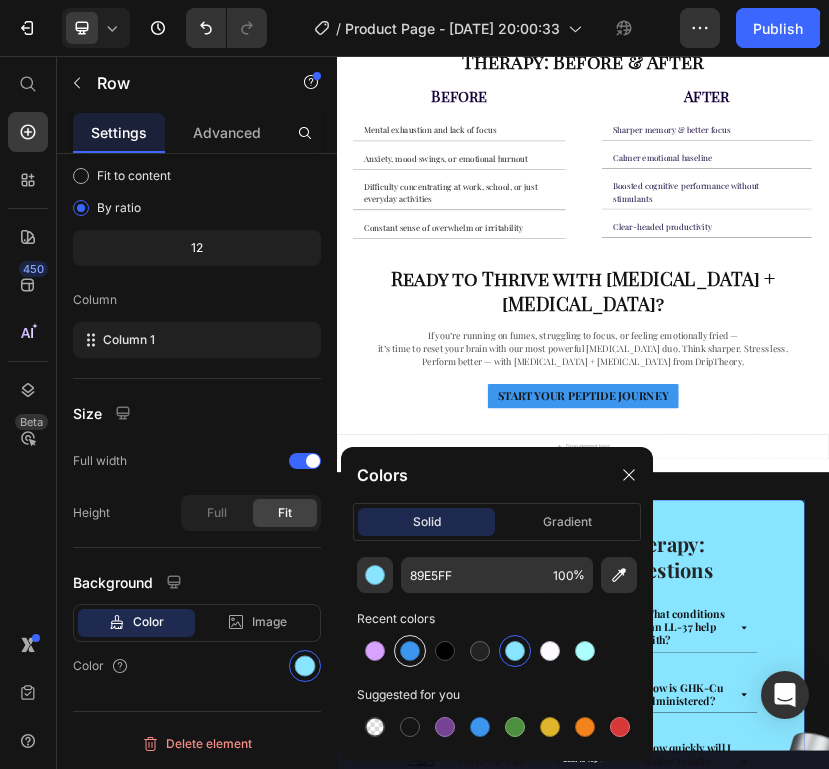 click at bounding box center [410, 651] 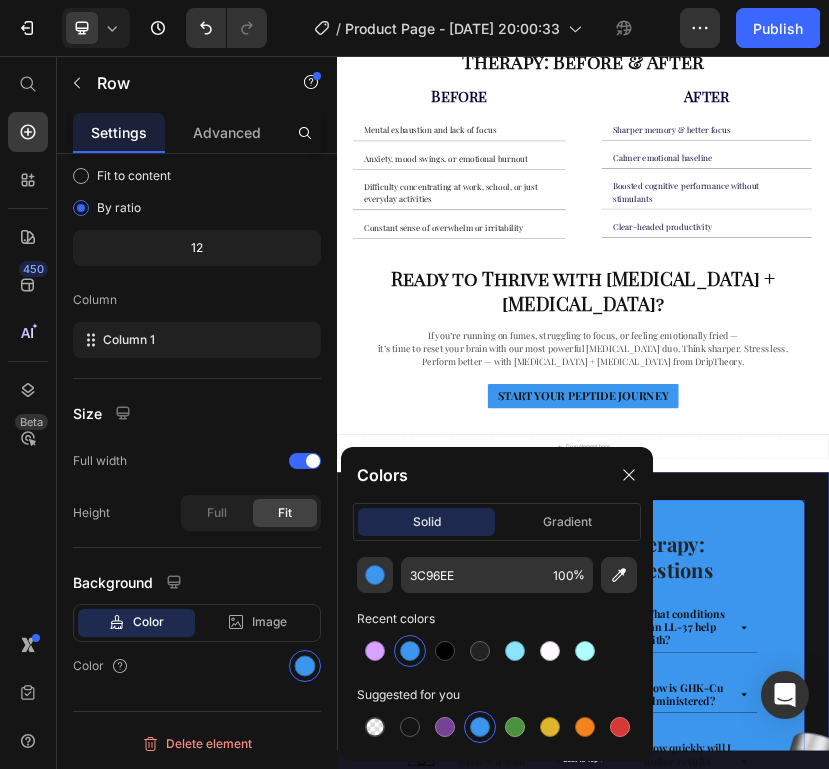 click on "Image GHK-Cu Peptide Therapy: Frequently Asked Questions Heading Row Image
What is GKU-Cu peptide therapy? Accordion Row Image
What conditions can LL-37 help with? Accordion Row Row Image
Is GKU-Cu safe? Accordion Row Image
How is GHK-Cu administered? Accordion Row Row Image
Can I combine GHK-Cu with other peptides? Accordion Row Image
How quickly will I notice results from GHK-Cu? Accordion Row Row
CONTACT US [DATE] Button Row   0 Section 5" at bounding box center [937, 1609] 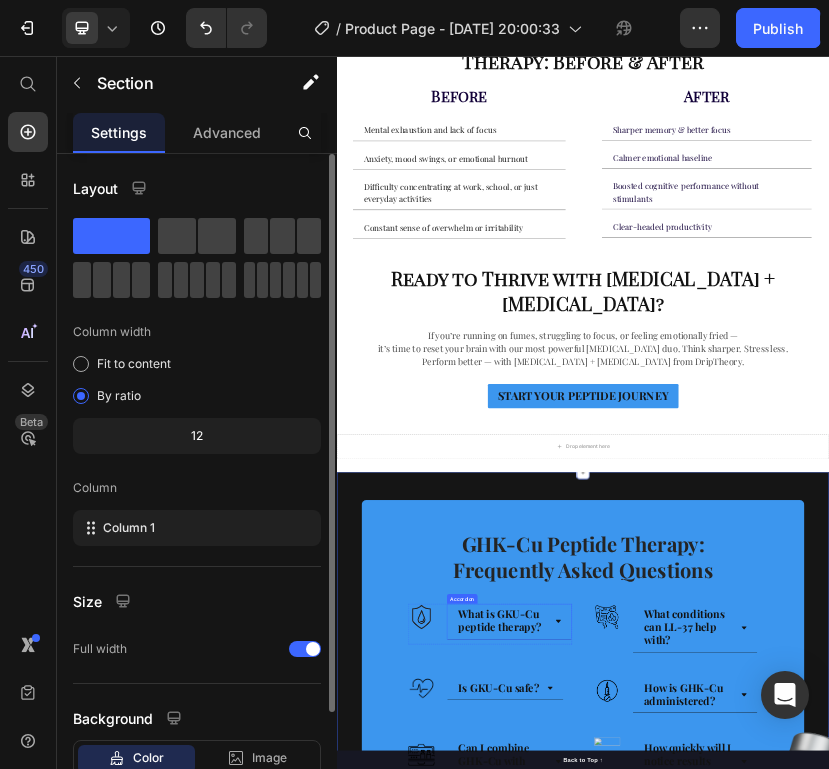 click on "What is GKU-Cu peptide therapy?" at bounding box center (734, 1431) 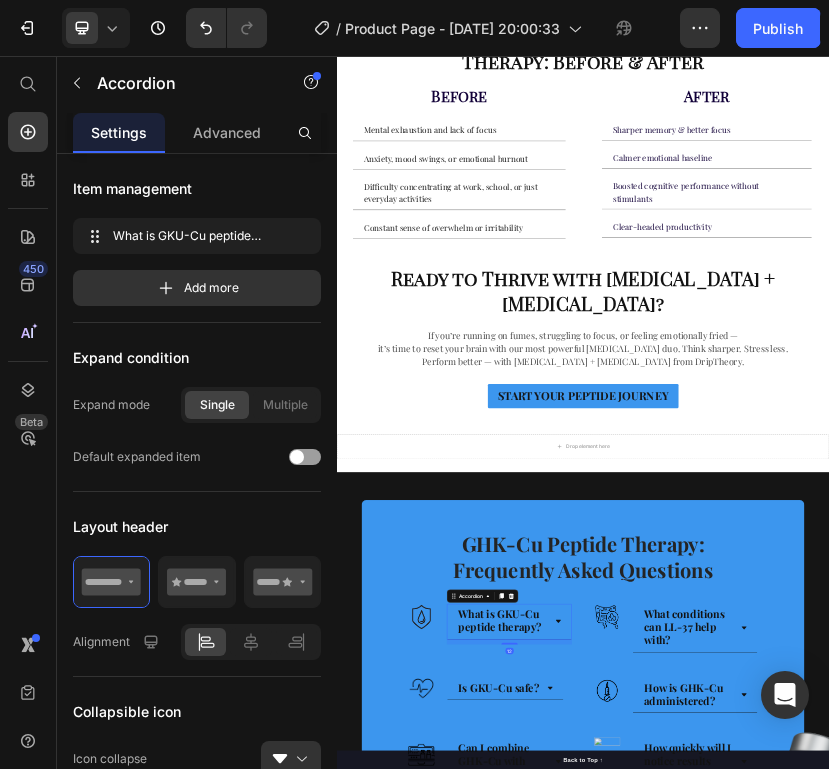 click on "What is GKU-Cu peptide therapy?" at bounding box center (734, 1431) 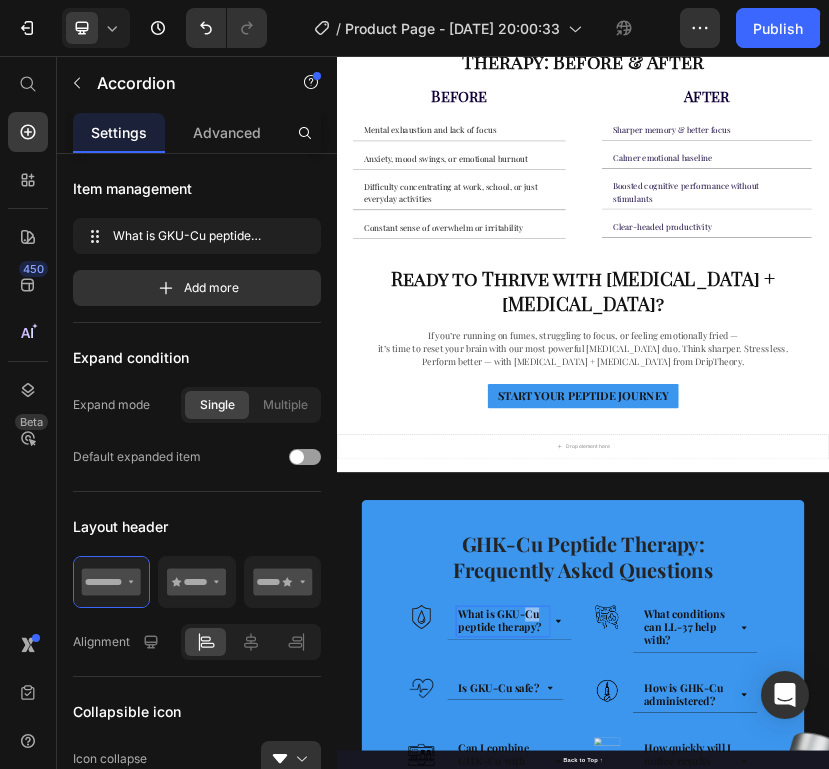 click on "What is GKU-Cu peptide therapy?" at bounding box center (734, 1431) 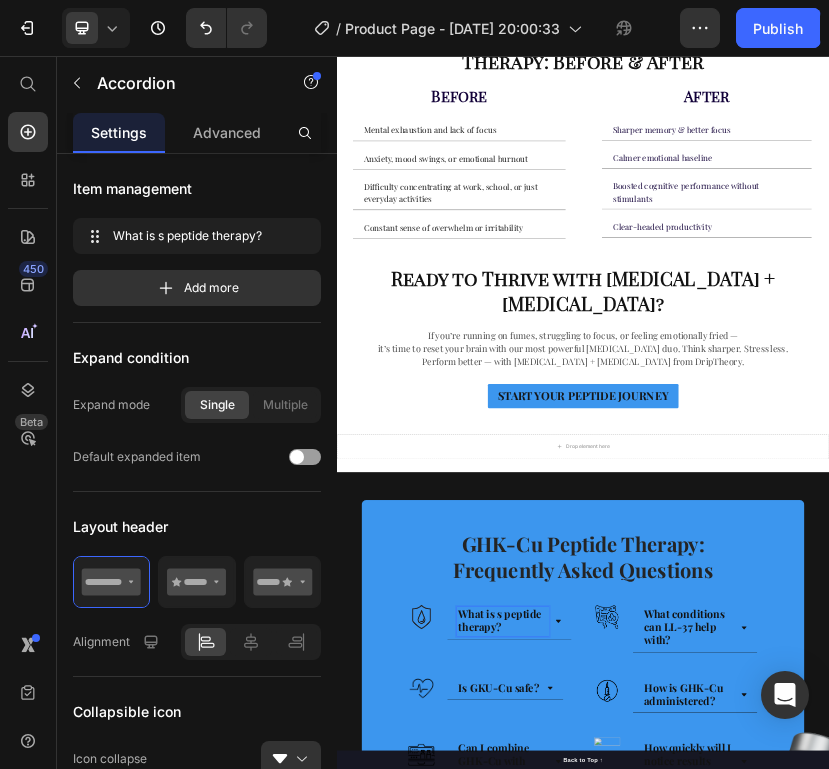 scroll, scrollTop: 2637, scrollLeft: 0, axis: vertical 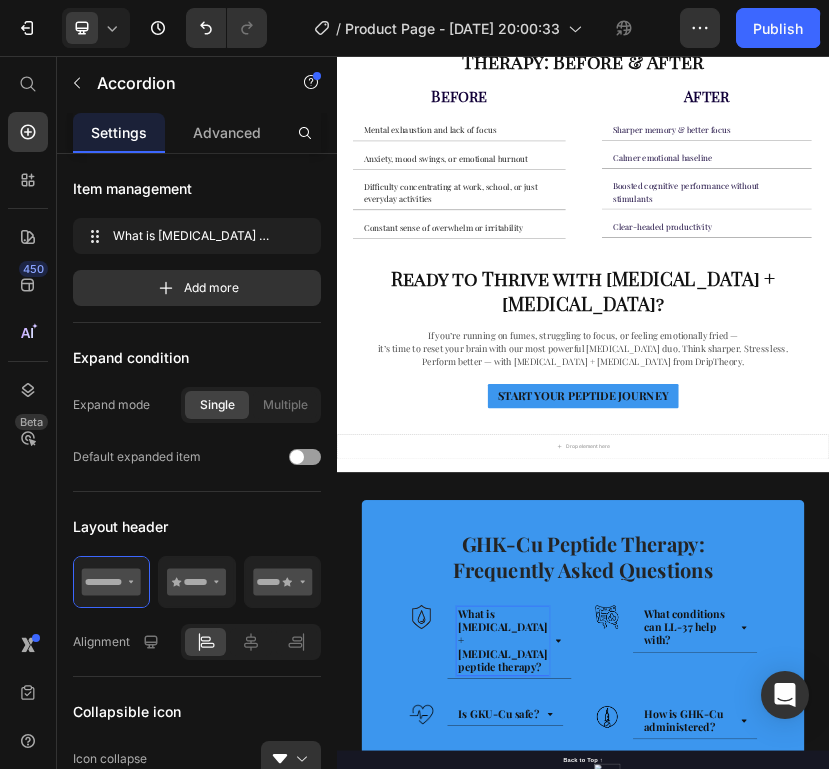 click on "What is [MEDICAL_DATA] + [MEDICAL_DATA] peptide therapy?" at bounding box center (757, 1482) 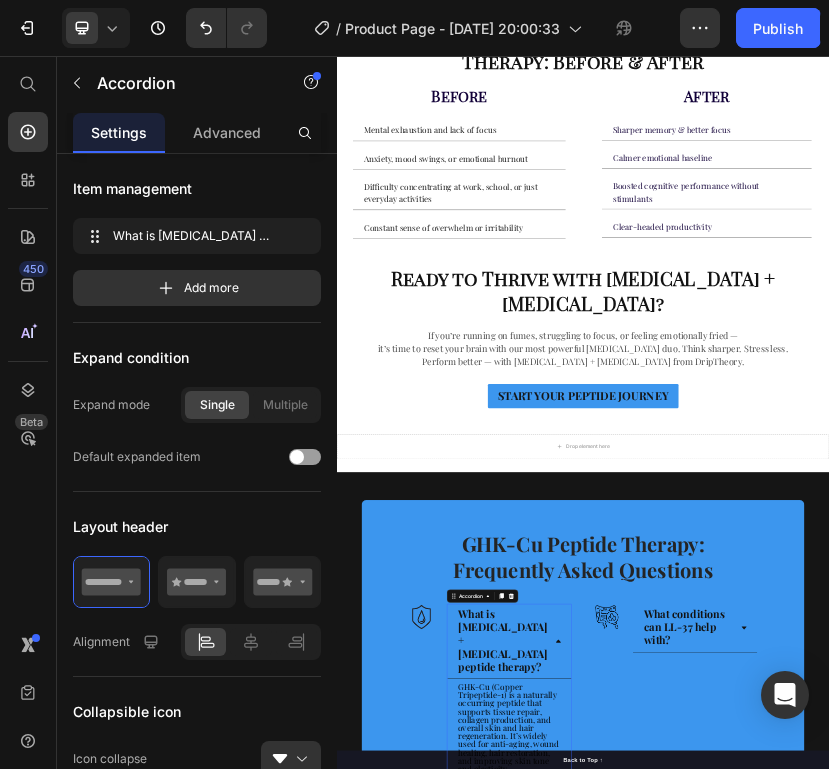 click on "GHK-Cu (Copper Tripeptide-1) is a naturally occurring peptide that supports tissue repair, collagen production, and overall skin and hair regeneration. It’s widely used for anti-aging, wound healing, hair restoration, and improving skin tone and elasticity." at bounding box center (755, 1692) 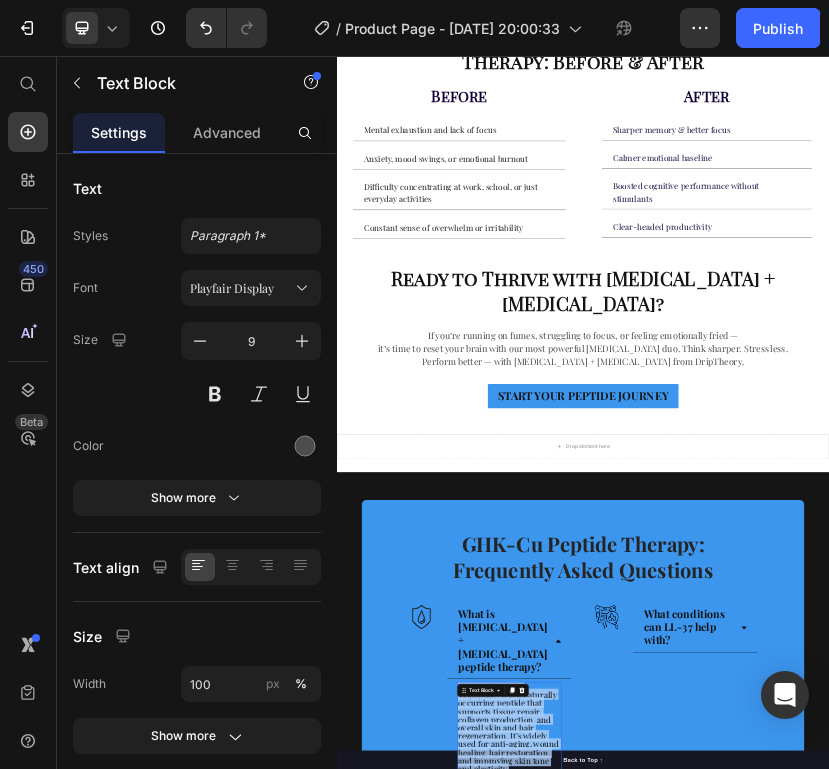 scroll, scrollTop: 0, scrollLeft: 0, axis: both 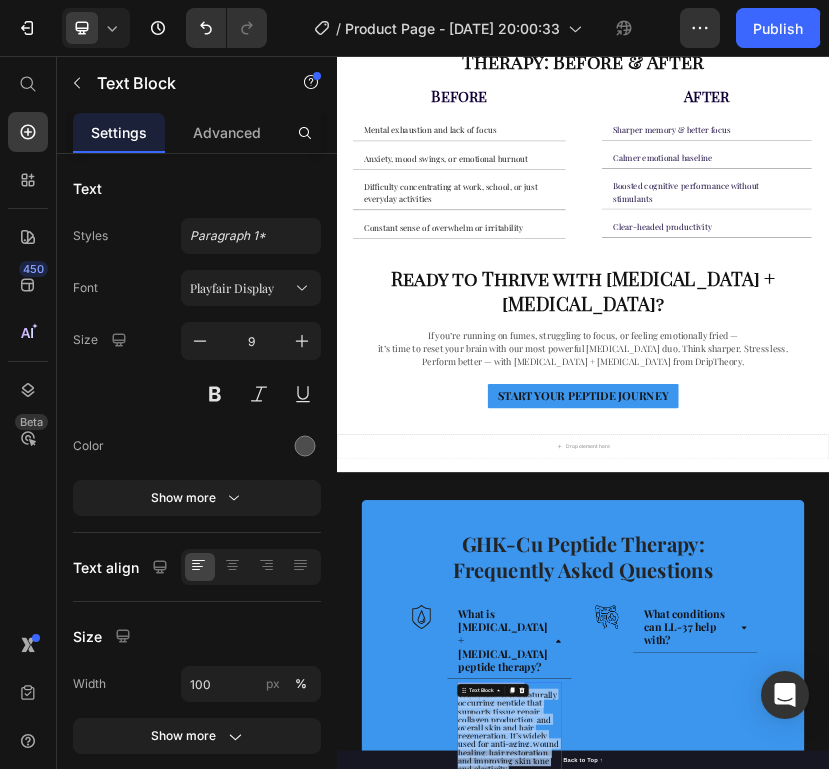 click on "GHK-Cu (Copper Tripeptide-1) is a naturally occurring peptide that supports tissue repair, collagen production, and overall skin and hair regeneration. It’s widely used for anti-aging, wound healing, hair restoration, and improving skin tone and elasticity." at bounding box center (755, 1692) 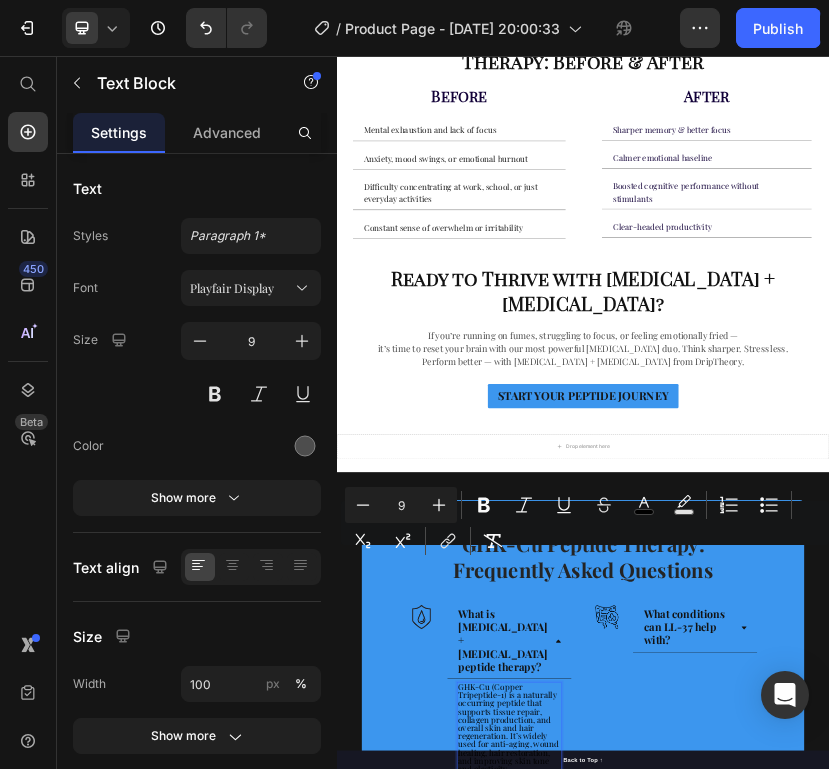 scroll, scrollTop: 9, scrollLeft: 0, axis: vertical 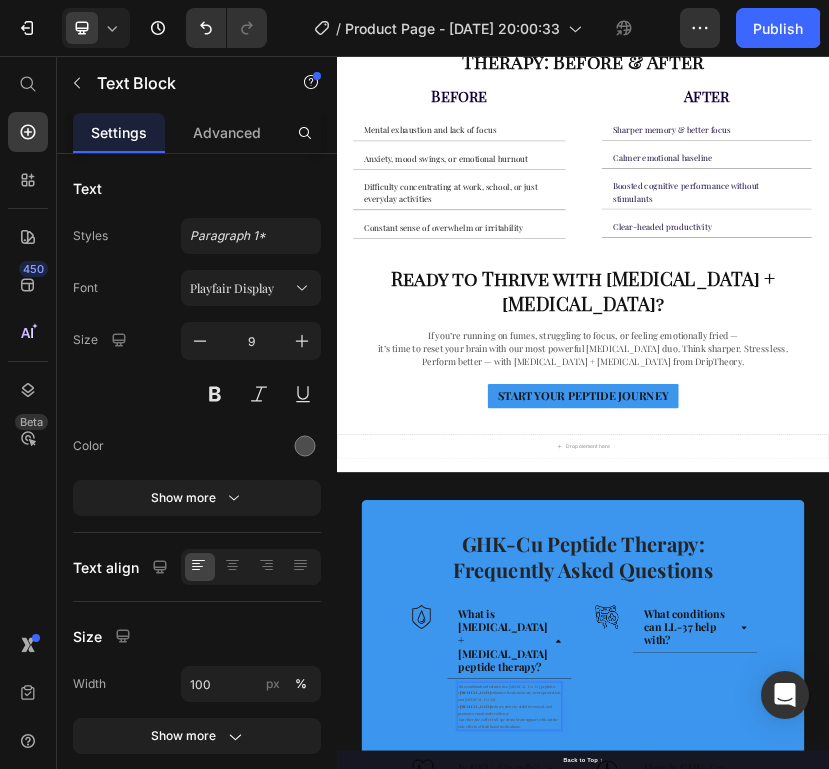 click on "This combination features two [MEDICAL_DATA] peptides: •  [MEDICAL_DATA]  enhances focus, memory, neuroprotection, and [MEDICAL_DATA] •  [MEDICAL_DATA]  reduces anxiety, stabilizes mood, and promotes emotional resilience Together, they offer full-spectrum brain support without the side effects of traditional medications." at bounding box center (757, 1640) 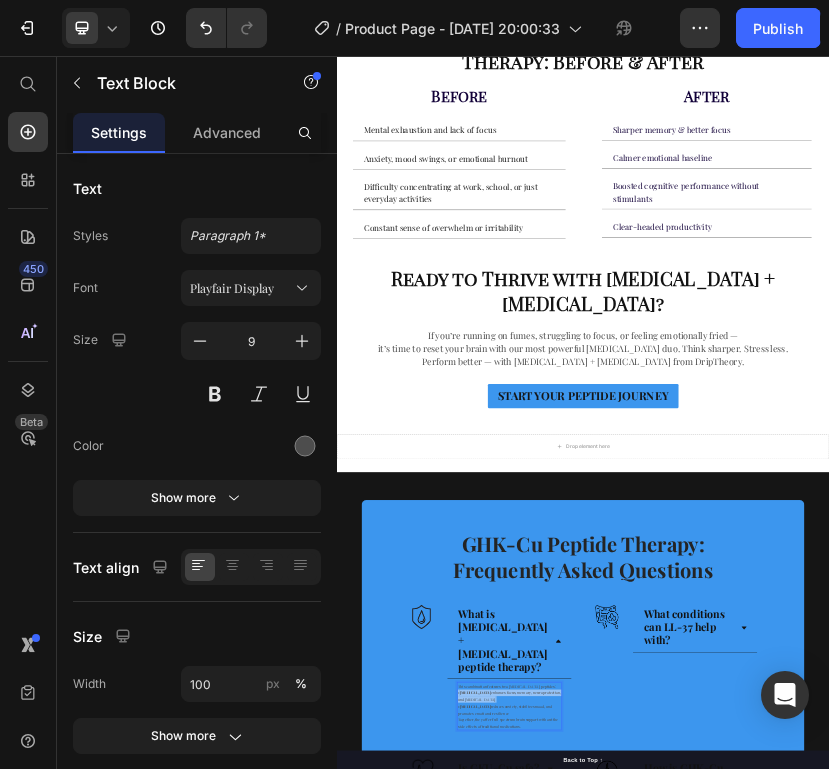 click on "This combination features two [MEDICAL_DATA] peptides: •  [MEDICAL_DATA]  enhances focus, memory, neuroprotection, and [MEDICAL_DATA] •  [MEDICAL_DATA]  reduces anxiety, stabilizes mood, and promotes emotional resilience Together, they offer full-spectrum brain support without the side effects of traditional medications." at bounding box center [757, 1640] 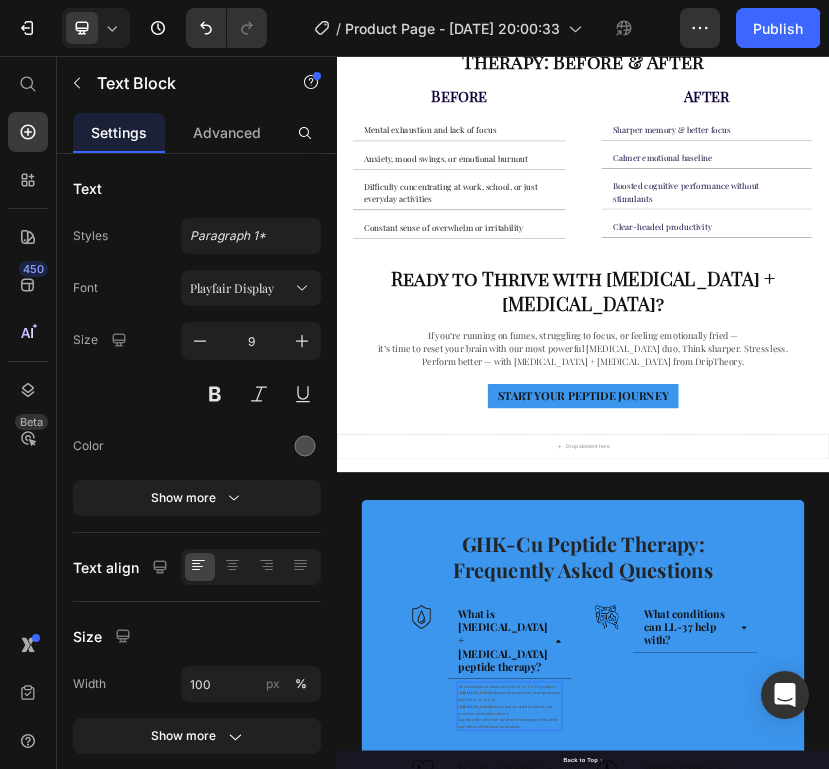 click on "This combination features two [MEDICAL_DATA] peptides: •  [MEDICAL_DATA]  enhances focus, memory, neuroprotection, and [MEDICAL_DATA] •  [MEDICAL_DATA]  reduces anxiety, stabilizes mood, and promotes emotional resilience Together, they offer full-spectrum brain support without the side effects of traditional medications." at bounding box center [757, 1640] 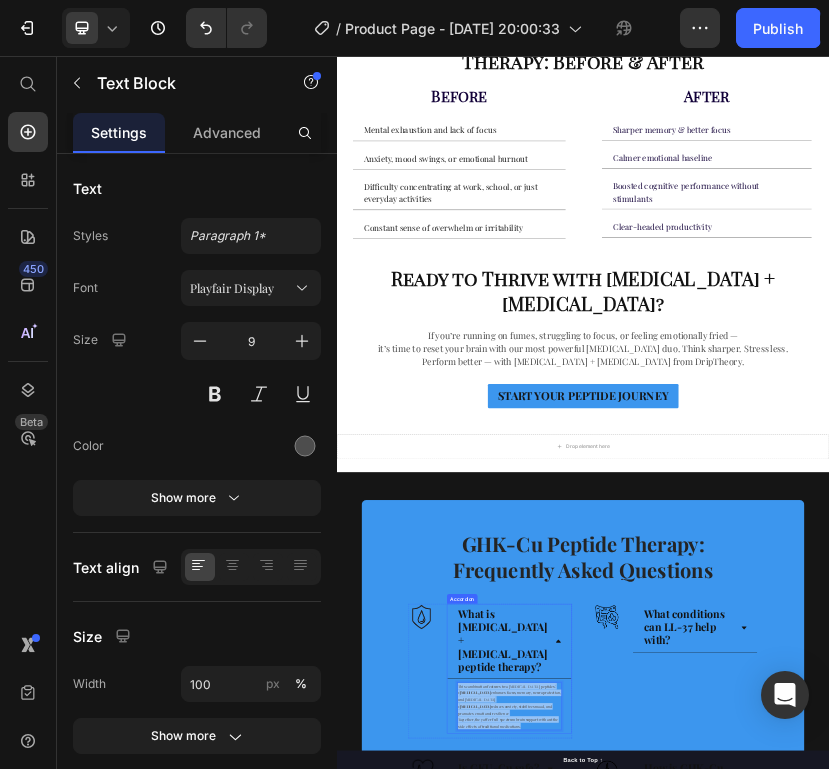 drag, startPoint x: 806, startPoint y: 1363, endPoint x: 610, endPoint y: 1246, distance: 228.2652 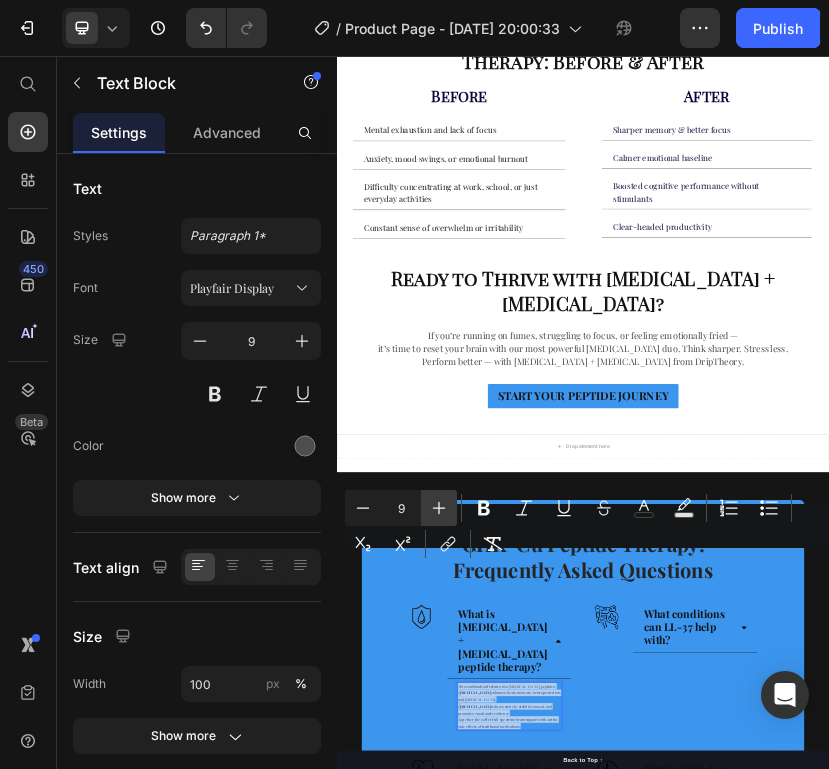 click on "Plus" at bounding box center [439, 508] 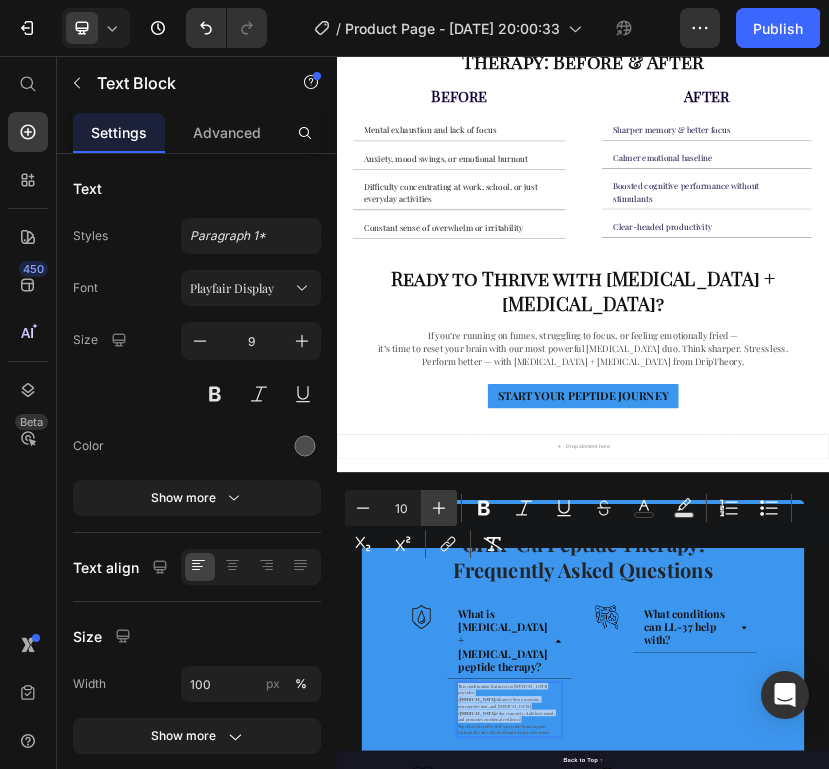 click on "Plus" at bounding box center (439, 508) 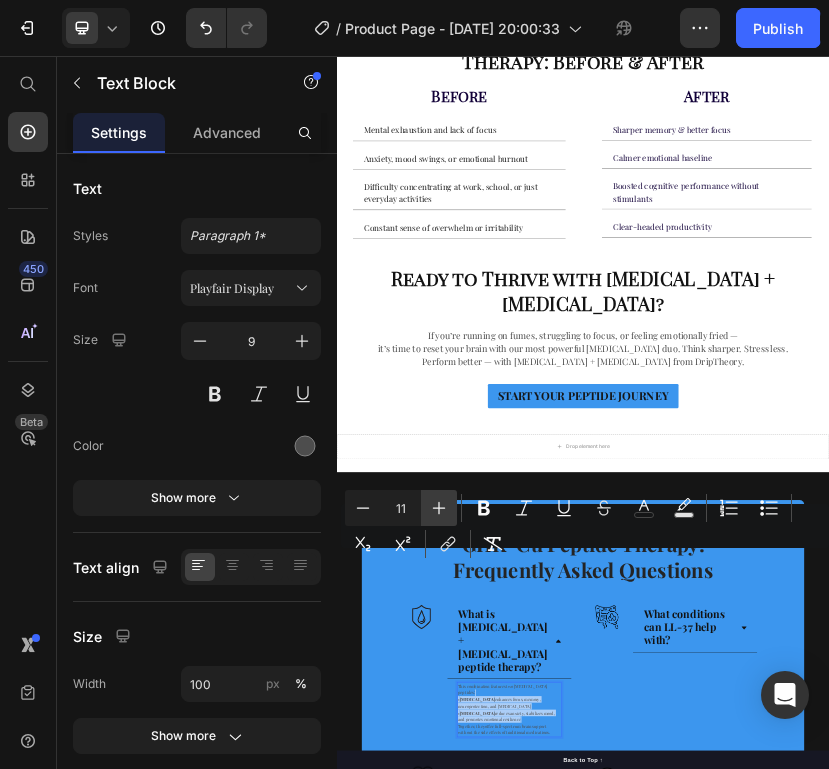 click on "Plus" at bounding box center (439, 508) 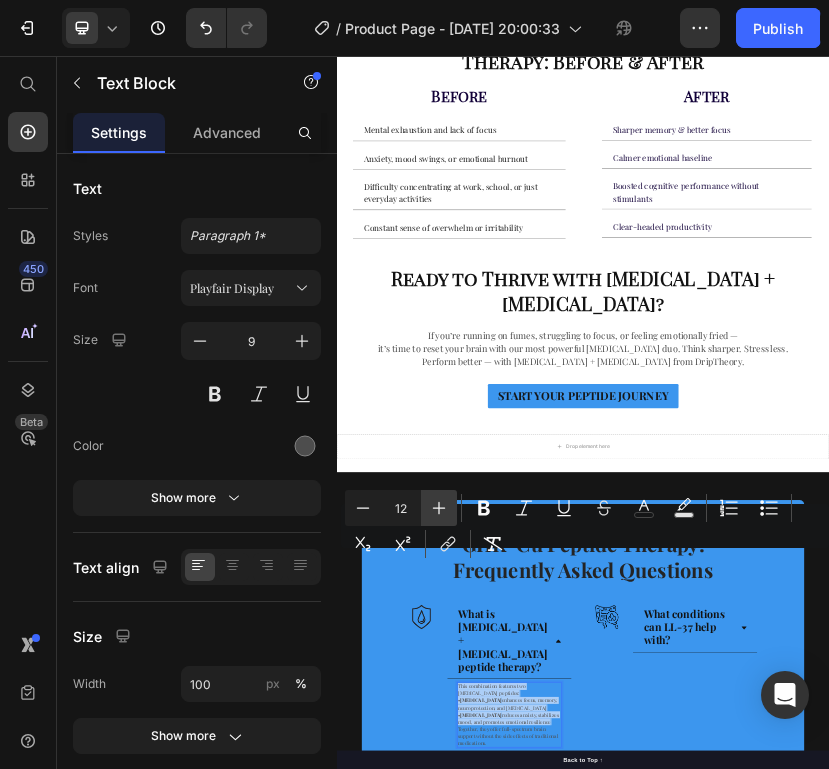 click on "Plus" at bounding box center (439, 508) 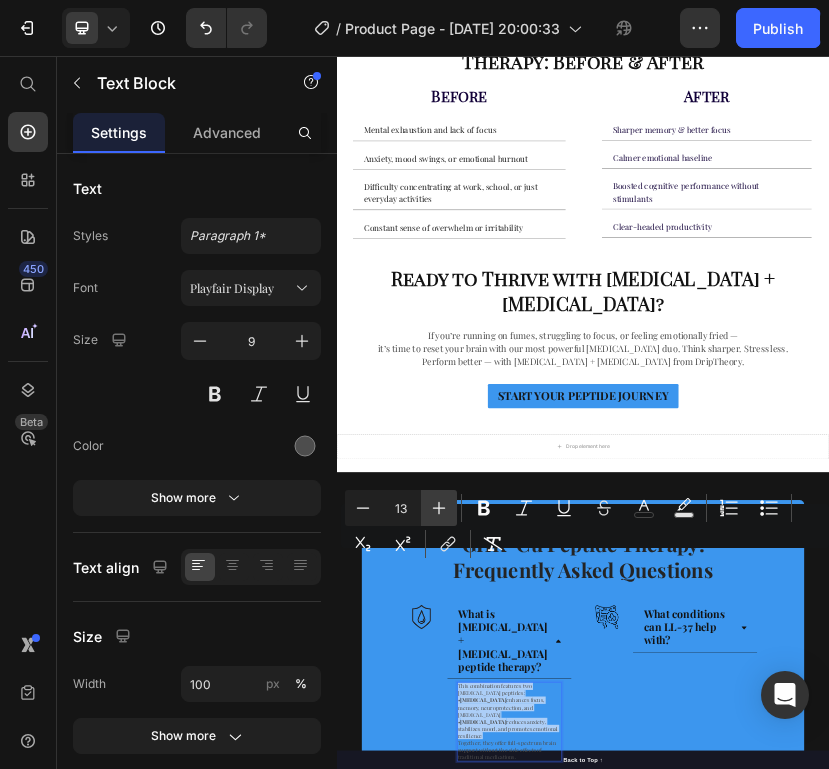 click on "Plus" at bounding box center (439, 508) 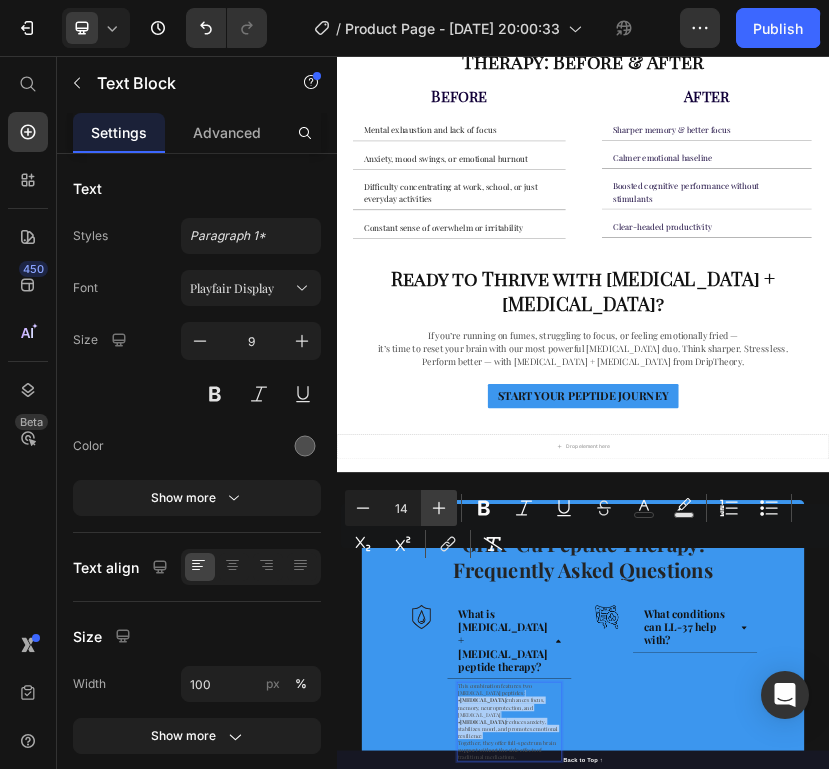 click on "Plus" at bounding box center (439, 508) 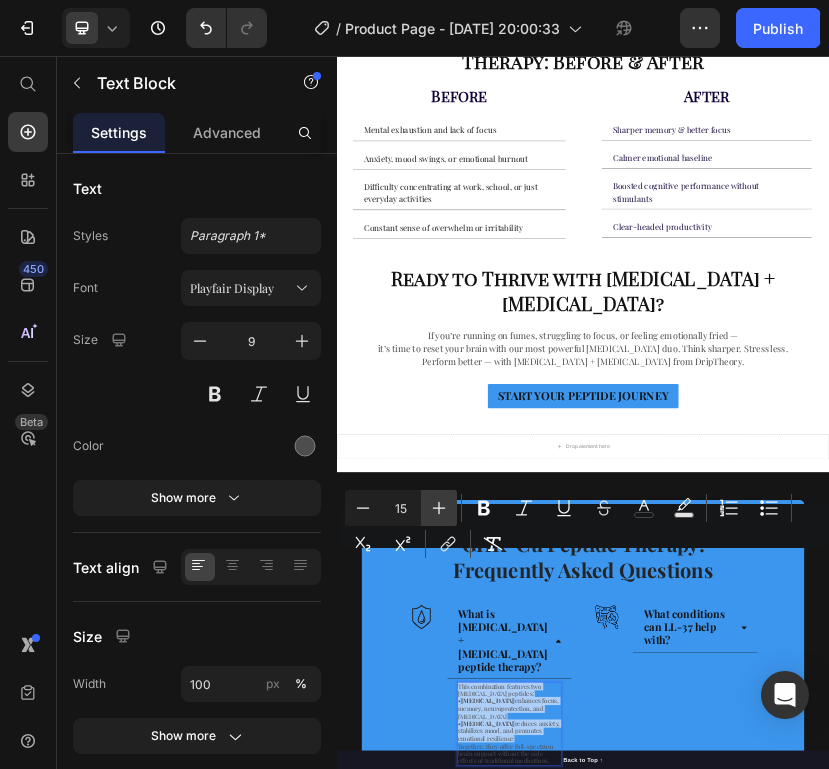 click on "Plus" at bounding box center [439, 508] 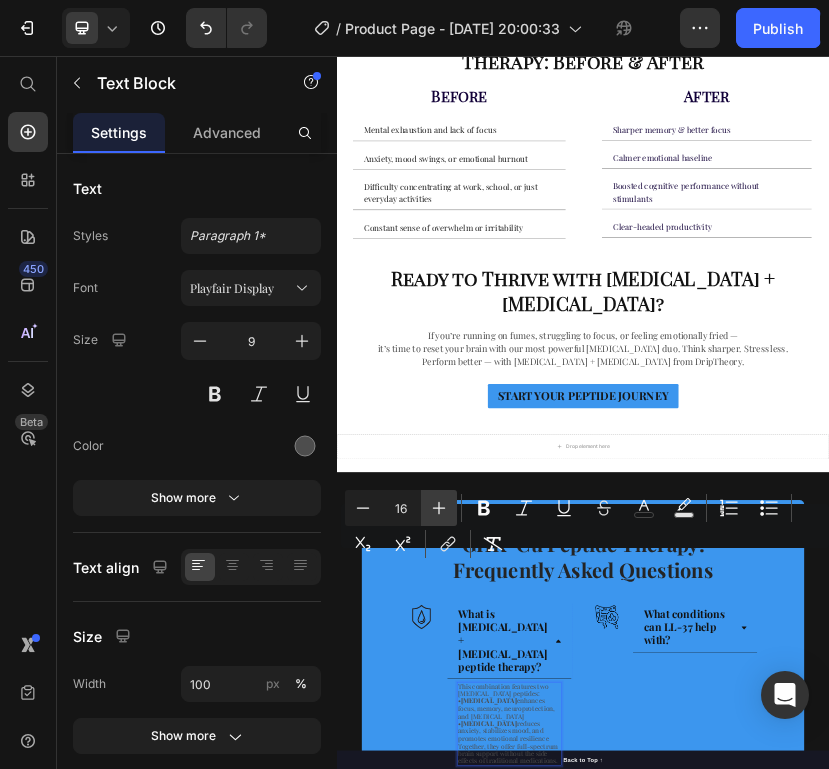click on "Plus" at bounding box center (439, 508) 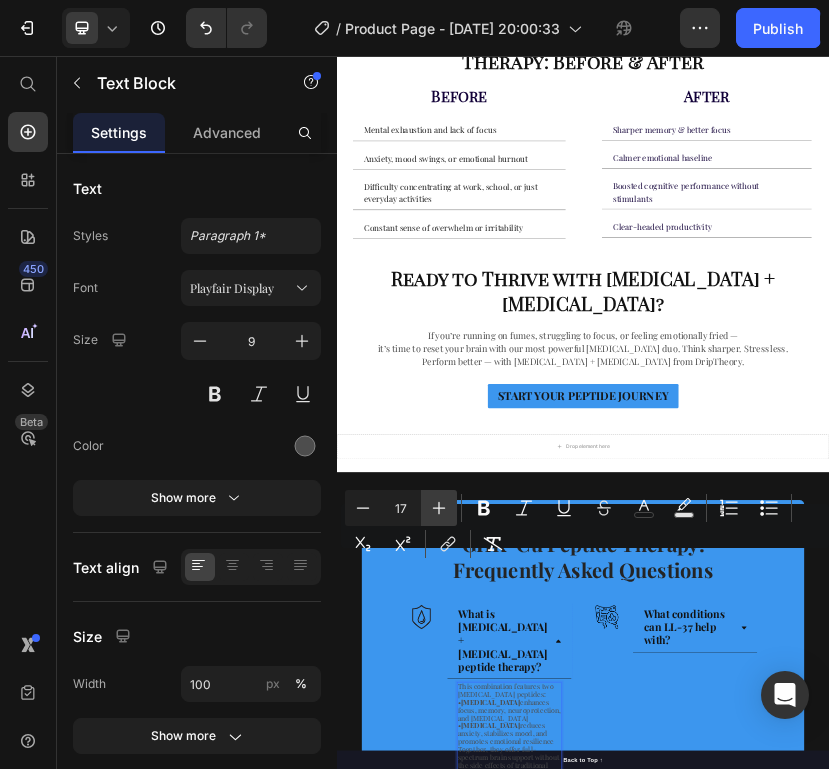 click on "Plus" at bounding box center [439, 508] 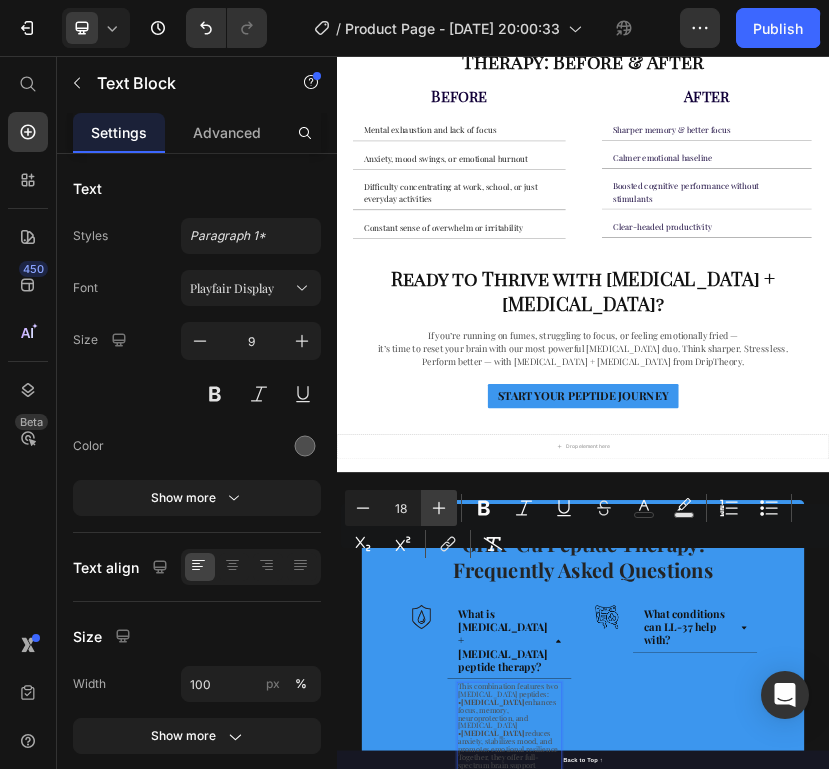 click on "Plus" at bounding box center (439, 508) 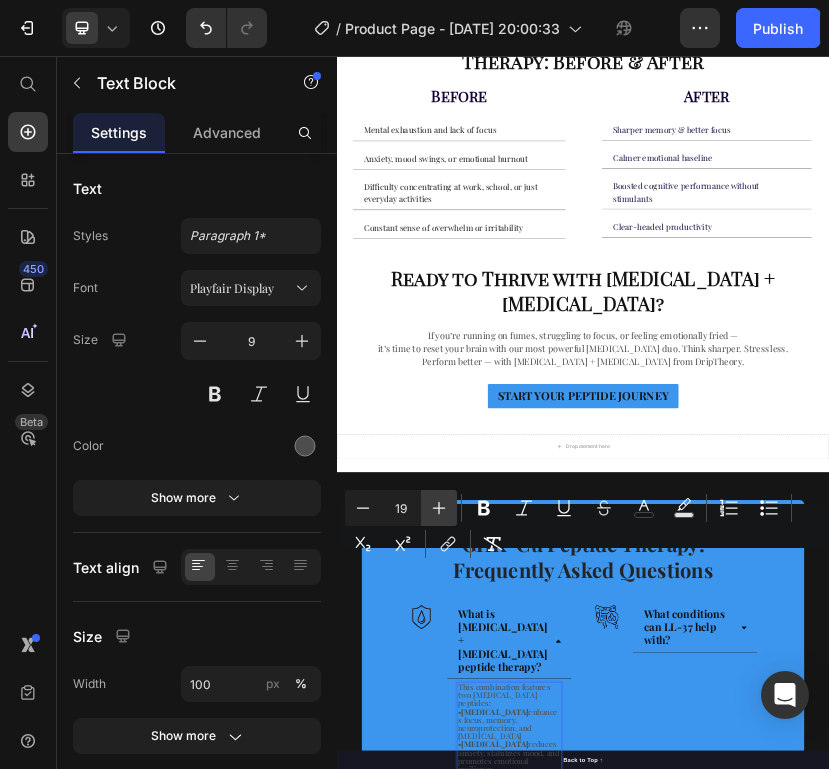 click on "Plus" at bounding box center (439, 508) 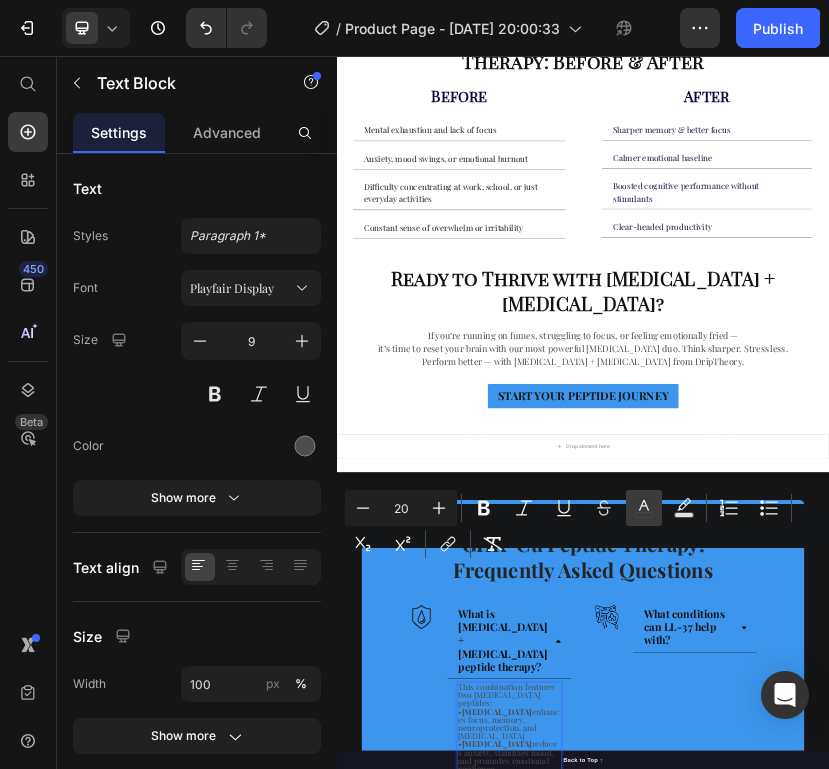 click 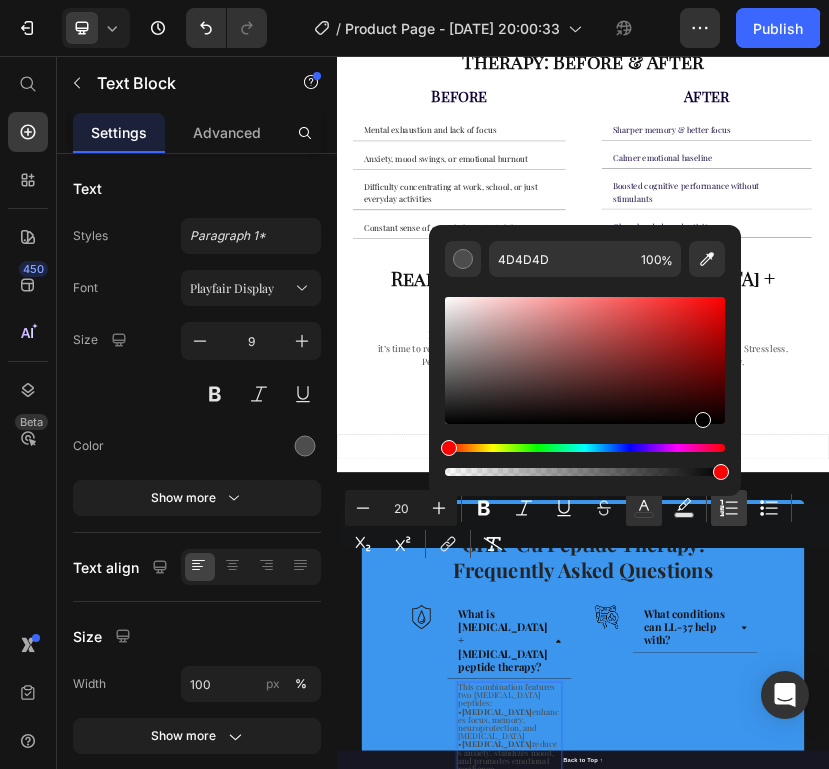 drag, startPoint x: 450, startPoint y: 390, endPoint x: 728, endPoint y: 496, distance: 297.5231 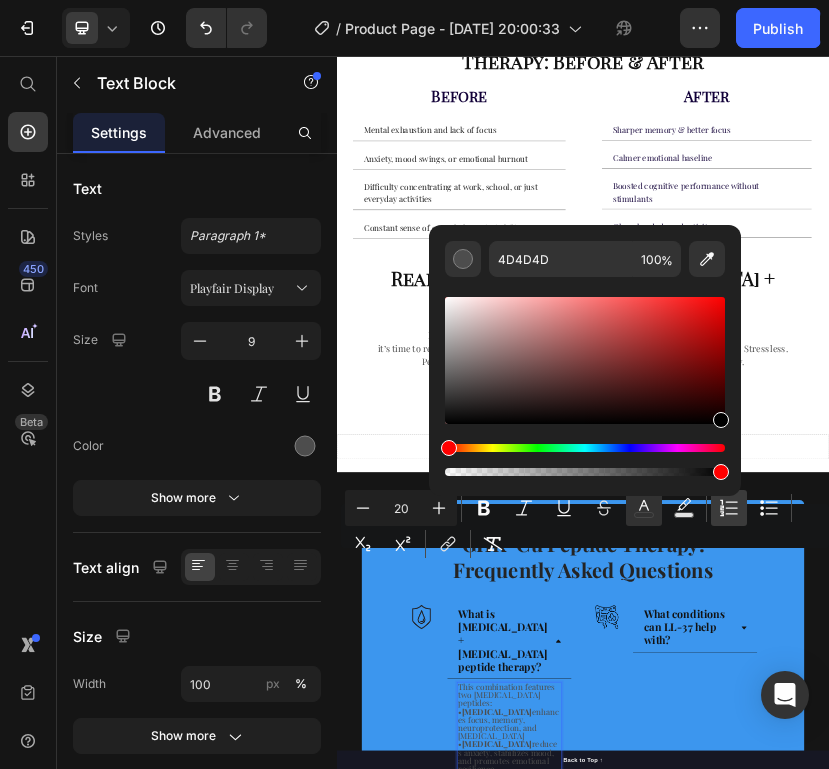 type on "000000" 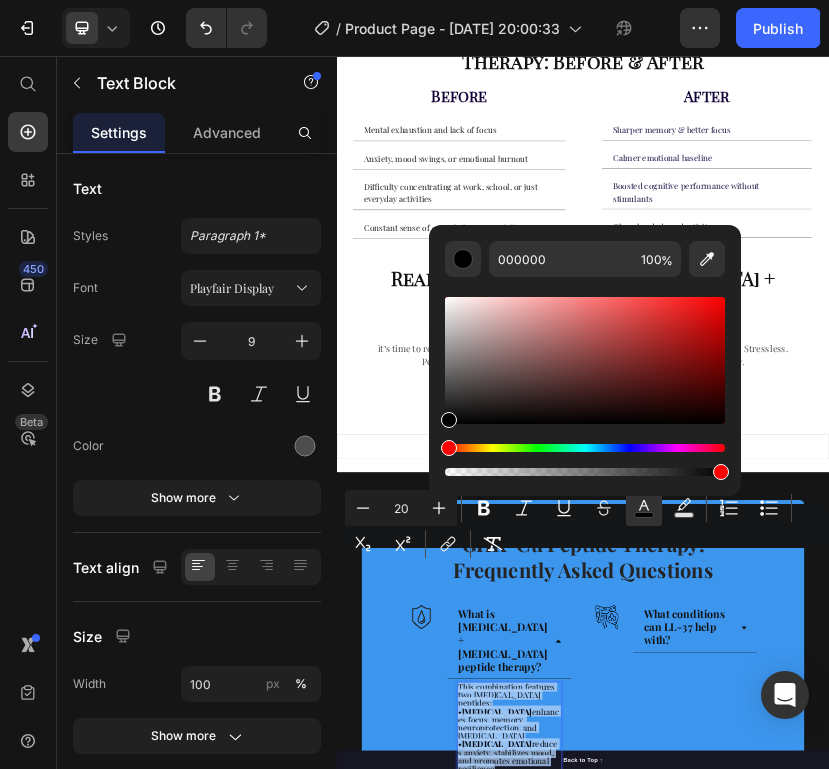 scroll, scrollTop: 0, scrollLeft: 0, axis: both 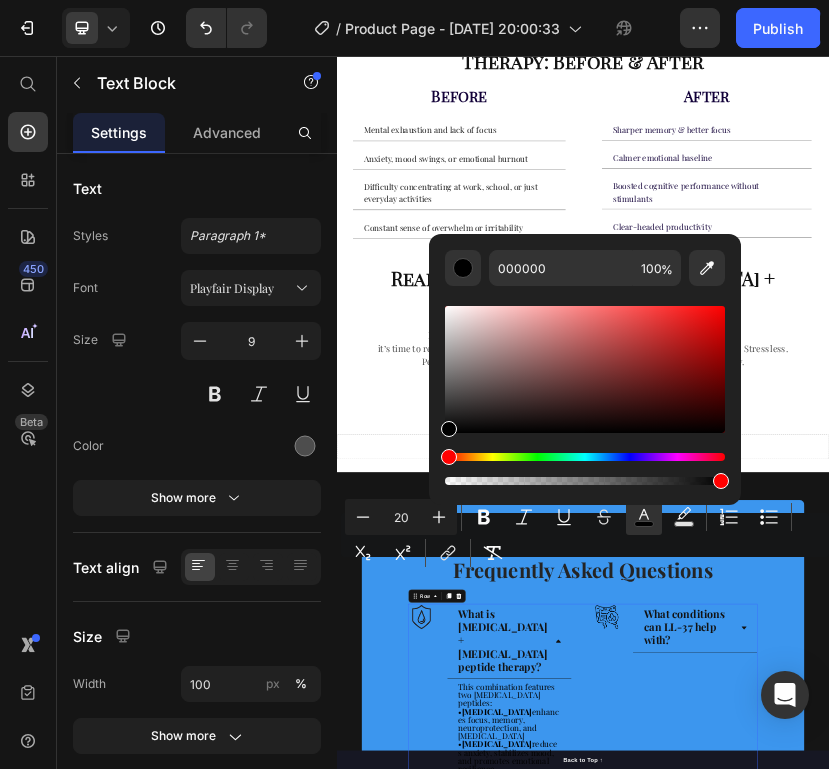 click on "Image
What conditions can LL-37 help with? Accordion Row" at bounding box center (1163, 1658) 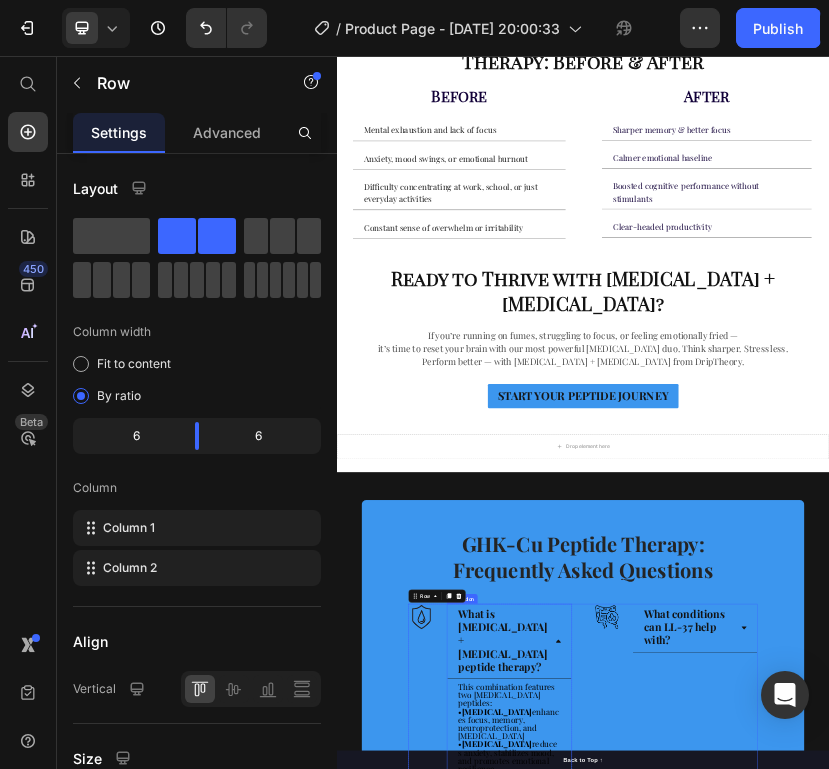 click on "What is [MEDICAL_DATA] + [MEDICAL_DATA] peptide therapy?" at bounding box center (741, 1482) 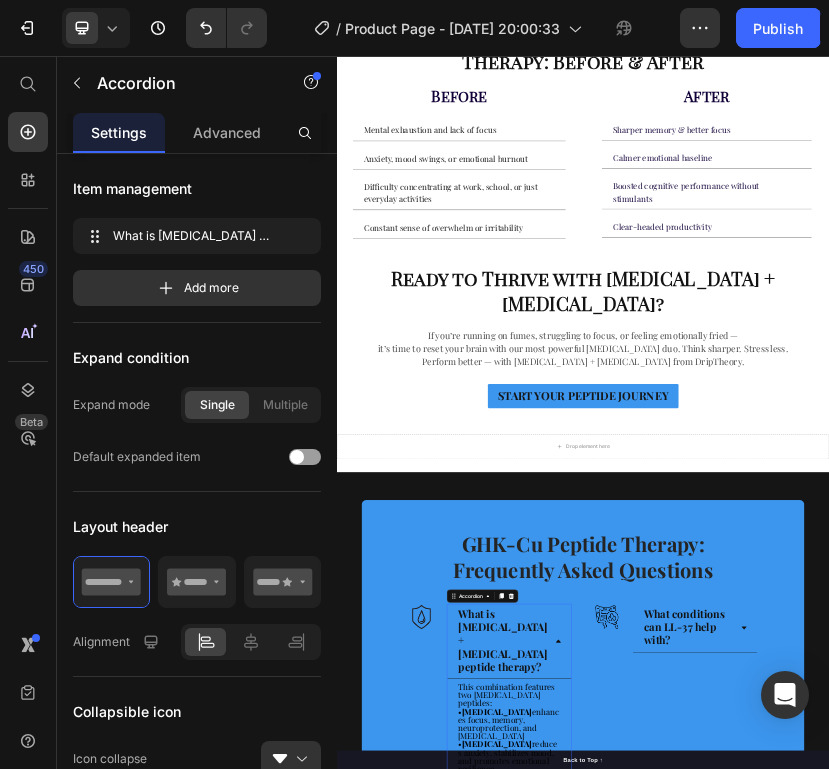 click on "What is [MEDICAL_DATA] + [MEDICAL_DATA] peptide therapy?" at bounding box center (757, 1482) 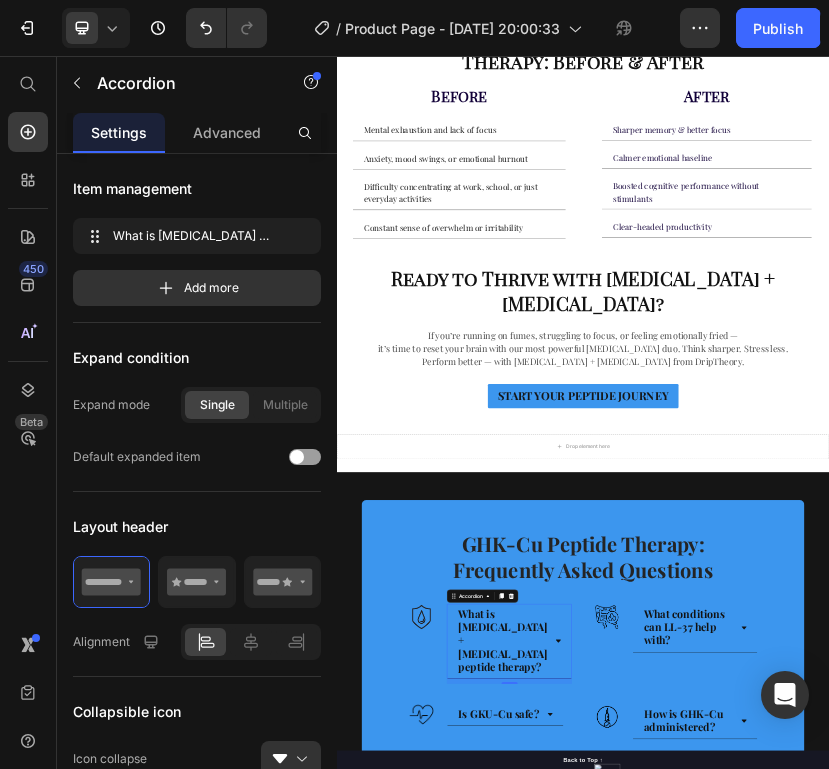 click on "Is GKU-Cu safe?" at bounding box center (747, 1661) 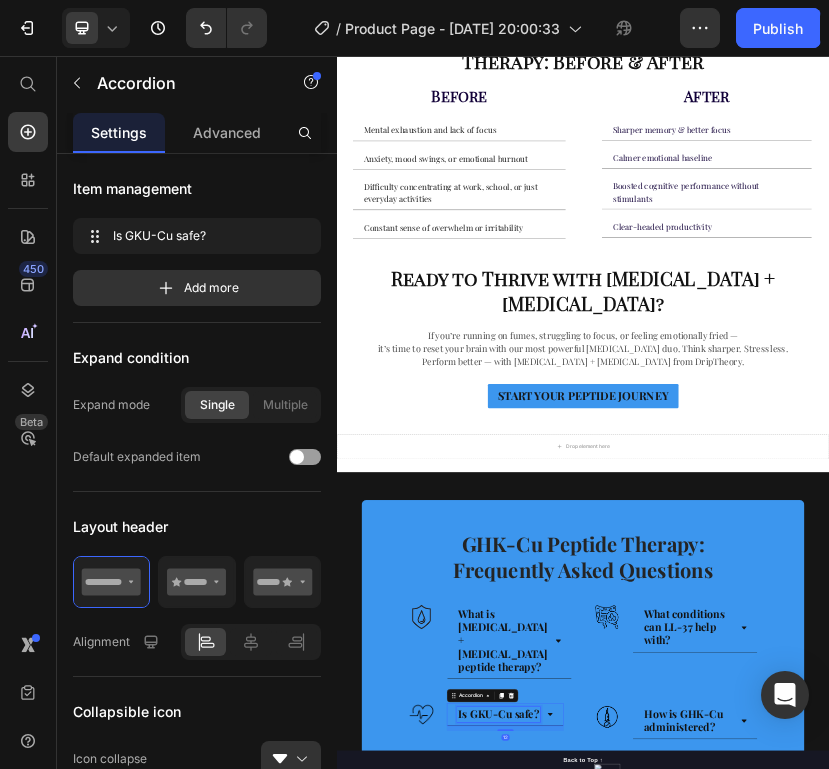 click on "Is GKU-Cu safe?" at bounding box center [731, 1658] 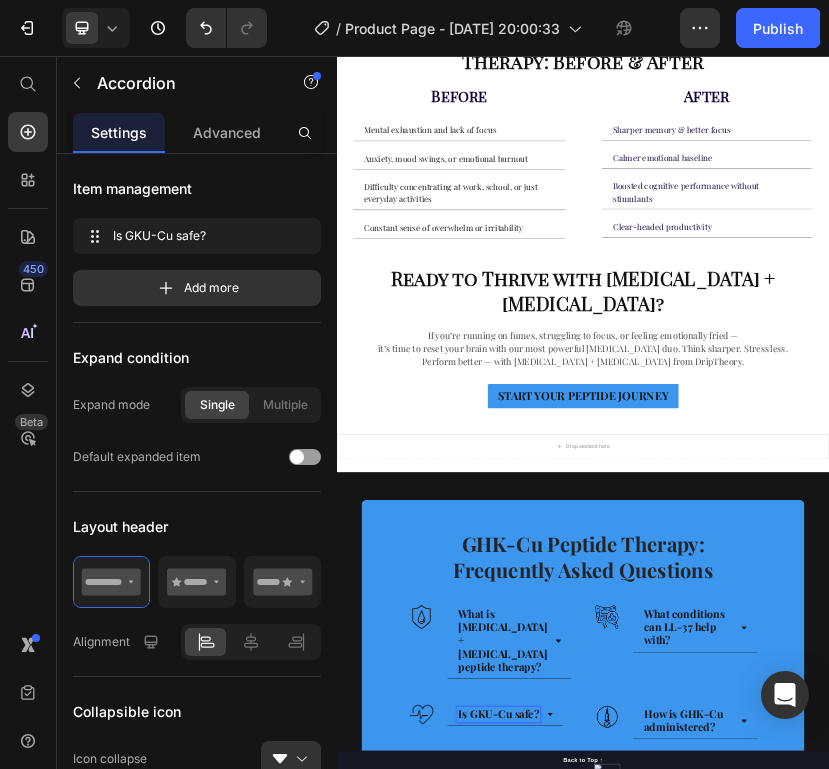 click on "Is GKU-Cu safe?" at bounding box center [731, 1658] 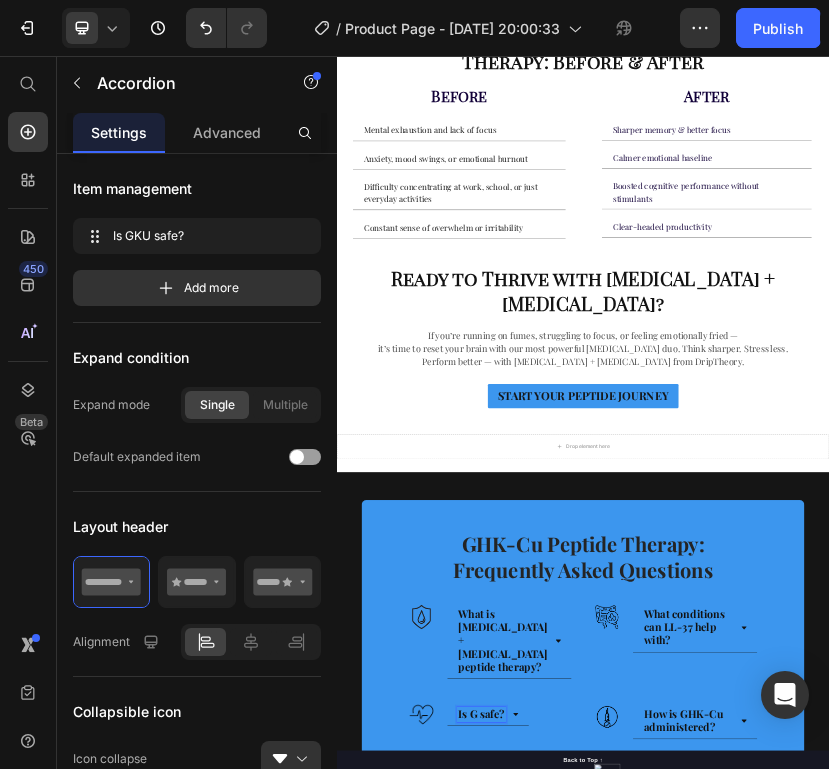 scroll, scrollTop: 2051, scrollLeft: 0, axis: vertical 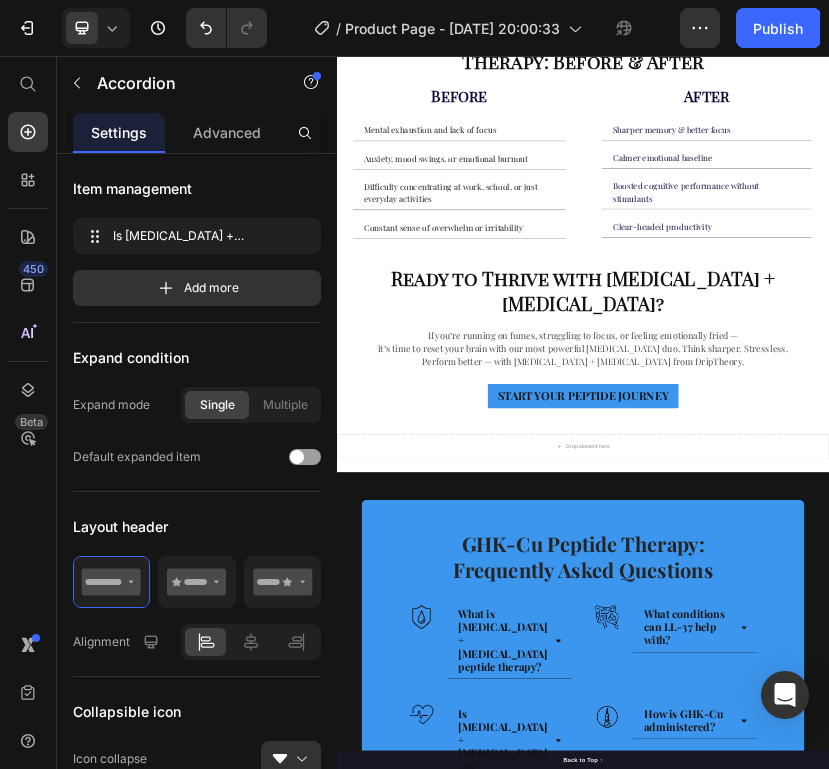 click on "Is [MEDICAL_DATA] + [MEDICAL_DATA] safe?" at bounding box center (757, 1725) 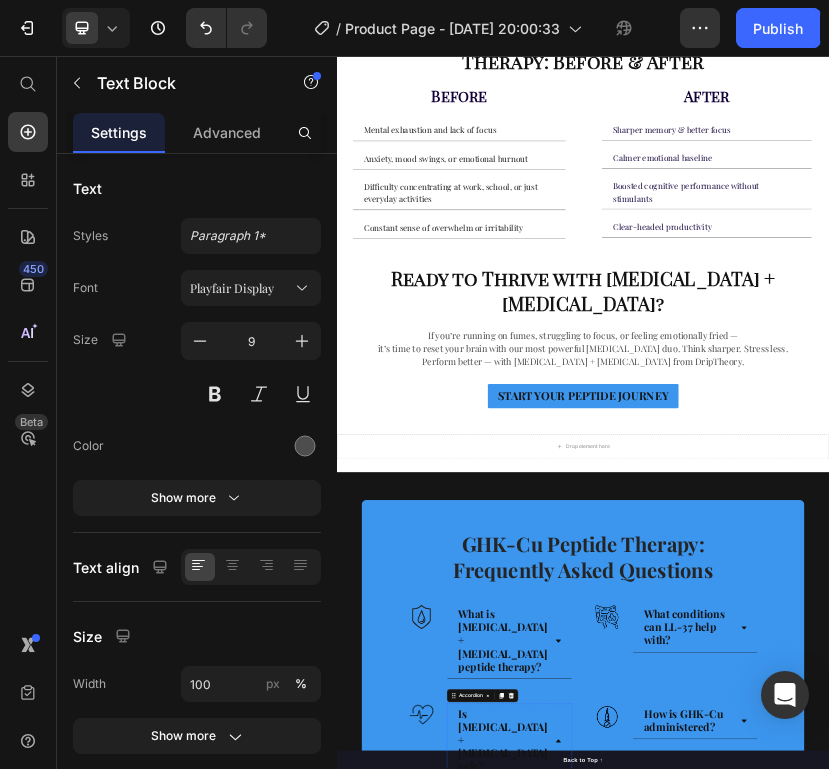 click on "Yes — GHK-Cu is considered very safe and well-tolerated. It occurs naturally in the human body and has been extensively studied for decades. Side effects are rare, but mild skin sensitivity or irritation at the injection site may occasionally occur." at bounding box center [745, 1935] 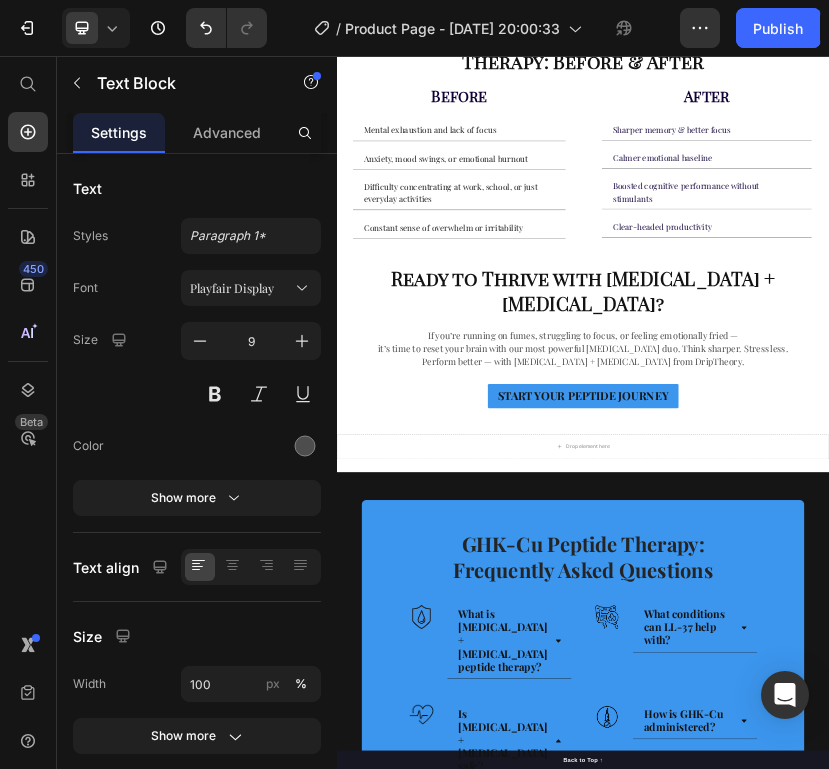 scroll, scrollTop: 0, scrollLeft: 0, axis: both 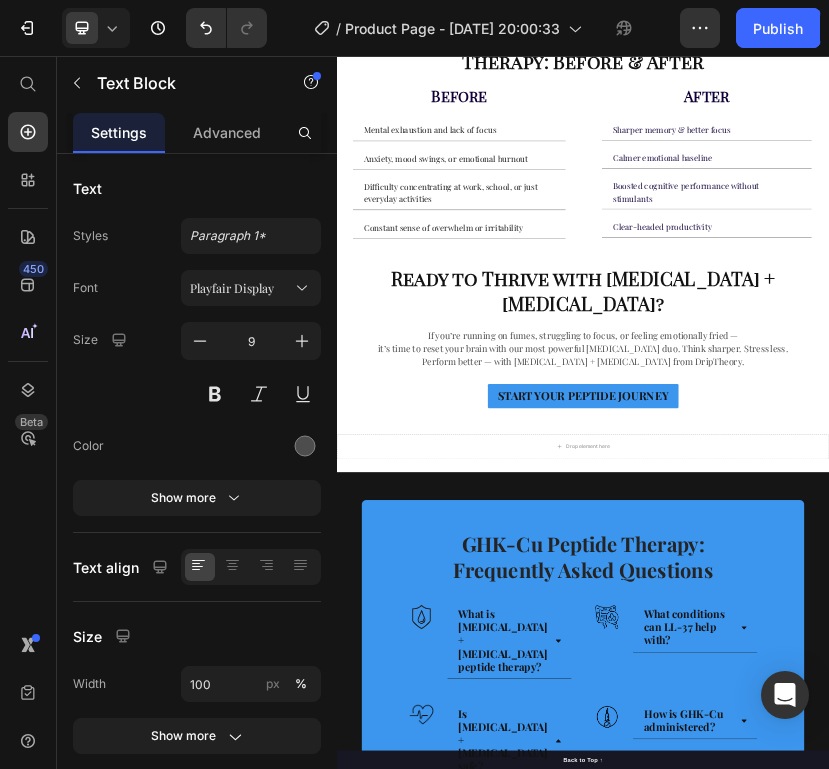 click on "Yes — GHK-Cu is considered very safe and well-tolerated. It occurs naturally in the human body and has been extensively studied for decades. Side effects are rare, but mild skin sensitivity or irritation at the injection site may occasionally occur." at bounding box center (745, 1935) 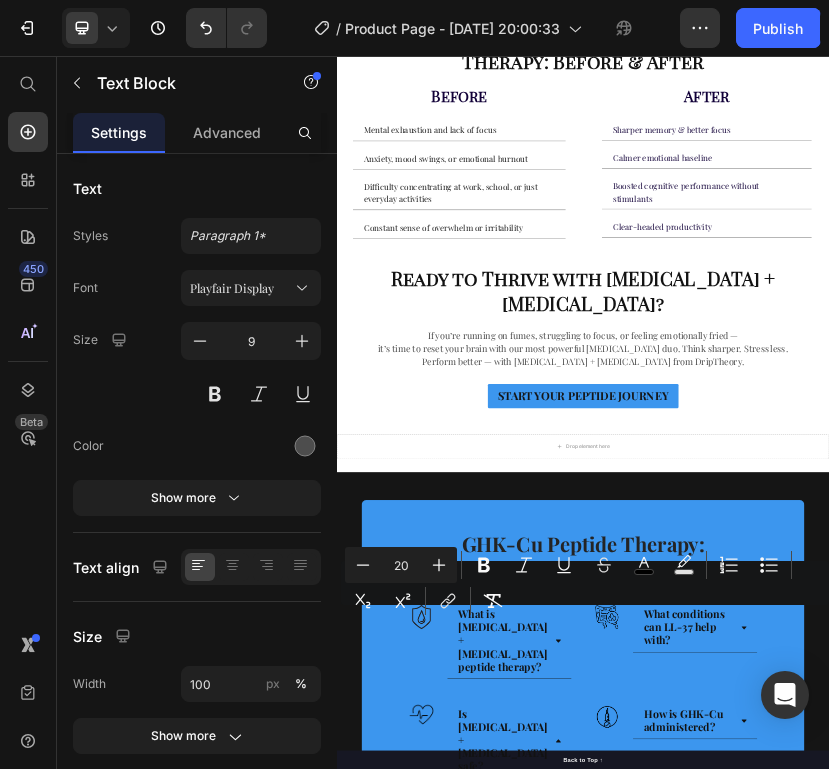 scroll, scrollTop: 9, scrollLeft: 0, axis: vertical 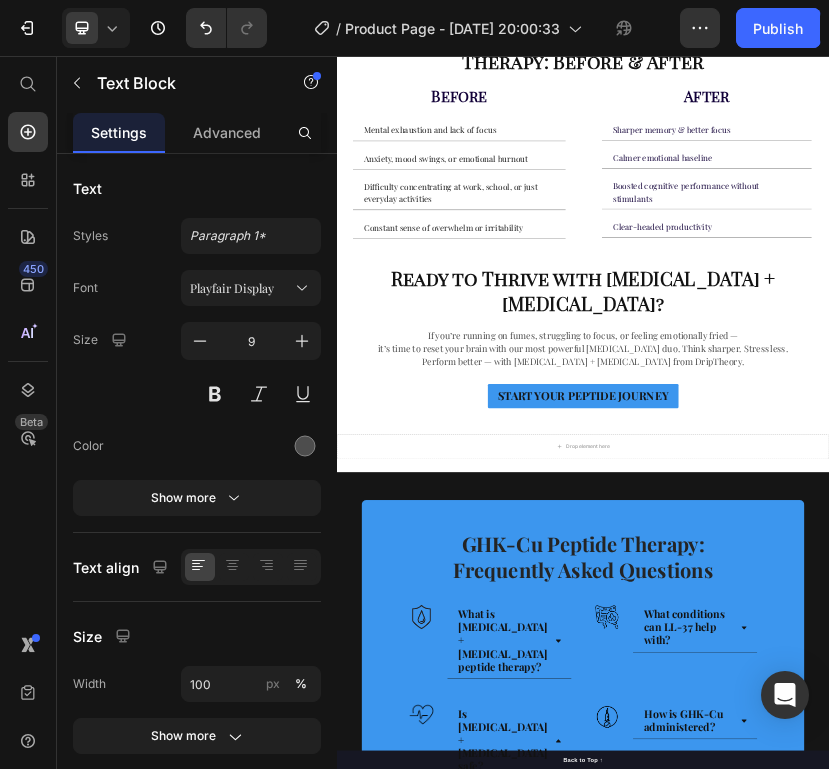 click on "Yes — both are extremely well-studied with high safety profiles. They don’t affect heart rate, blood pressure, or cause sedation. They are used in many countries for [MEDICAL_DATA], anxiety, [MEDICAL_DATA], and cognitive decline." at bounding box center (753, 1925) 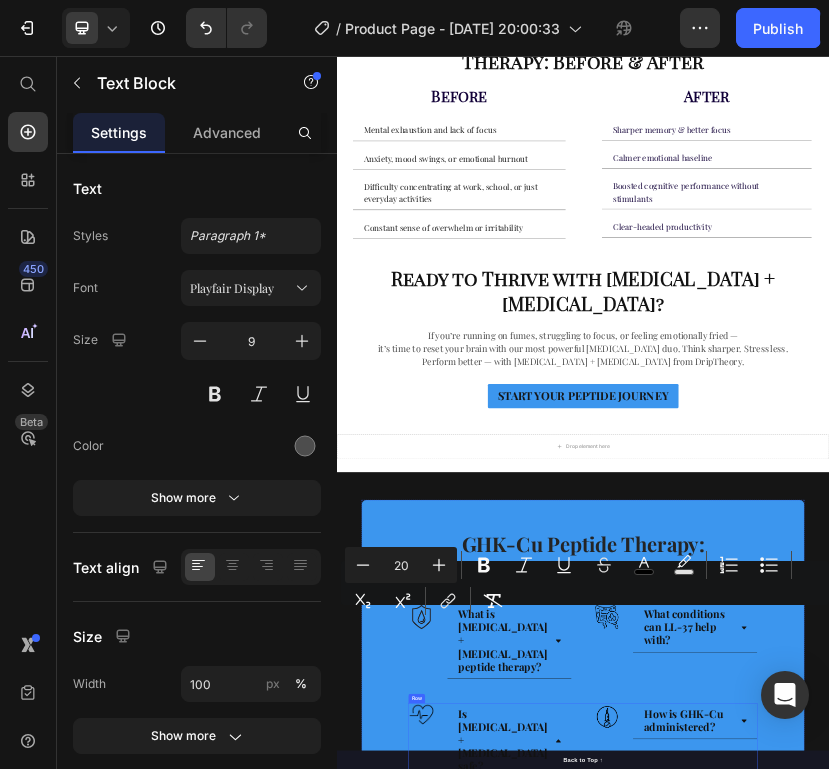 click on "Image
How is GHK-Cu administered? Accordion Row" at bounding box center (1163, 1850) 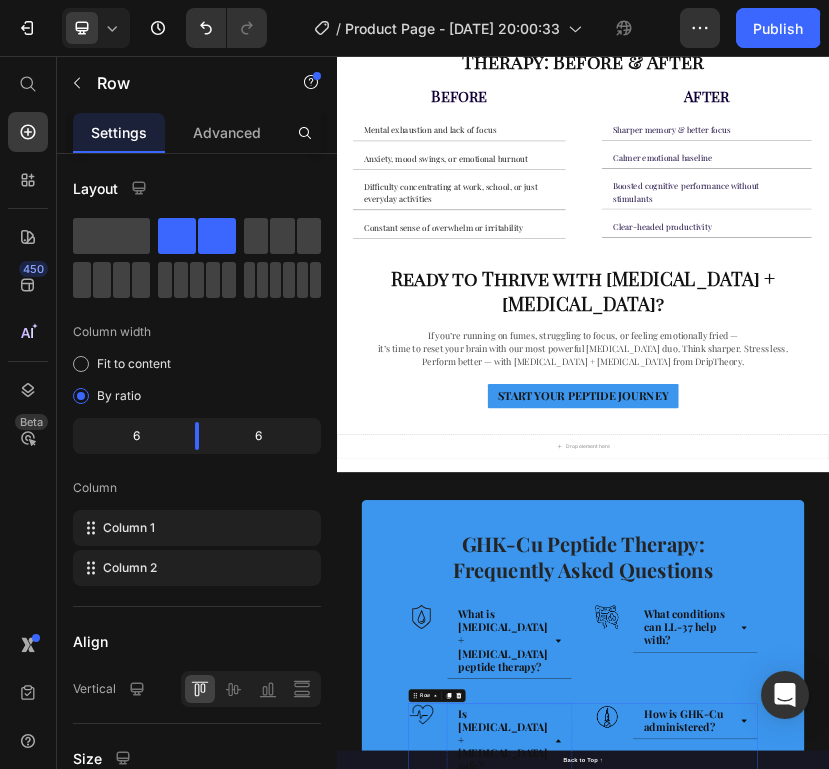 scroll, scrollTop: 2571, scrollLeft: 0, axis: vertical 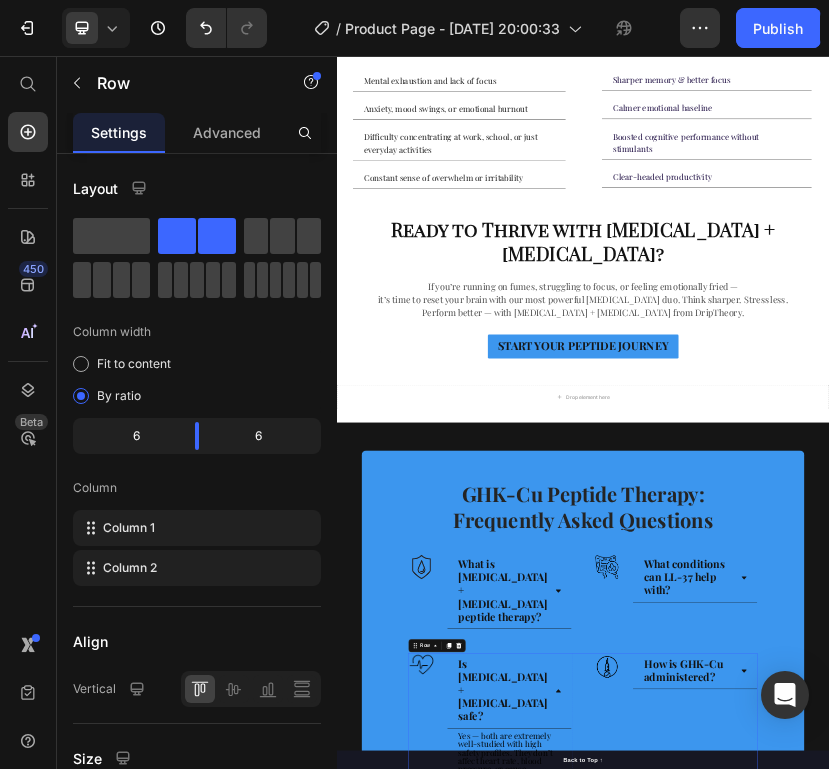 click on "Can I combine GHK-Cu with other peptides?" at bounding box center [741, 2037] 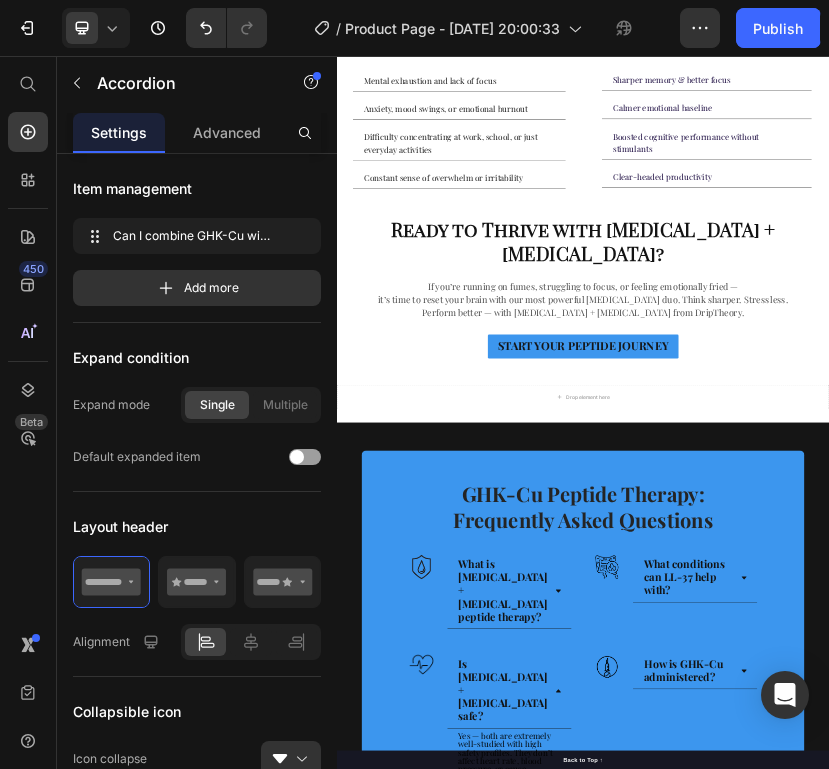click on "Can I combine GHK-Cu with other peptides?" at bounding box center [726, 2034] 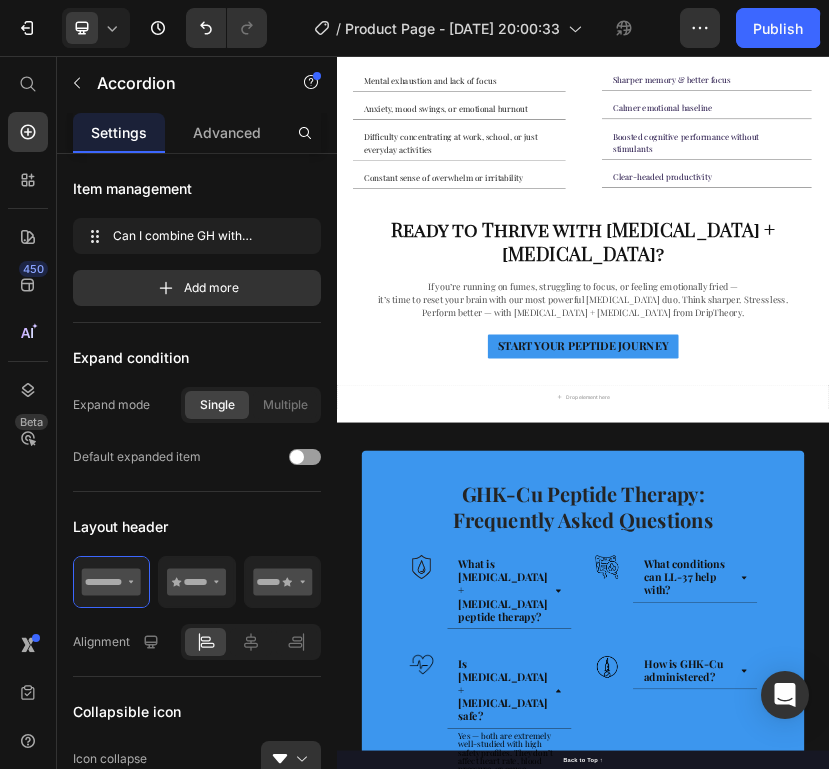 scroll, scrollTop: 1461, scrollLeft: 0, axis: vertical 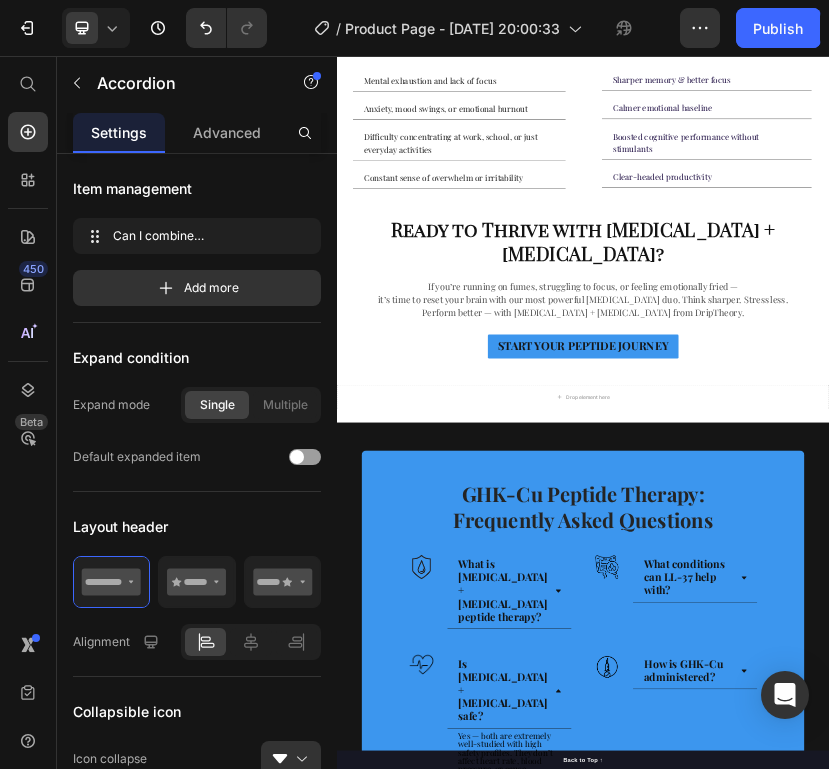 click on "Can I combine [MEDICAL_DATA] + [MEDICAL_DATA] with other peptides?" at bounding box center (757, 2085) 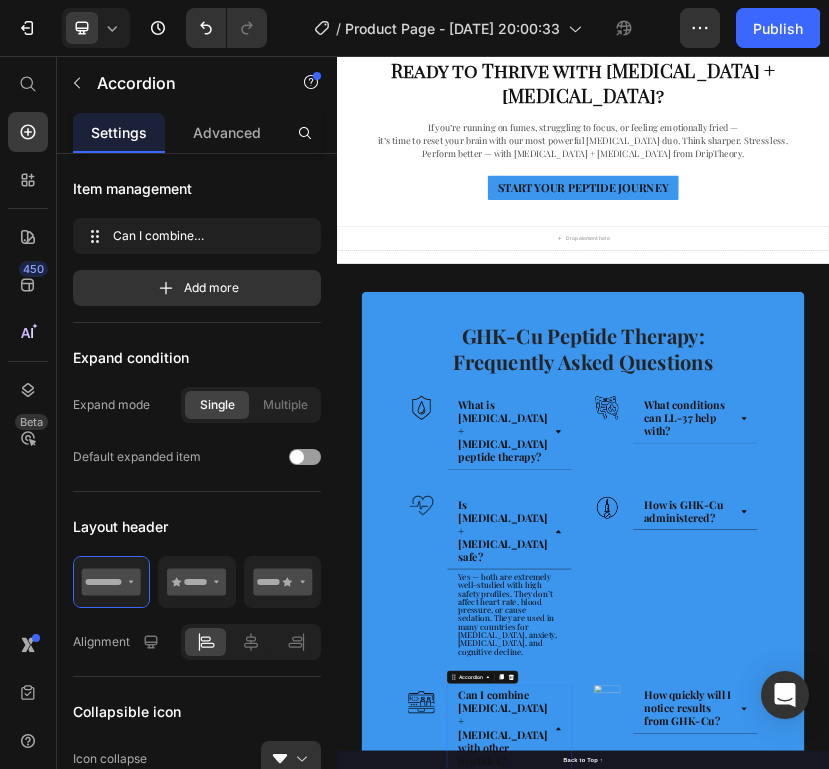 click on "Definitely. GHK-Cu is often stacked with BPC-157, TB-500, or Epitalon for enhanced healing or anti-aging effects. For hair regrowth, it can be combined with microneedling or PRP. Our DripTheory team can tailor a stack to your specific wellness goals." at bounding box center (755, 1924) 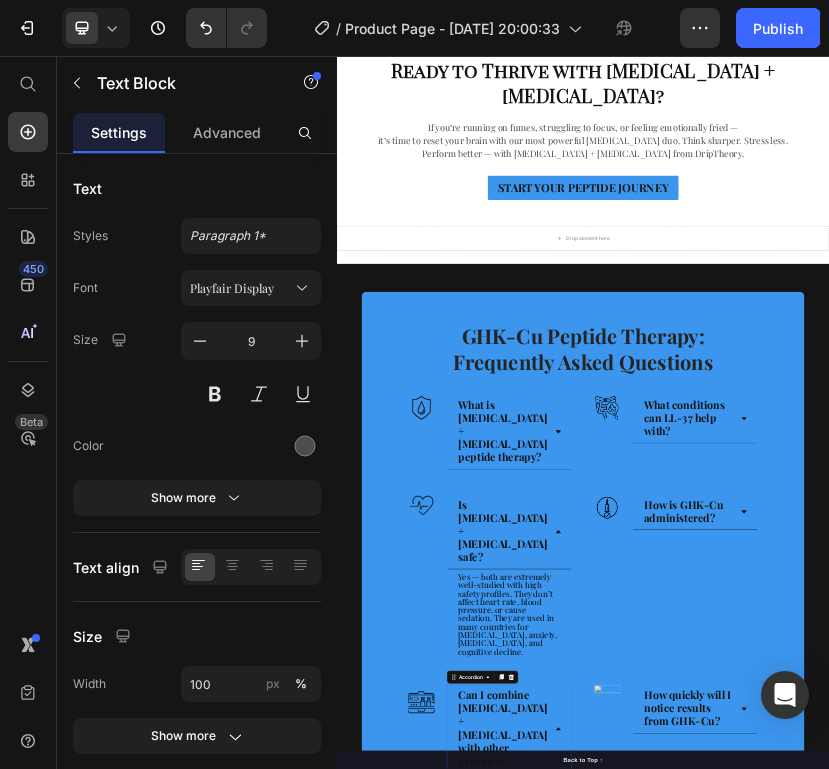 click on "Definitely. GHK-Cu is often stacked with BPC-157, TB-500, or Epitalon for enhanced healing or anti-aging effects. For hair regrowth, it can be combined with microneedling or PRP. Our DripTheory team can tailor a stack to your specific wellness goals." at bounding box center (755, 1924) 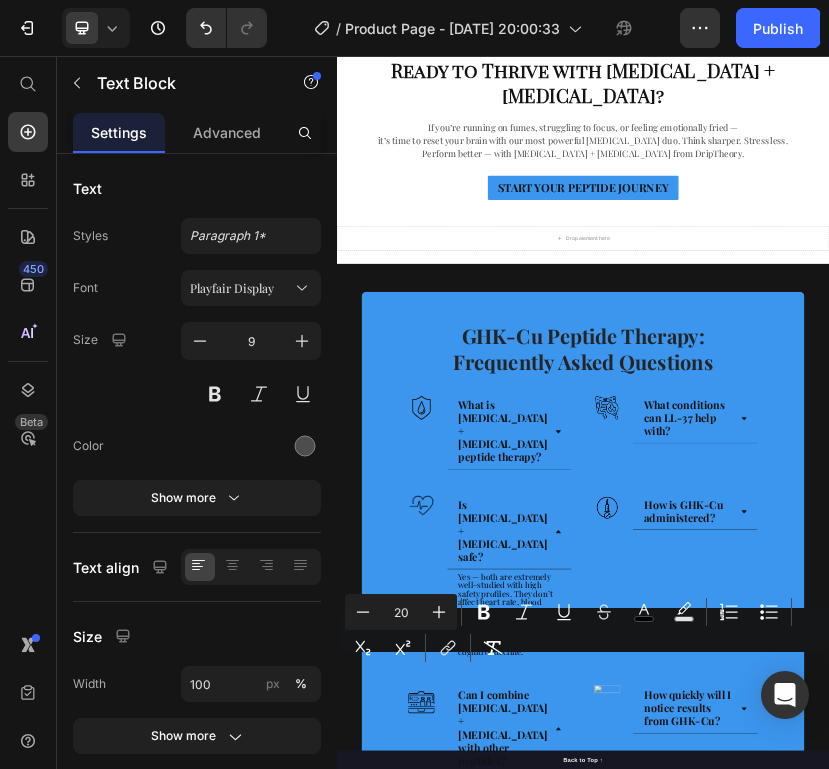 click on "Minus 20 Plus Bold Italic Underline       Strikethrough
color
Text Background Color Numbered List Bulleted List Subscript Superscript       link Remove Format" at bounding box center [585, 630] 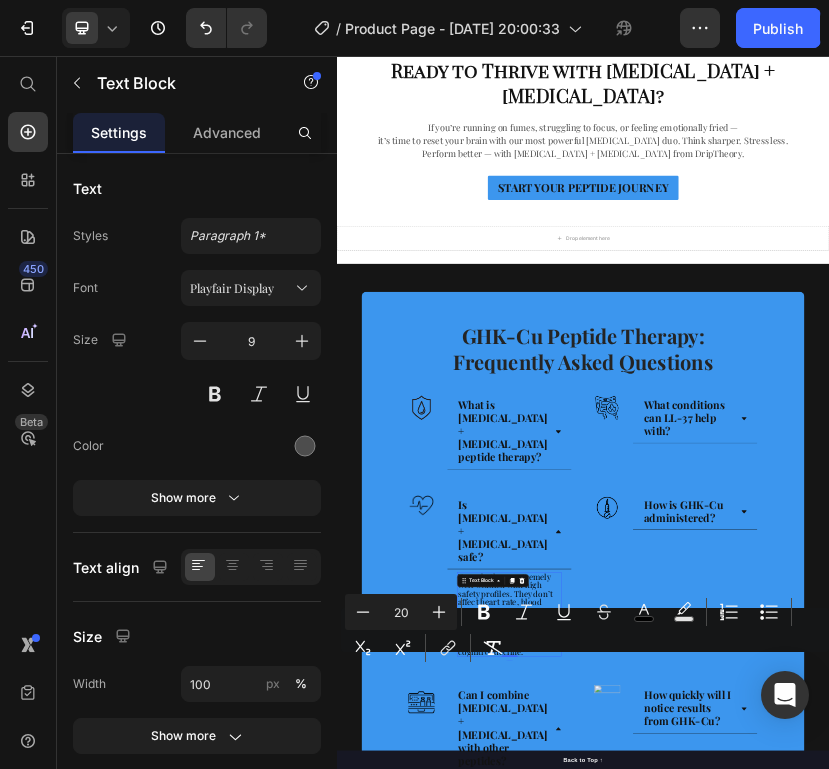 click on "Yes — both are extremely well-studied with high safety profiles. They don’t affect heart rate, blood pressure, or cause sedation. They are used in many countries for [MEDICAL_DATA], anxiety, [MEDICAL_DATA], and cognitive decline." at bounding box center (757, 1420) 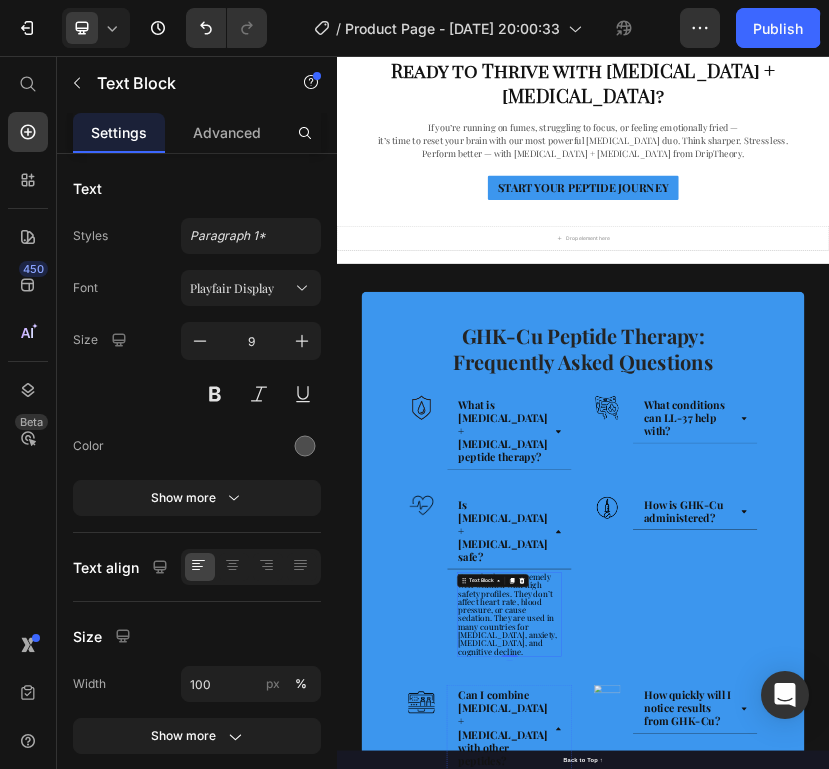 click on "Definitely. GHK-Cu is often stacked with BPC-157, TB-500, or Epitalon for enhanced healing or anti-aging effects. For hair regrowth, it can be combined with microneedling or PRP. Our DripTheory team can tailor a stack to your specific wellness goals." at bounding box center (755, 1924) 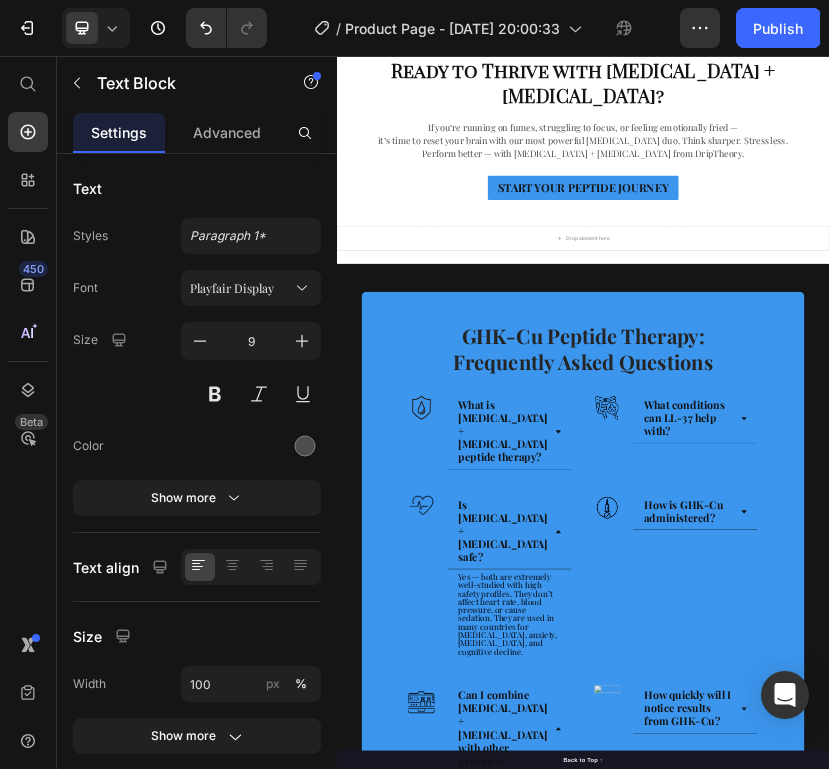 click on "Definitely. GHK-Cu is often stacked with BPC-157, TB-500, or Epitalon for enhanced healing or anti-aging effects. For hair regrowth, it can be combined with microneedling or PRP. Our DripTheory team can tailor a stack to your specific wellness goals." at bounding box center [755, 1924] 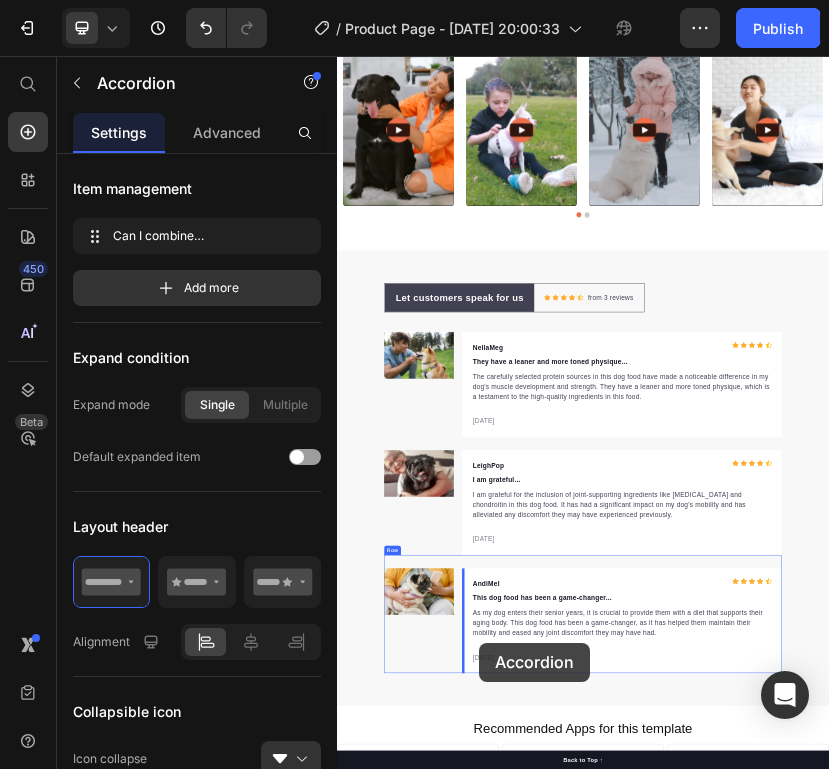 scroll, scrollTop: 6277, scrollLeft: 0, axis: vertical 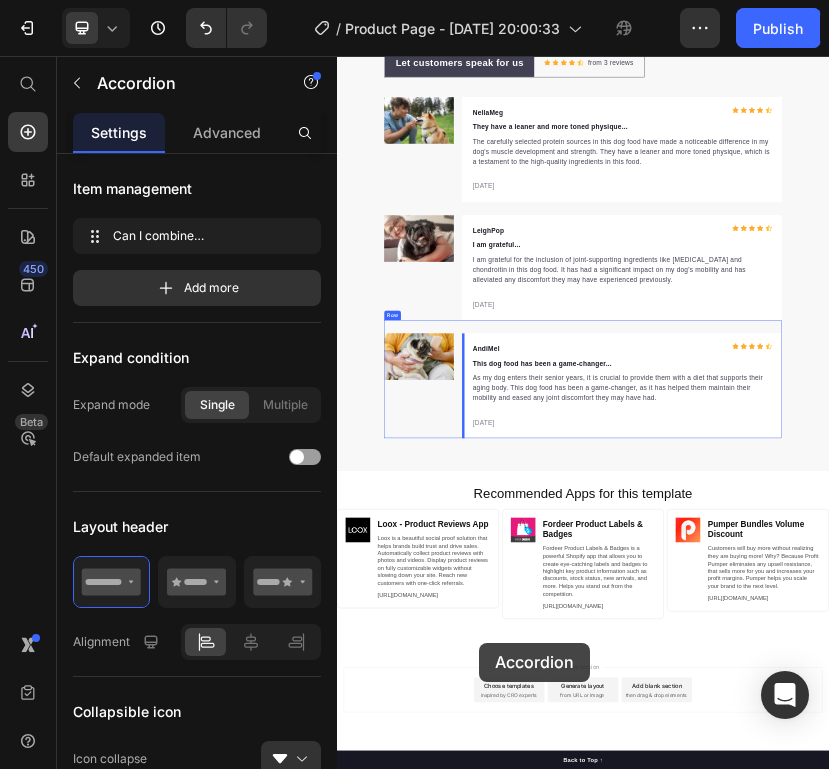 drag, startPoint x: 858, startPoint y: 1541, endPoint x: 691, endPoint y: 1470, distance: 181.46625 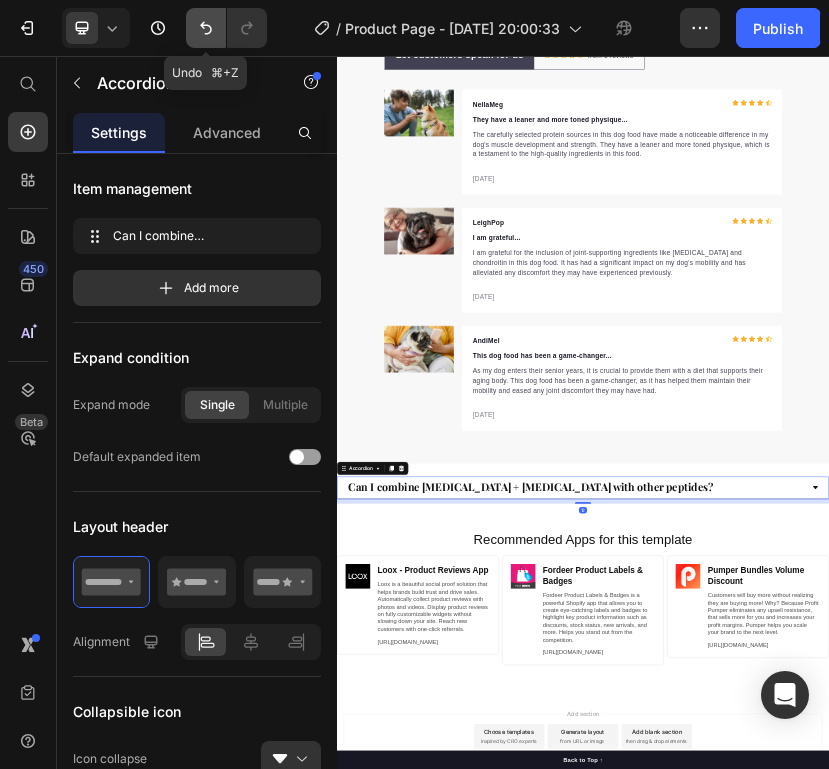 click 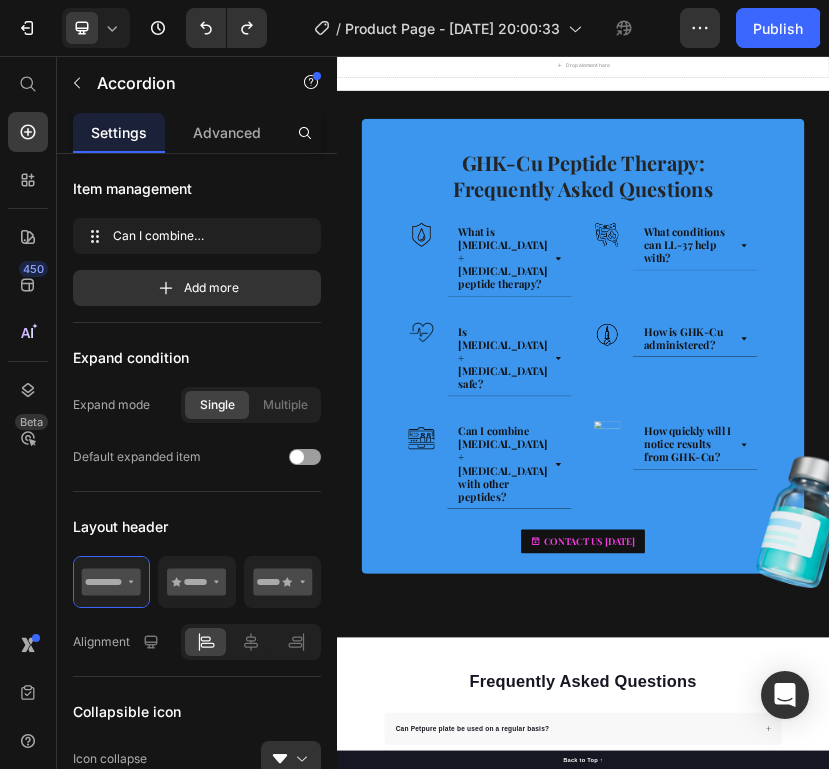 scroll, scrollTop: 3064, scrollLeft: 0, axis: vertical 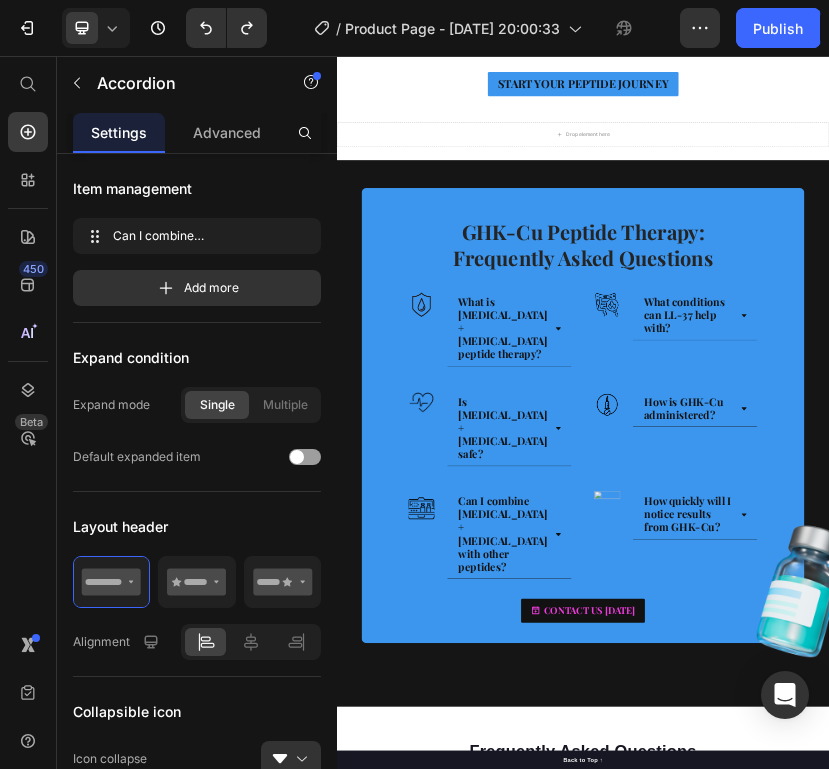 click on "Can I combine [MEDICAL_DATA] + [MEDICAL_DATA] with other peptides?" at bounding box center [757, 1223] 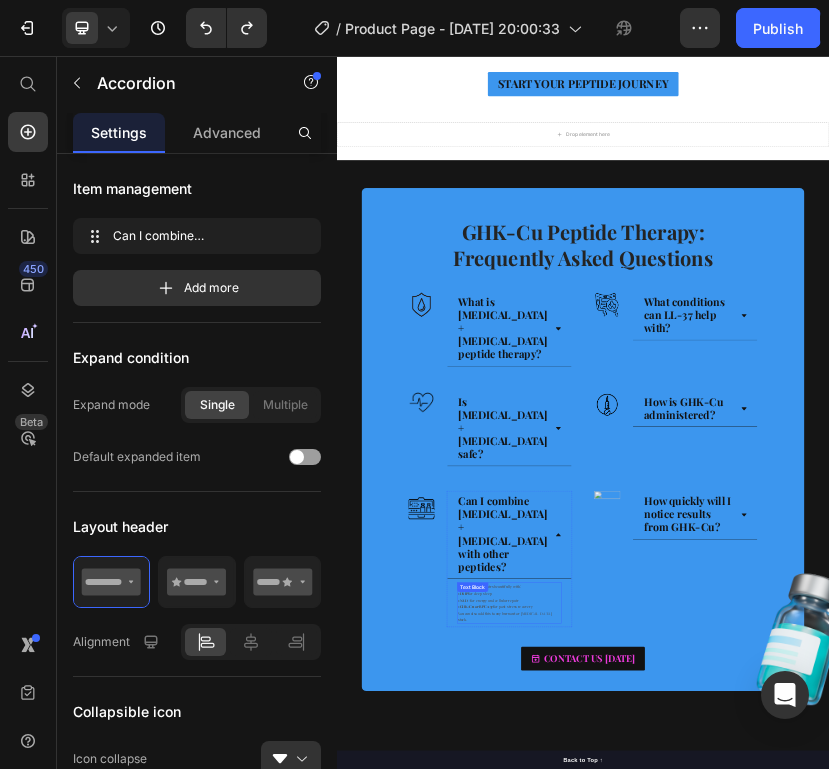 click on "Yes! This combo pairs beautifully with: •  DSIP  for deep sleep •  NAD+  for energy and cellular repair •  GHK-Cu or BPC-157  for post-stress recovery You can also add this to any burnout or [MEDICAL_DATA] stack." at bounding box center (757, 1389) 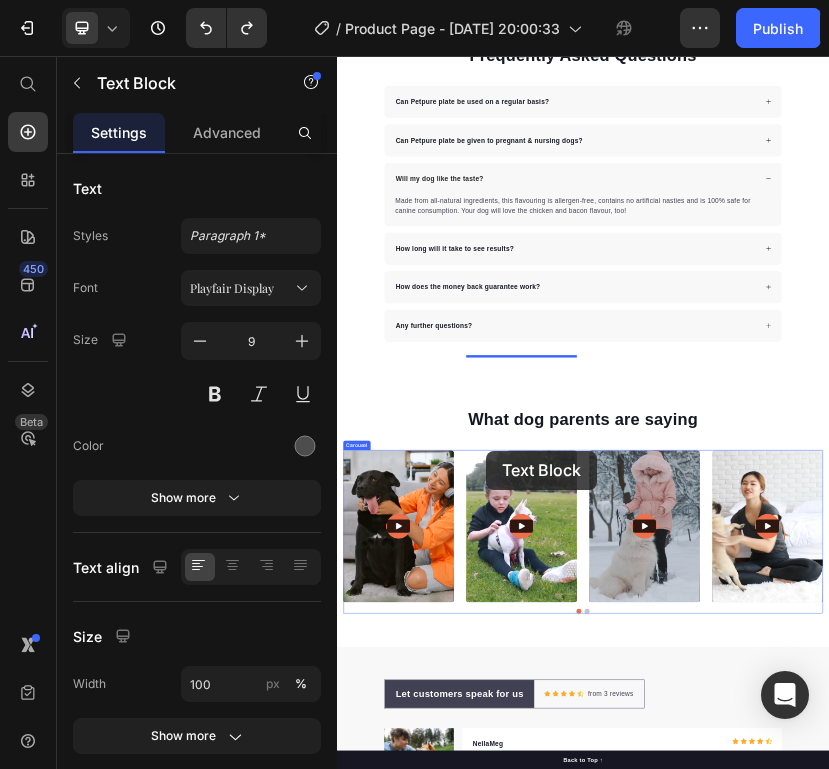 drag, startPoint x: 860, startPoint y: 1070, endPoint x: 730, endPoint y: 1014, distance: 141.54858 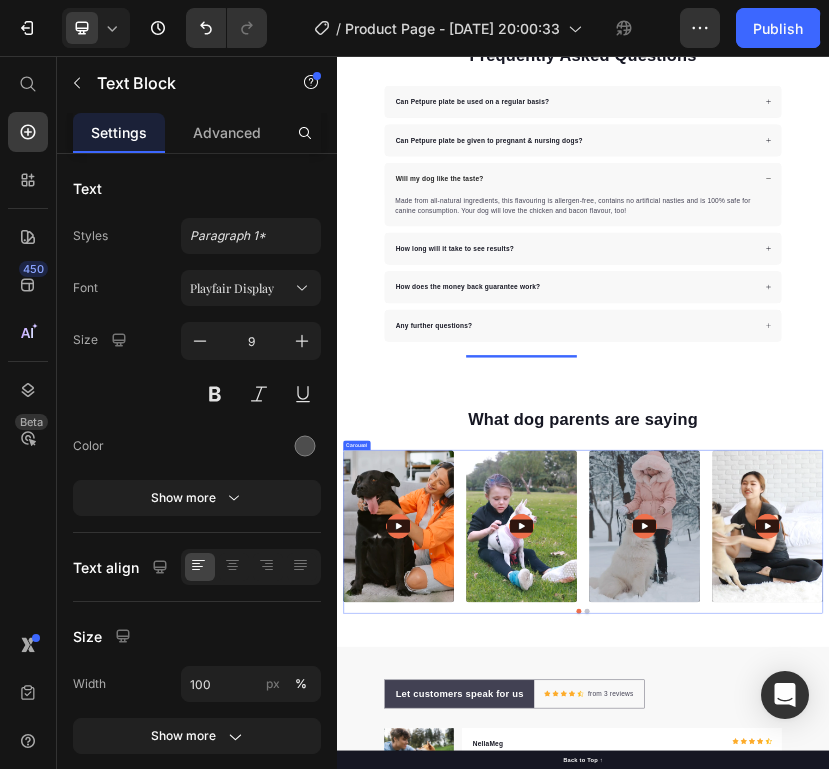 scroll, scrollTop: 4794, scrollLeft: 0, axis: vertical 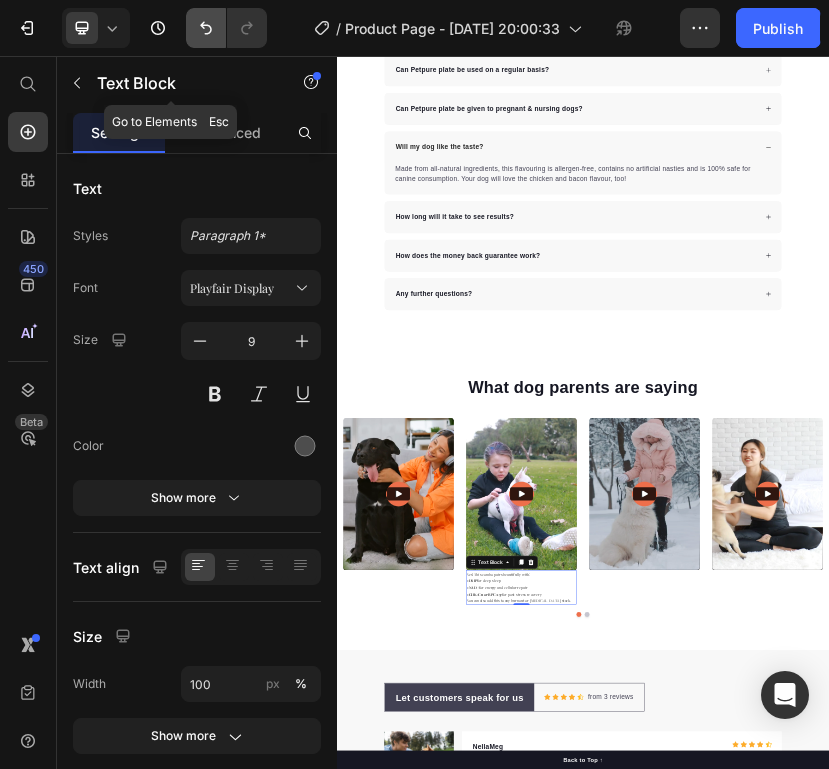 click 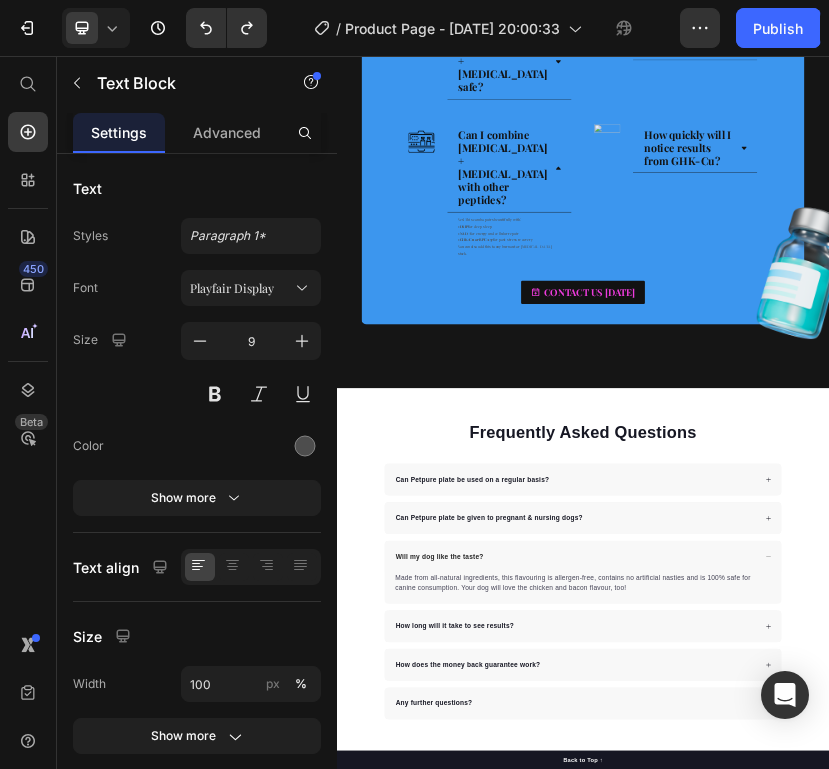 scroll, scrollTop: 3577, scrollLeft: 0, axis: vertical 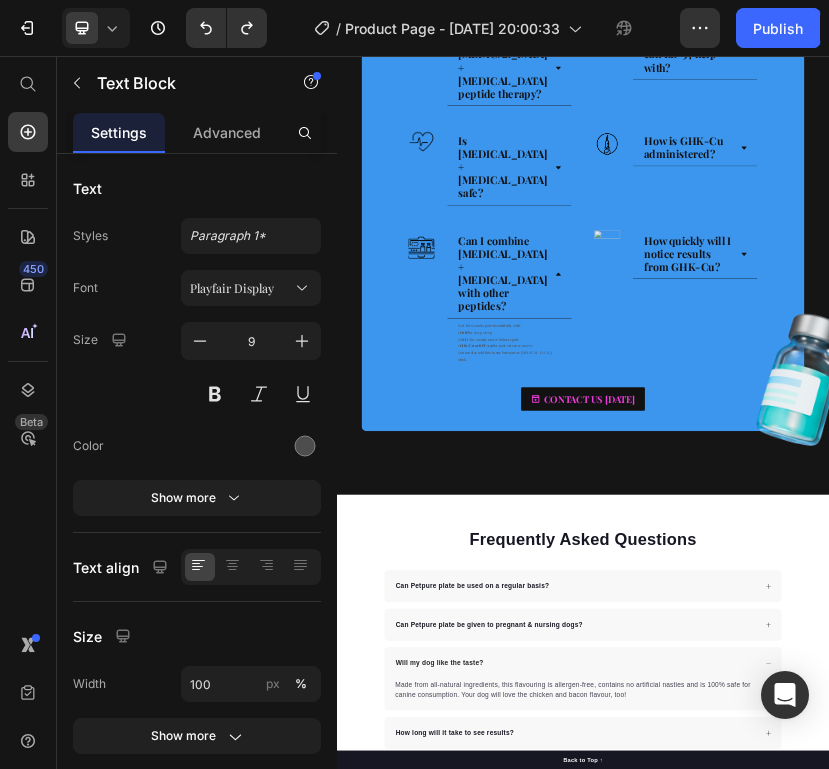 click on "Yes! This combo pairs beautifully with: •  DSIP  for deep sleep •  NAD+  for energy and cellular repair •  GHK-Cu or BPC-157  for post-stress recovery You can also add this to any burnout or [MEDICAL_DATA] stack." at bounding box center [757, 755] 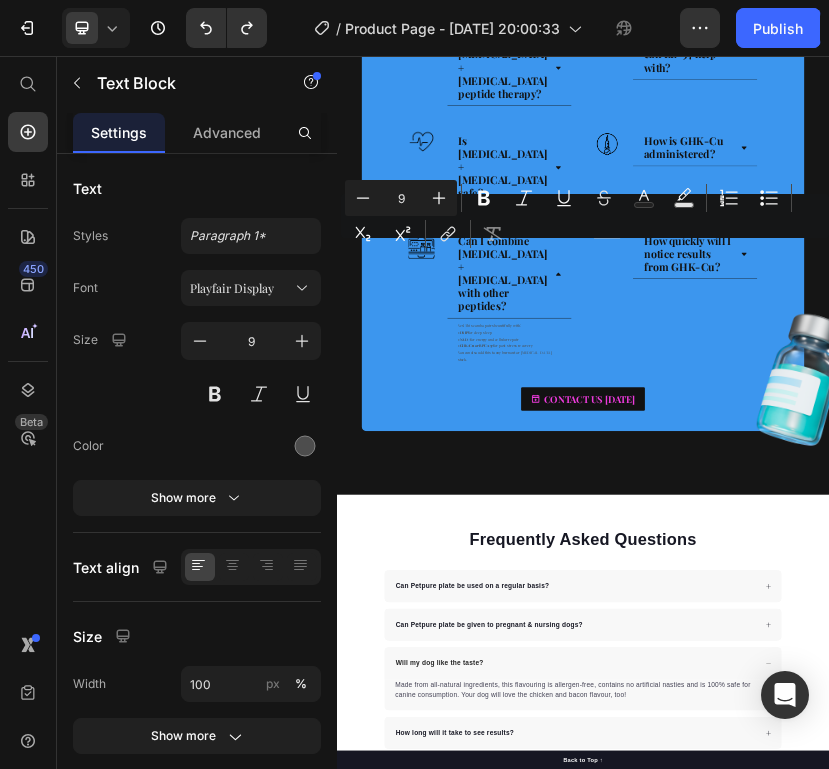 click 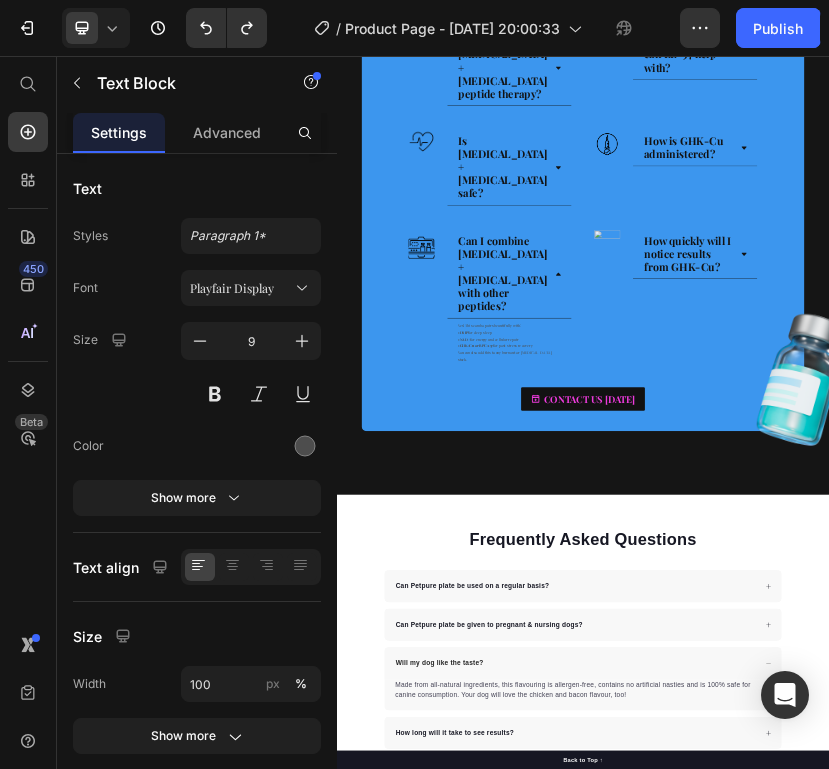 click on "Yes! This combo pairs beautifully with: •  DSIP  for deep sleep •  NAD+  for energy and cellular repair •  GHK-Cu or BPC-157  for post-stress recovery You can also add this to any burnout or [MEDICAL_DATA] stack." at bounding box center (757, 755) 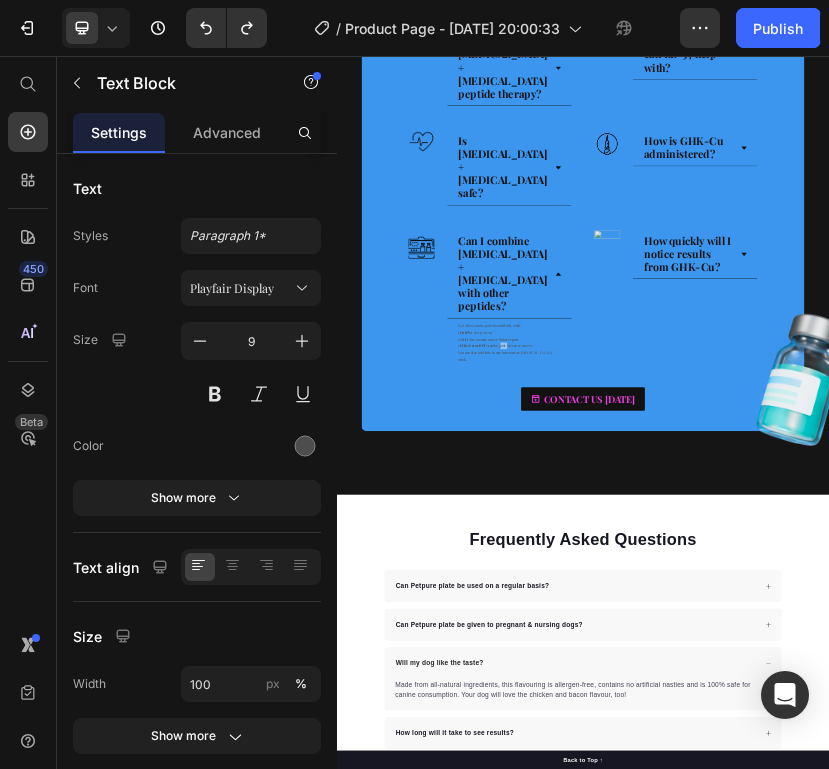 click on "Yes! This combo pairs beautifully with: •  DSIP  for deep sleep •  NAD+  for energy and cellular repair •  GHK-Cu or BPC-157  for post-stress recovery You can also add this to any burnout or [MEDICAL_DATA] stack." at bounding box center (757, 755) 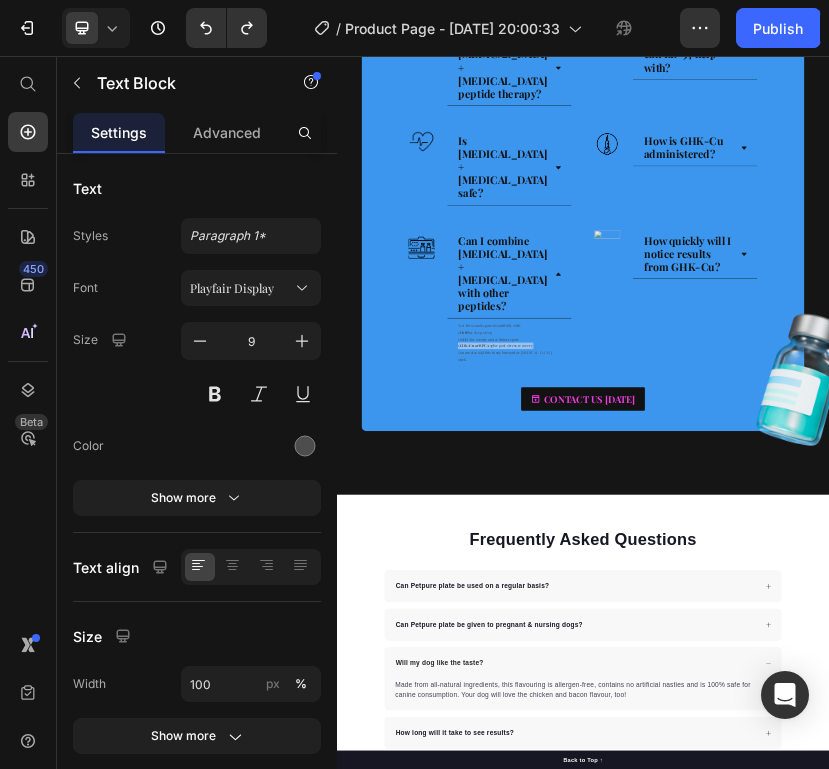 click on "Yes! This combo pairs beautifully with: •  DSIP  for deep sleep •  NAD+  for energy and cellular repair •  GHK-Cu or BPC-157  for post-stress recovery You can also add this to any burnout or [MEDICAL_DATA] stack." at bounding box center [757, 755] 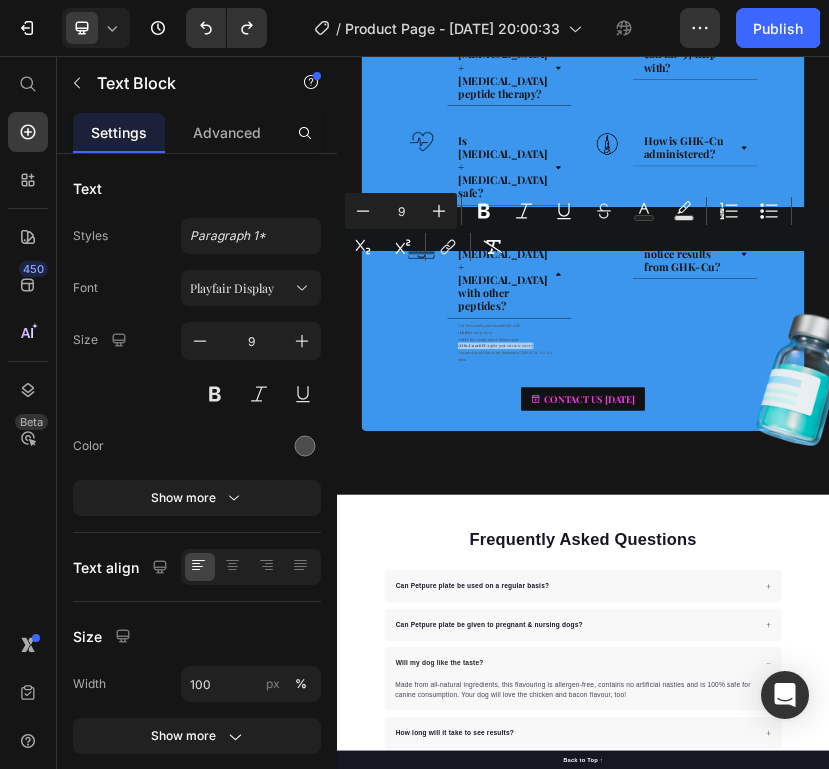 click on "Minus 9 Plus Bold Italic Underline       Strikethrough
Text Color
Text Background Color Numbered List Bulleted List Subscript Superscript       link Remove Format" at bounding box center (585, 229) 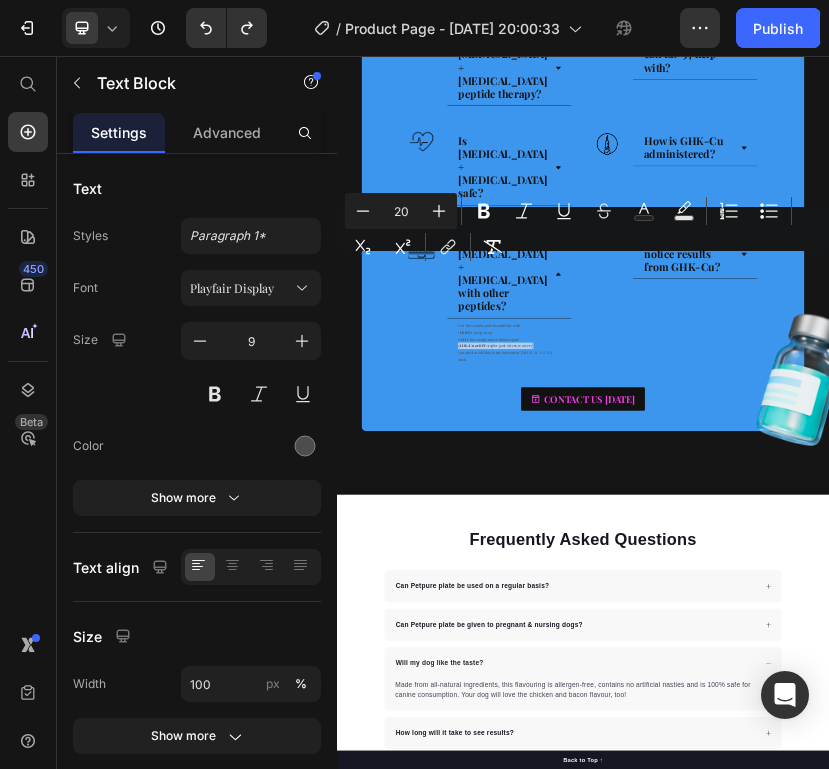 type on "20" 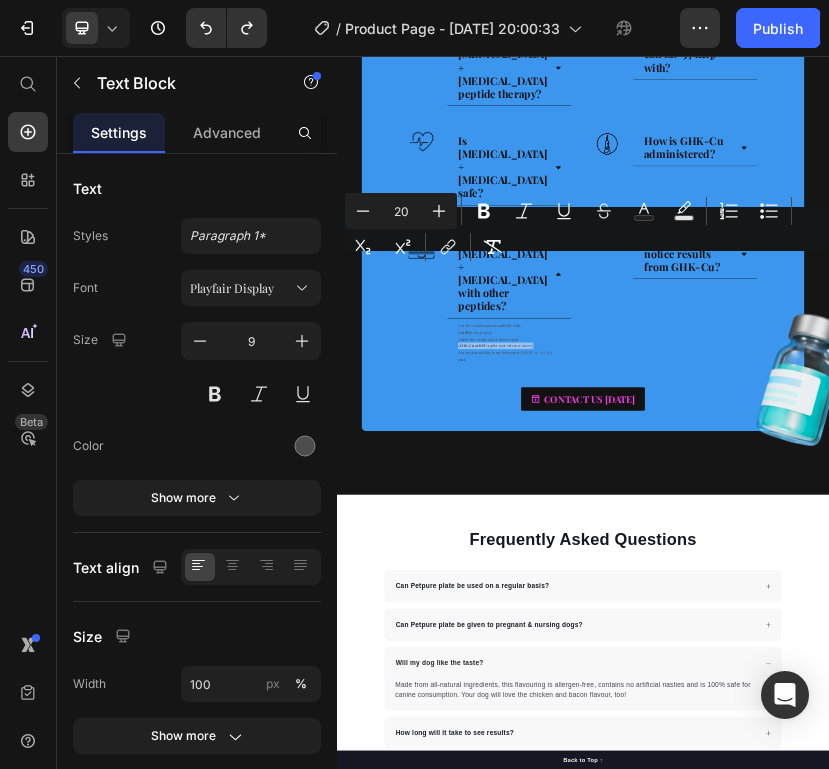 scroll, scrollTop: 3602, scrollLeft: 0, axis: vertical 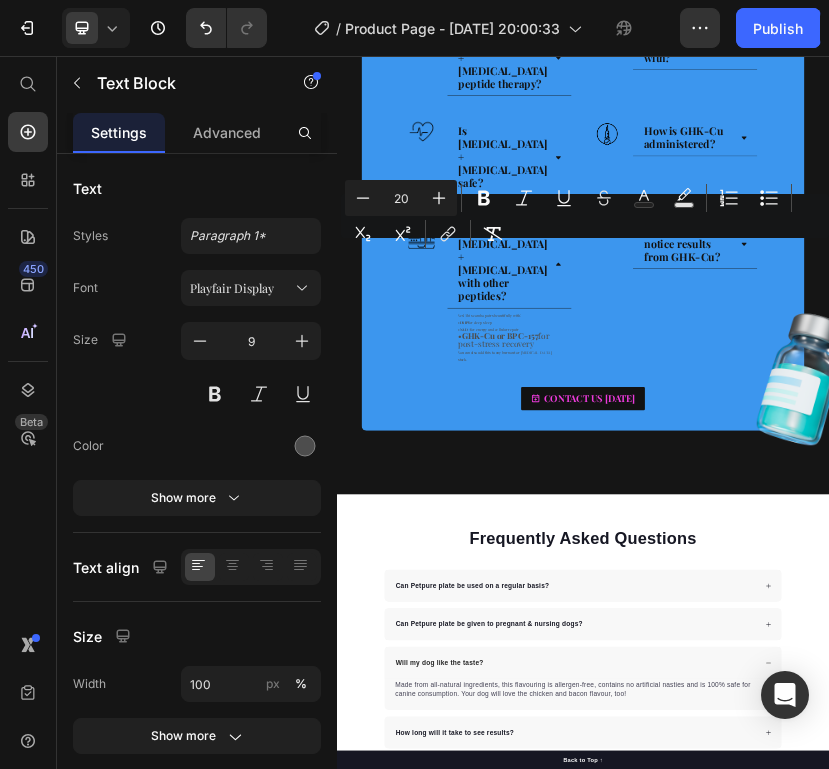 click on "Minus 20 Plus Bold Italic Underline       Strikethrough
Text Color
Text Background Color Numbered List Bulleted List Subscript Superscript       link Remove Format" at bounding box center [585, 216] 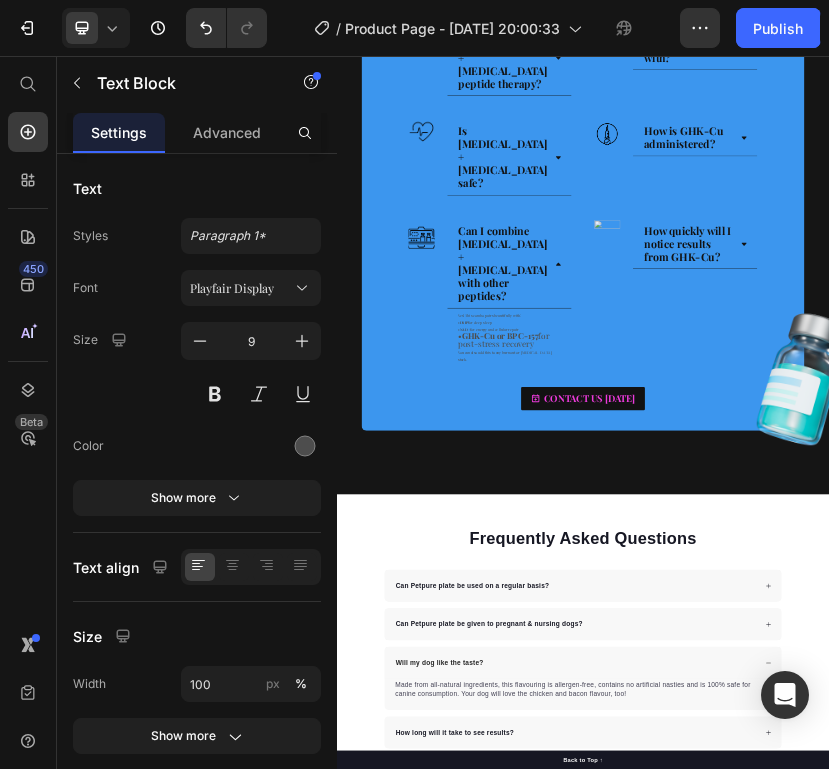 click on "•  GHK-Cu or BPC-157  for post-stress recovery" at bounding box center [743, 748] 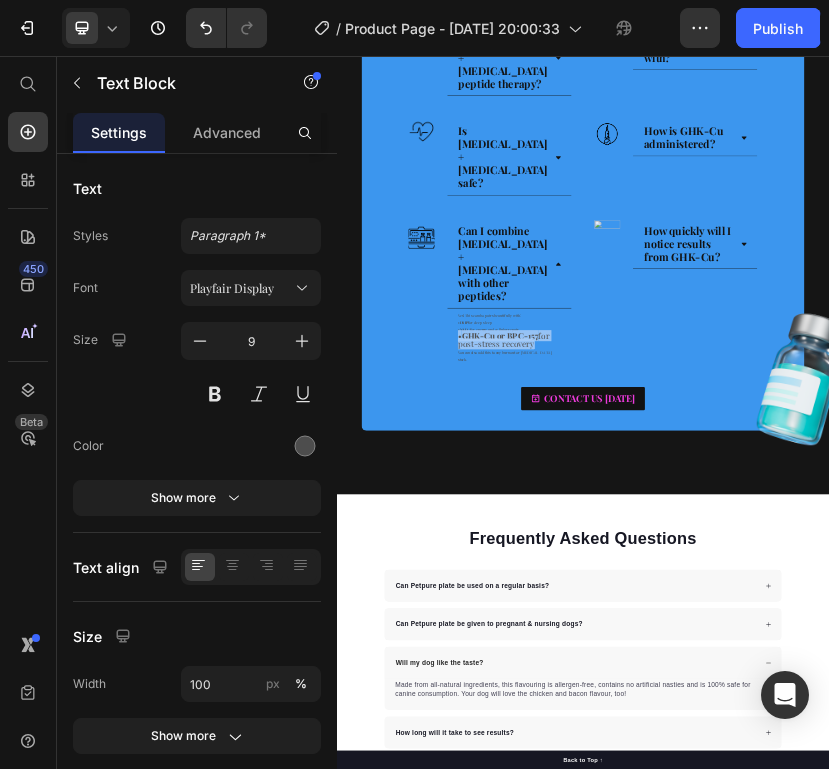 click on "•  GHK-Cu or BPC-157  for post-stress recovery" at bounding box center [743, 748] 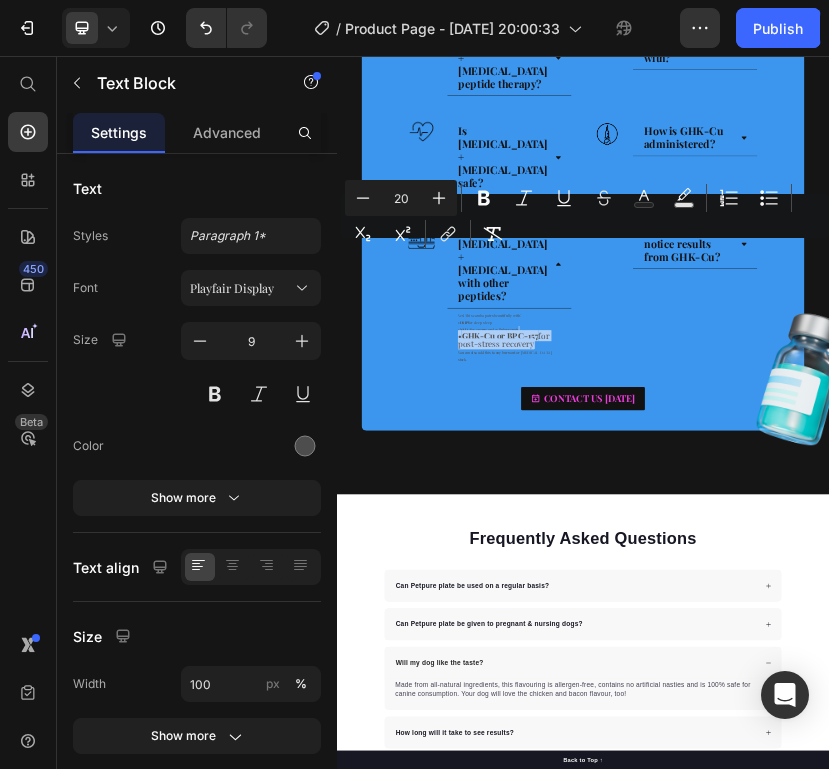 click on "Remove Format" at bounding box center [493, 234] 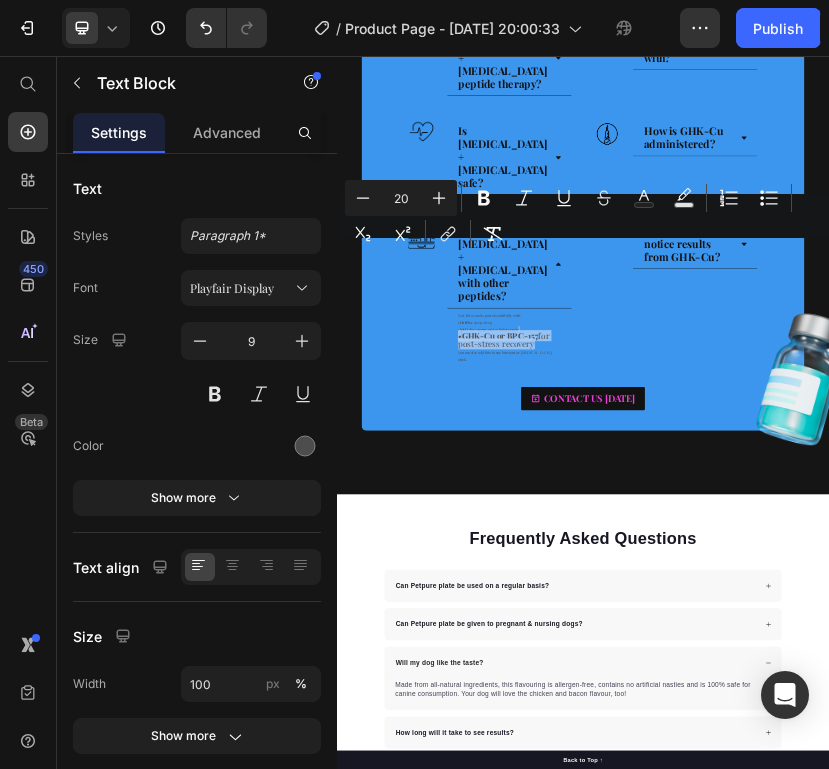 type on "9" 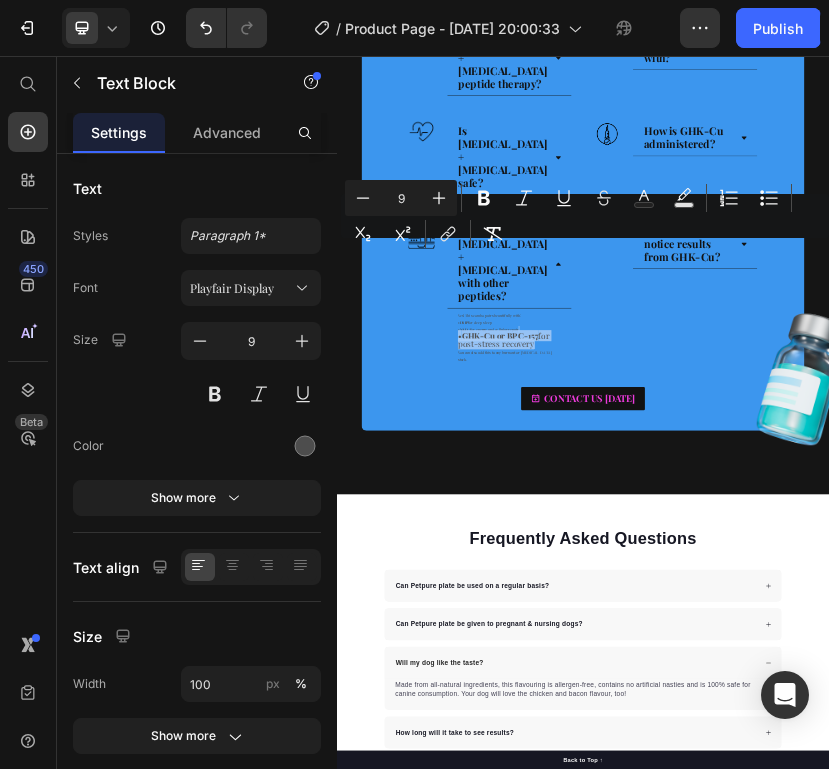 scroll, scrollTop: 3577, scrollLeft: 0, axis: vertical 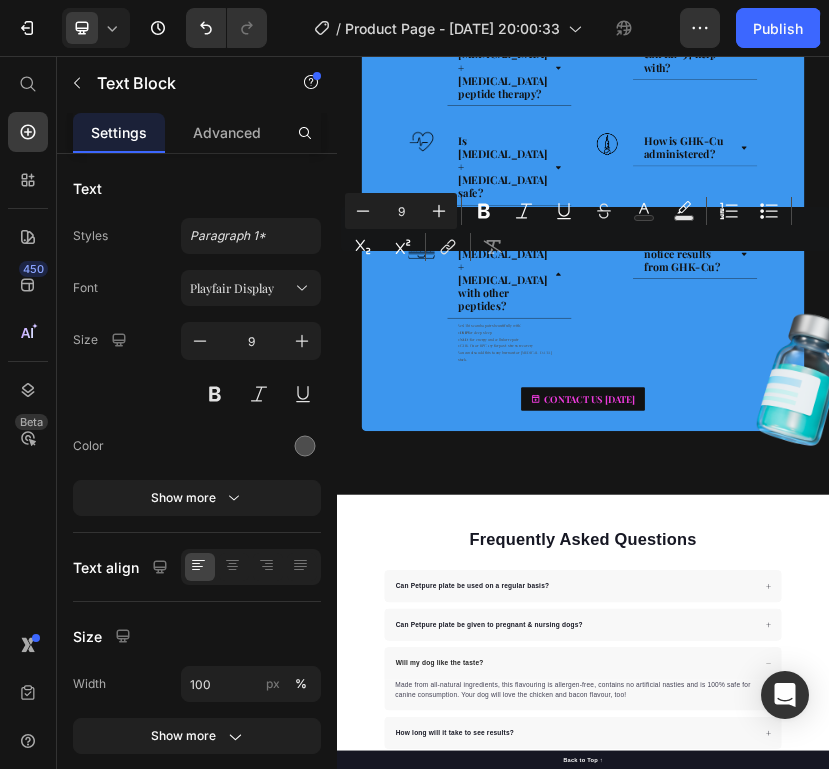 click on "Minus 9 Plus Bold Italic Underline       Strikethrough
Text Color
Text Background Color Numbered List Bulleted List Subscript Superscript       link Remove Format" at bounding box center [585, 229] 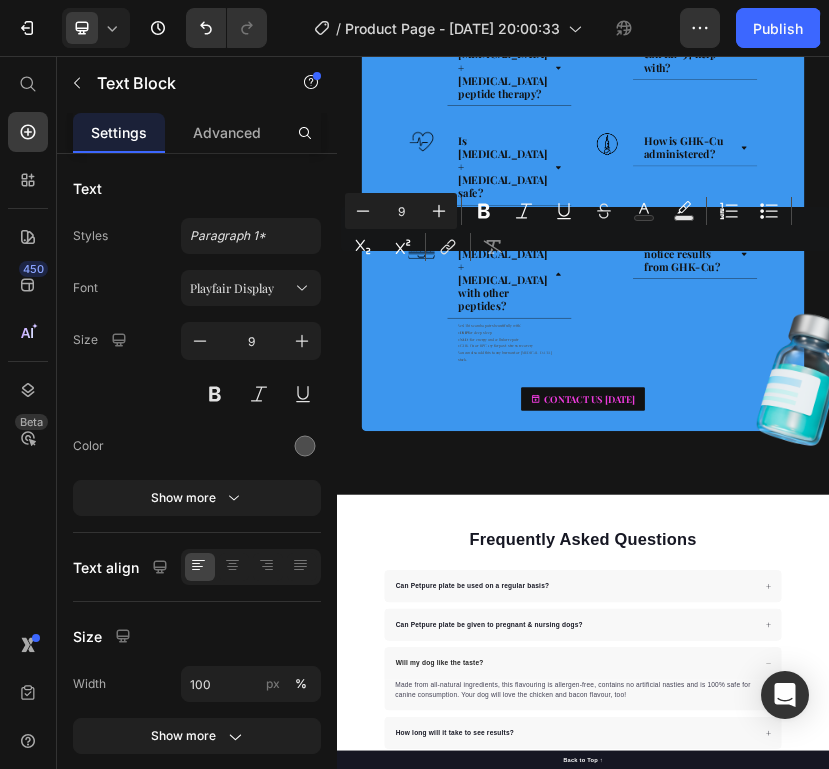 click on "Is [MEDICAL_DATA] + [MEDICAL_DATA] safe?" at bounding box center (757, 330) 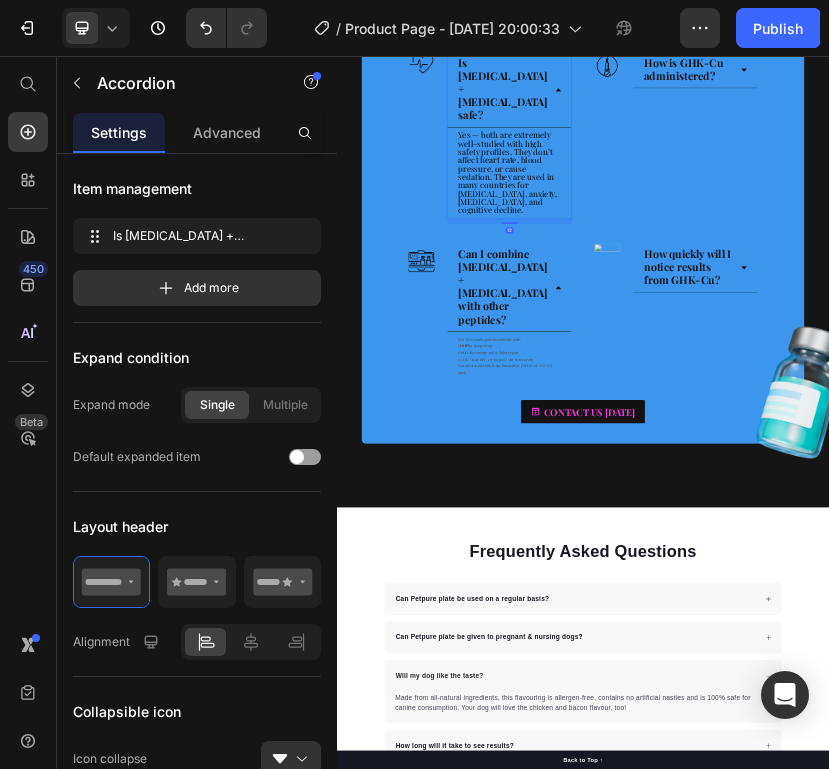 scroll, scrollTop: 3783, scrollLeft: 0, axis: vertical 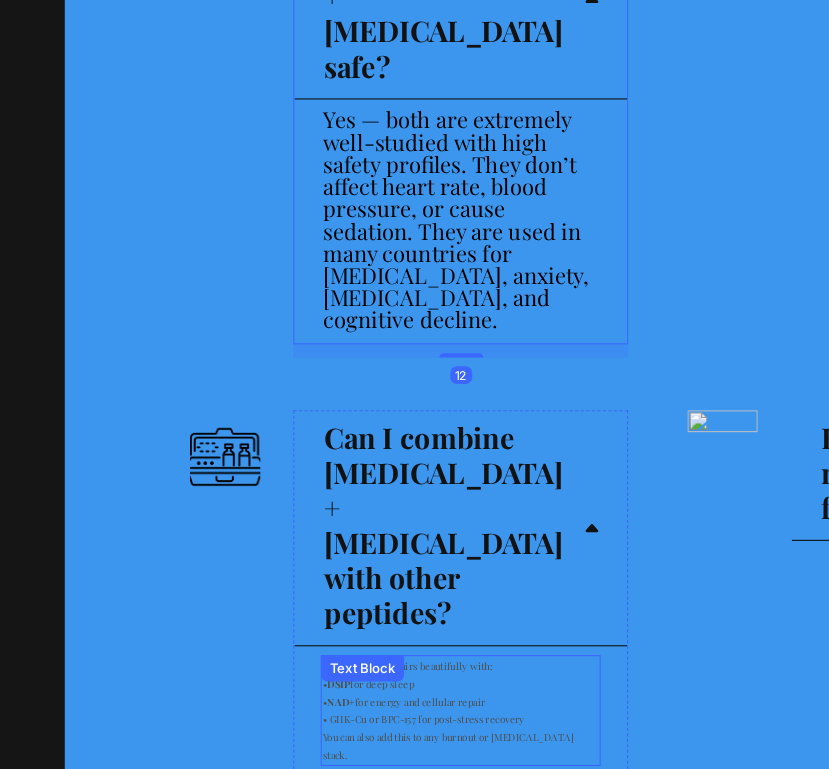click on "Yes! This combo pairs beautifully with: •  DSIP  for deep sleep •  NAD+  for energy and cellular repair • GHK-Cu or BPC-157 for post-stress recovery You can also add this to any burnout or [MEDICAL_DATA] stack." at bounding box center (419, 640) 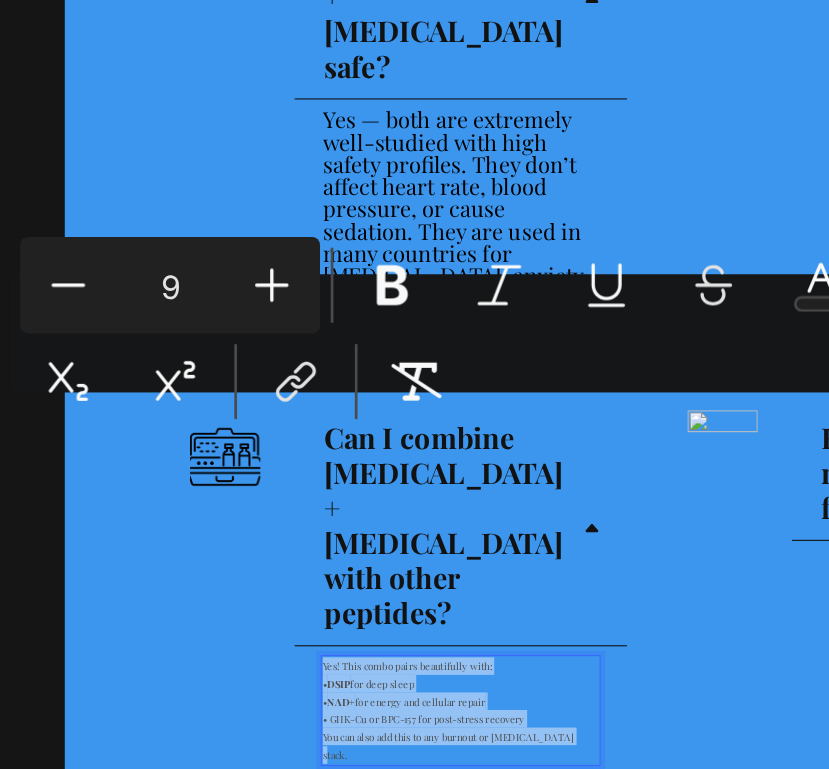 drag, startPoint x: 513, startPoint y: 418, endPoint x: 293, endPoint y: 353, distance: 229.4014 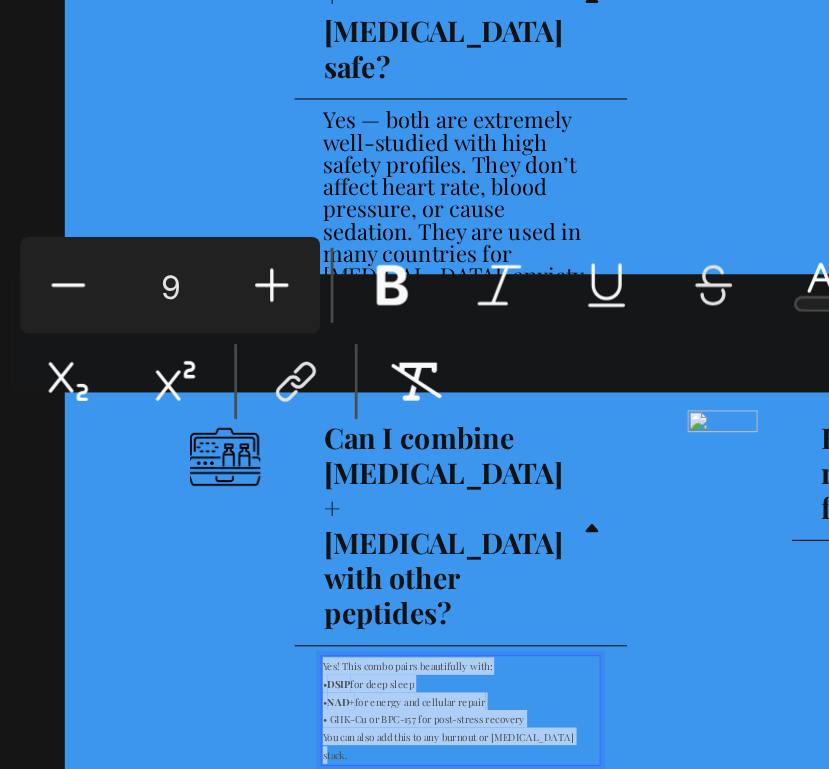 click on "9" at bounding box center (401, 191) 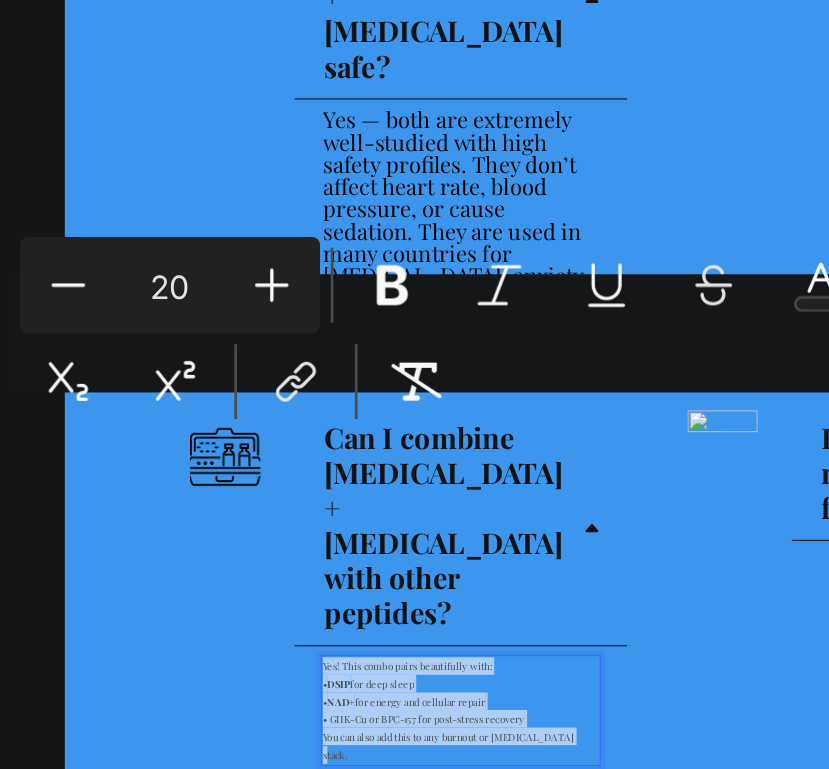 type on "20" 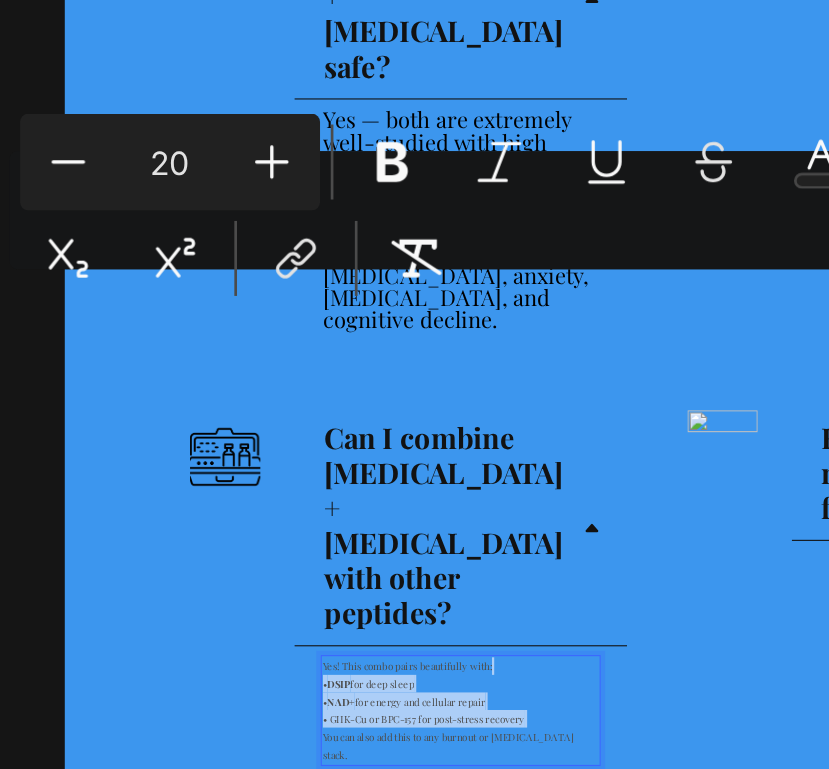 scroll, scrollTop: 3888, scrollLeft: 0, axis: vertical 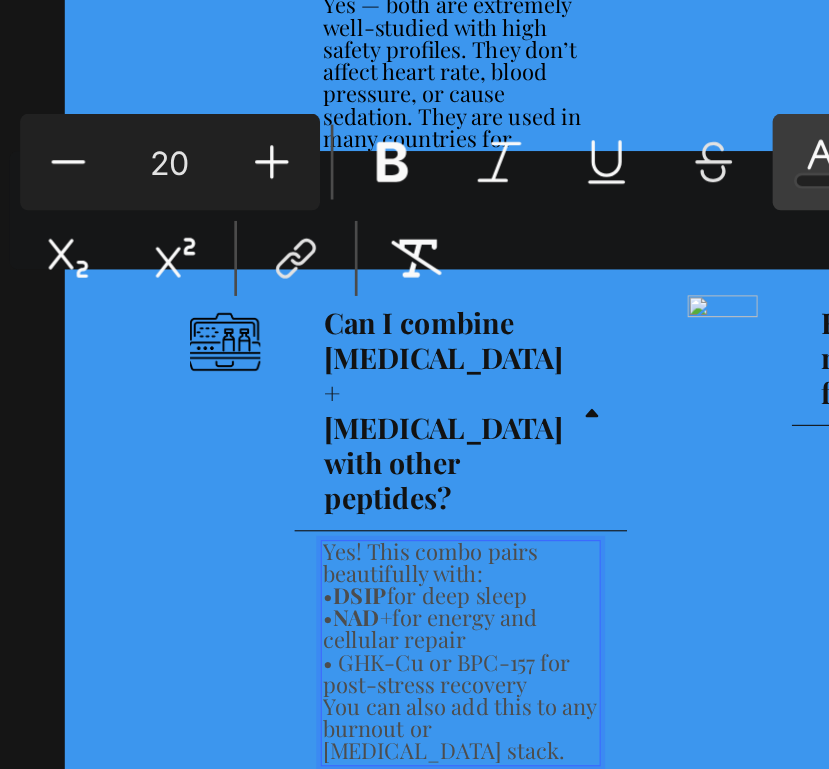 click on "Text Color" at bounding box center (644, 145) 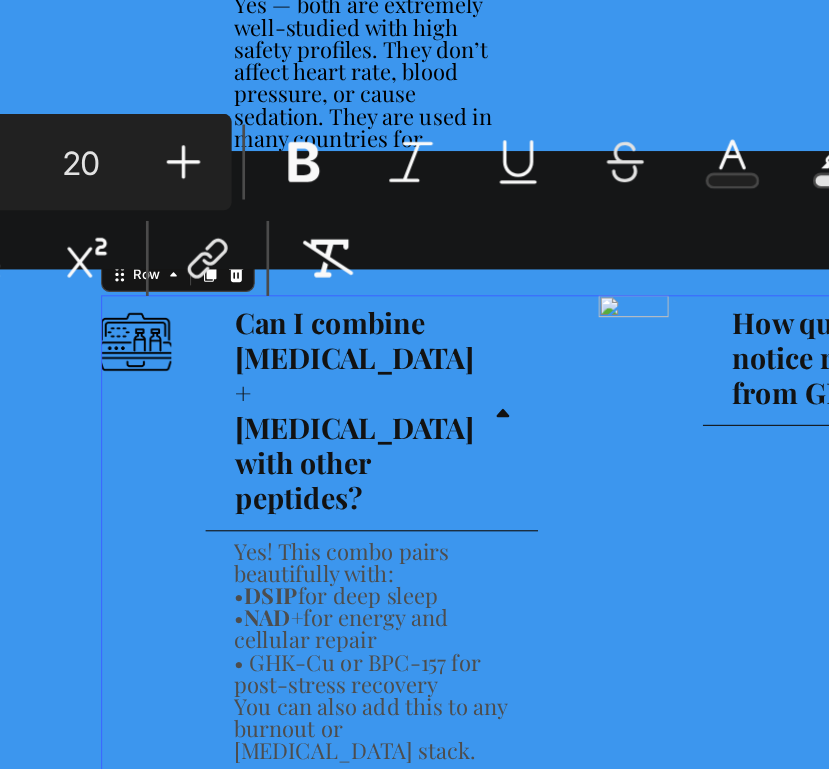 click on "Image
How quickly will I notice results from GHK-Cu? Accordion Row" at bounding box center [737, 494] 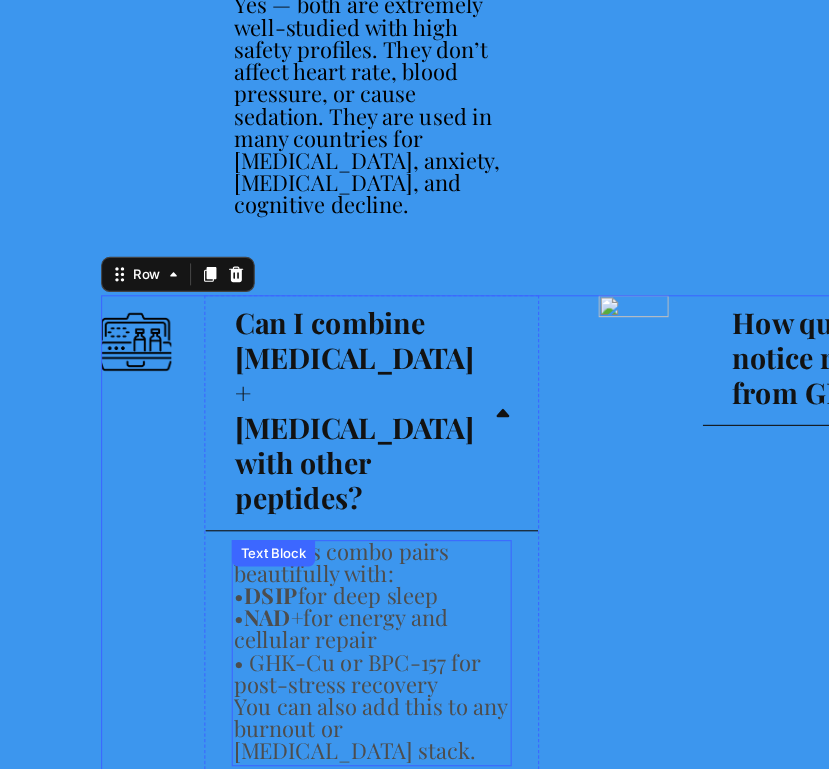 click on "• GHK-Cu or BPC-157 for post-stress recovery" at bounding box center [318, 605] 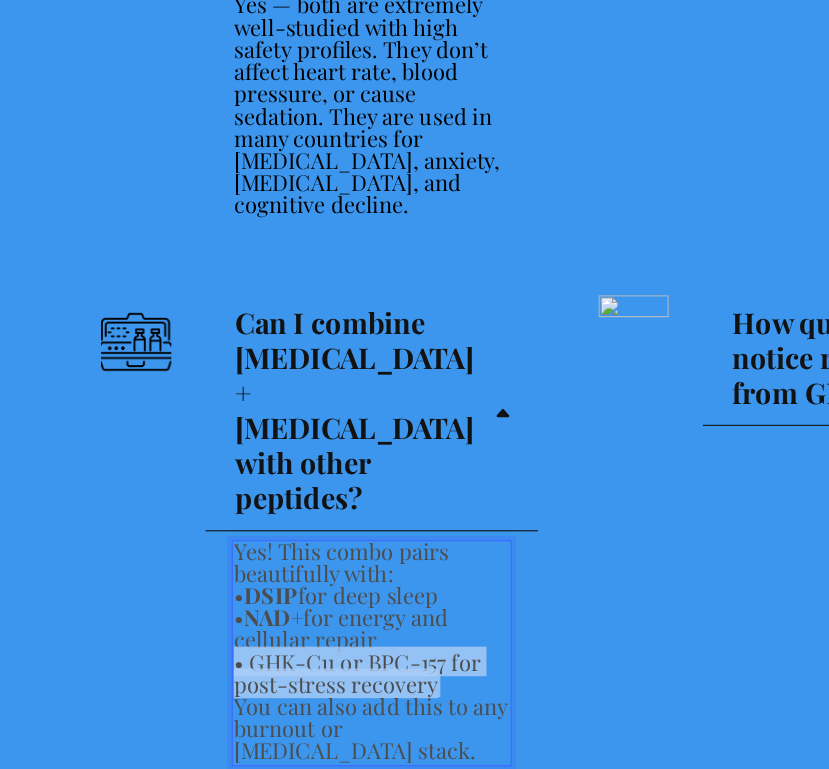 click on "• GHK-Cu or BPC-157 for post-stress recovery" at bounding box center (318, 605) 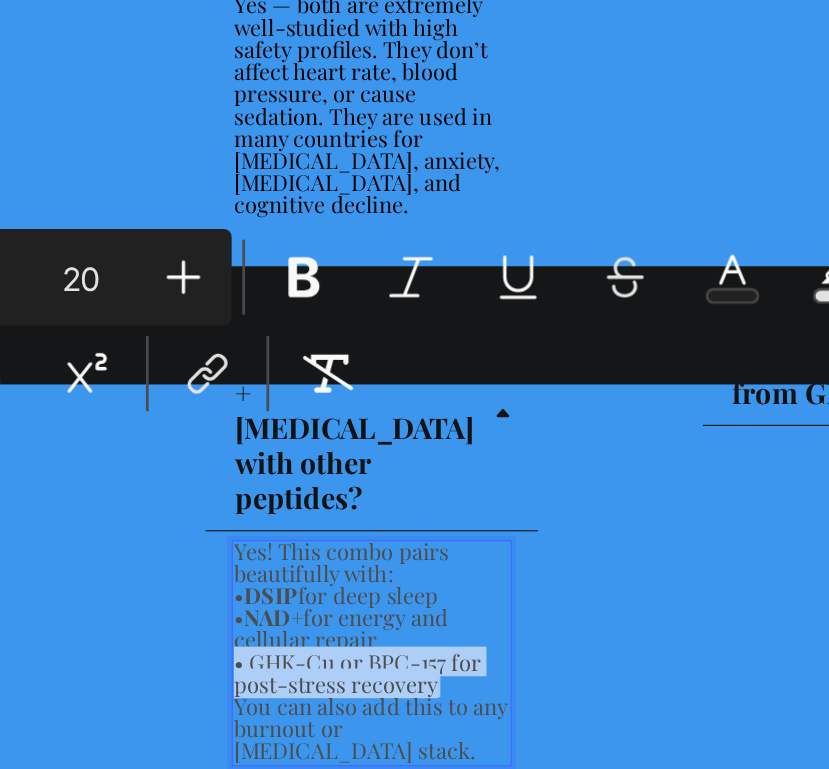 click on "Minus 20 Plus Bold Italic Underline       Strikethrough
Text Color
Text Background Color Numbered List Bulleted List Subscript Superscript       link Remove Format" at bounding box center [585, 206] 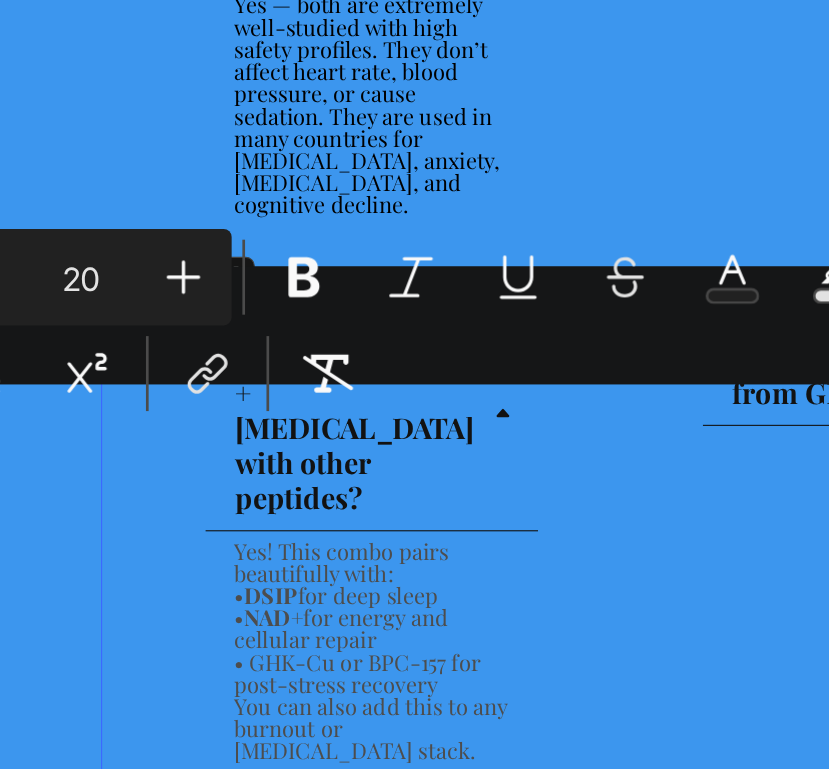 click on "Image
How quickly will I notice results from GHK-Cu? Accordion Row" at bounding box center (737, 494) 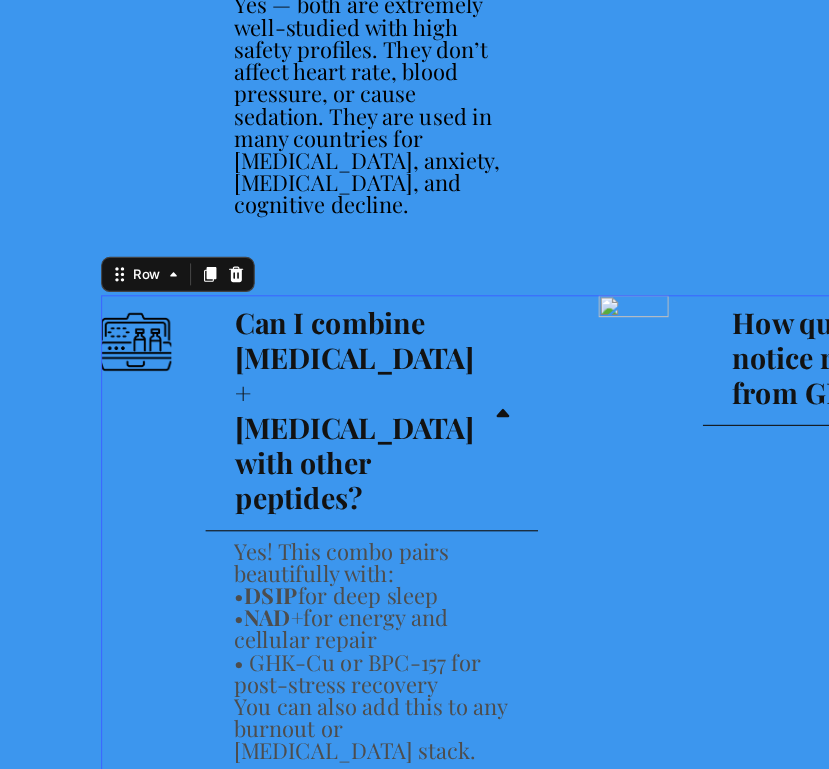 click on "Image
How quickly will I notice results from GHK-Cu? Accordion Row" at bounding box center (737, 494) 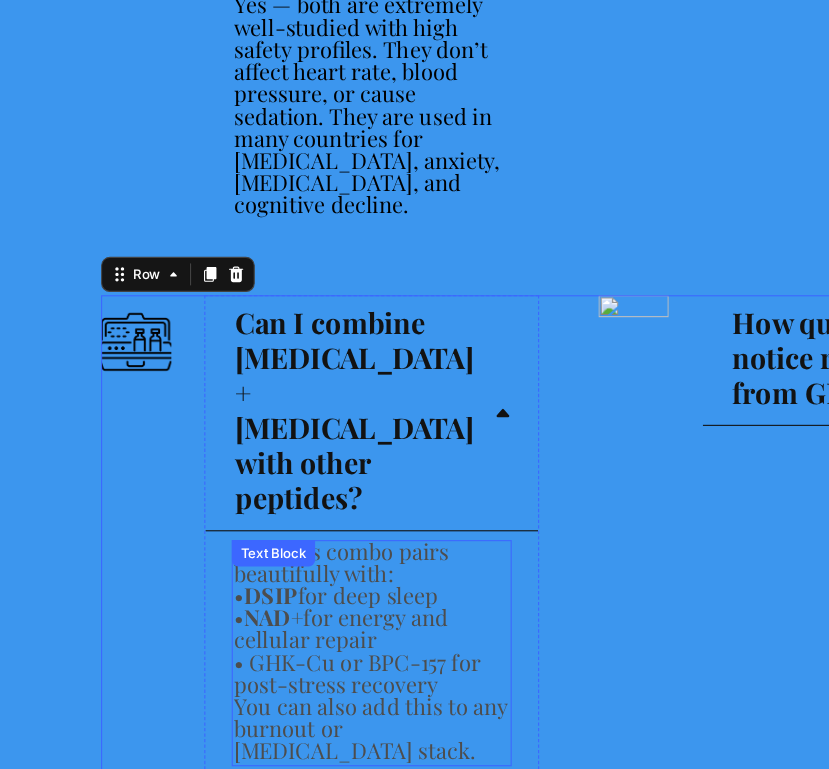 click on "Yes! This combo pairs beautifully with: •  DSIP  for deep sleep •  NAD+  for energy and cellular repair • GHK-Cu or BPC-157 for post-stress recovery You can also add this to any burnout or [MEDICAL_DATA] stack. Text Block" at bounding box center (331, 588) 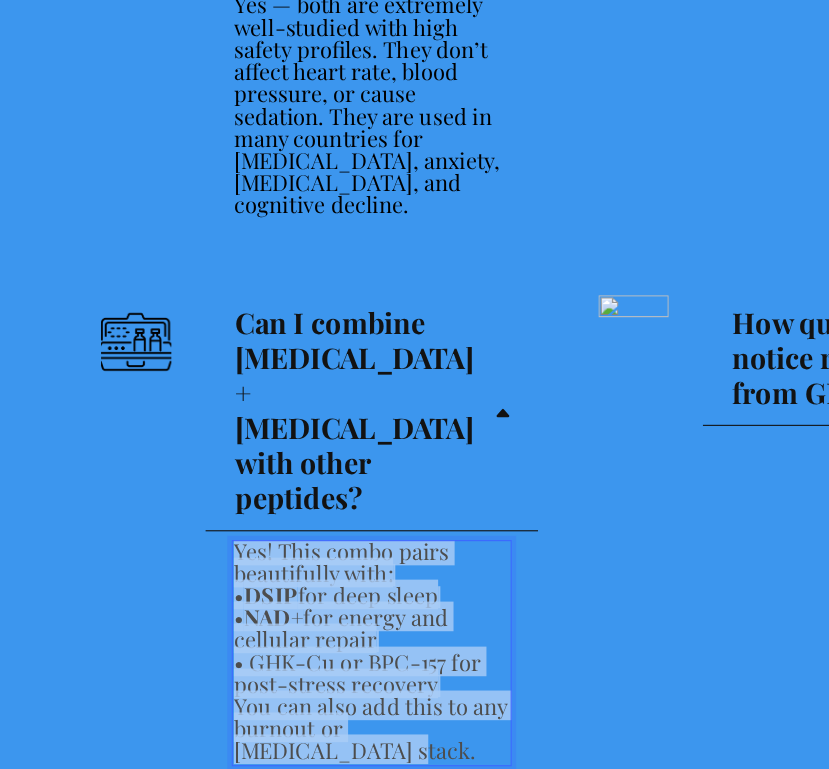 drag, startPoint x: 210, startPoint y: 259, endPoint x: 457, endPoint y: 413, distance: 291.0756 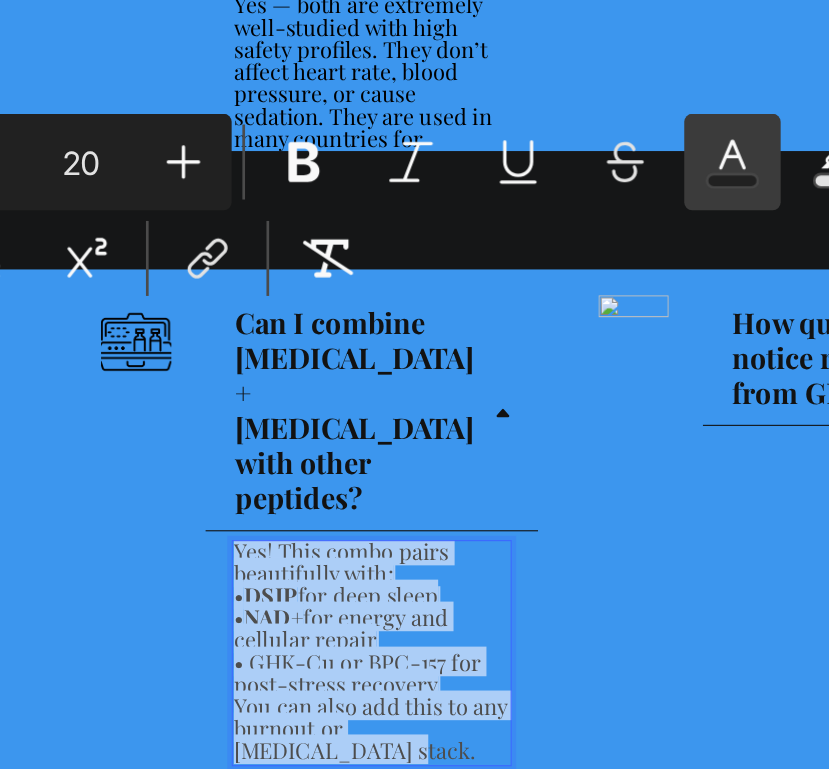 click on "Text Color" at bounding box center [644, 145] 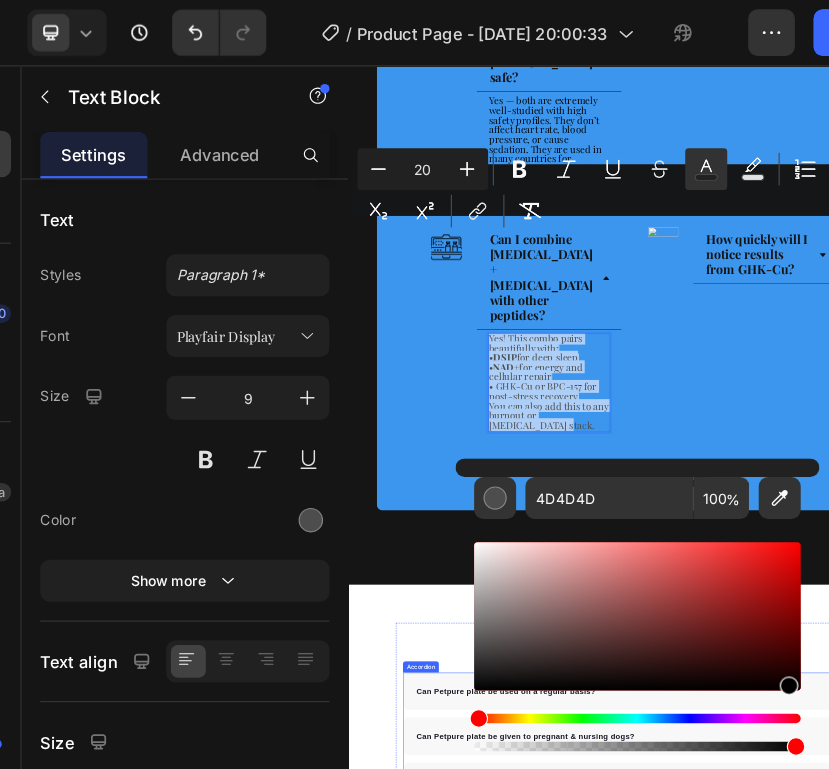 drag, startPoint x: 794, startPoint y: 624, endPoint x: 1430, endPoint y: 1485, distance: 1070.4285 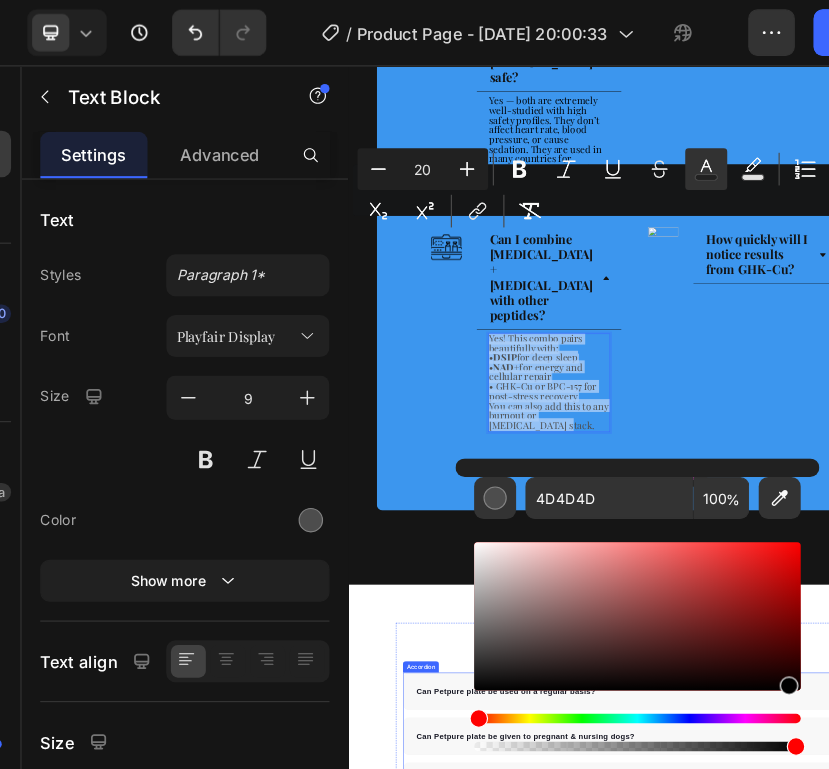 type on "000000" 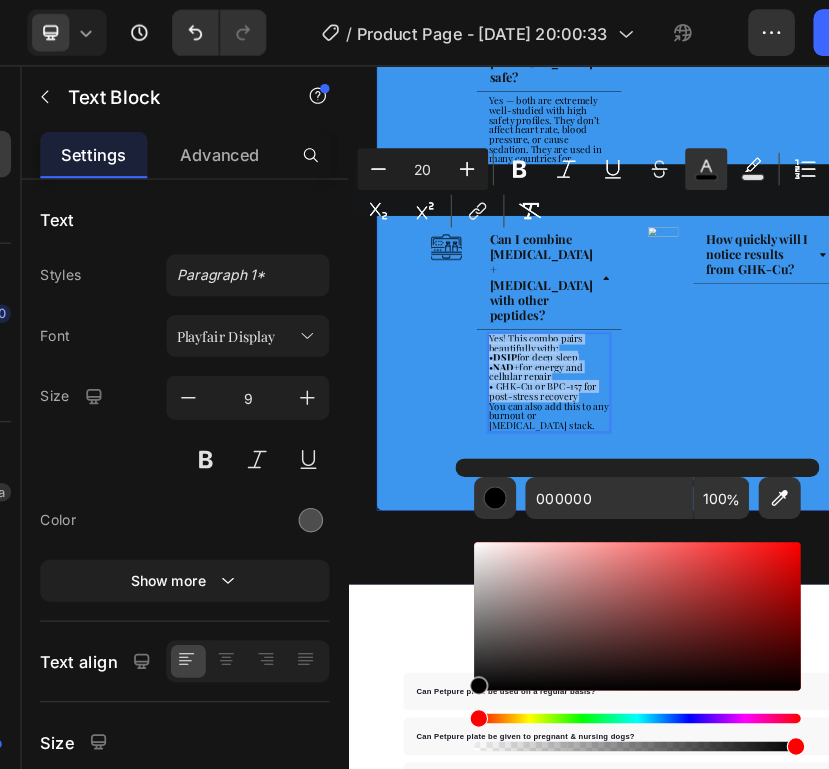 click on "GHK-Cu Peptide Therapy: Frequently Asked Questions Heading Row Image
What is [MEDICAL_DATA] + [MEDICAL_DATA] peptide therapy? Accordion Row Image
What conditions can LL-37 help with? Accordion Row Row Image
Is [MEDICAL_DATA] + [MEDICAL_DATA] safe? Yes — both are extremely well-studied with high safety profiles. They don’t affect heart rate, blood pressure, or cause sedation. They are used in many countries for [MEDICAL_DATA], anxiety, [MEDICAL_DATA], and cognitive decline. Text Block Accordion Row Image
How is GHK-Cu administered? Accordion Row Row Image
Can I combine [MEDICAL_DATA] + [MEDICAL_DATA] with other peptides? Yes! This combo pairs beautifully with: •  DSIP  for deep sleep •  NAD+  for energy and cellular repair • GHK-Cu or BPC-157 for post-stress recovery You can also add this to any burnout or [MEDICAL_DATA] stack. Text Block   0 Accordion Row Image" at bounding box center [948, 255] 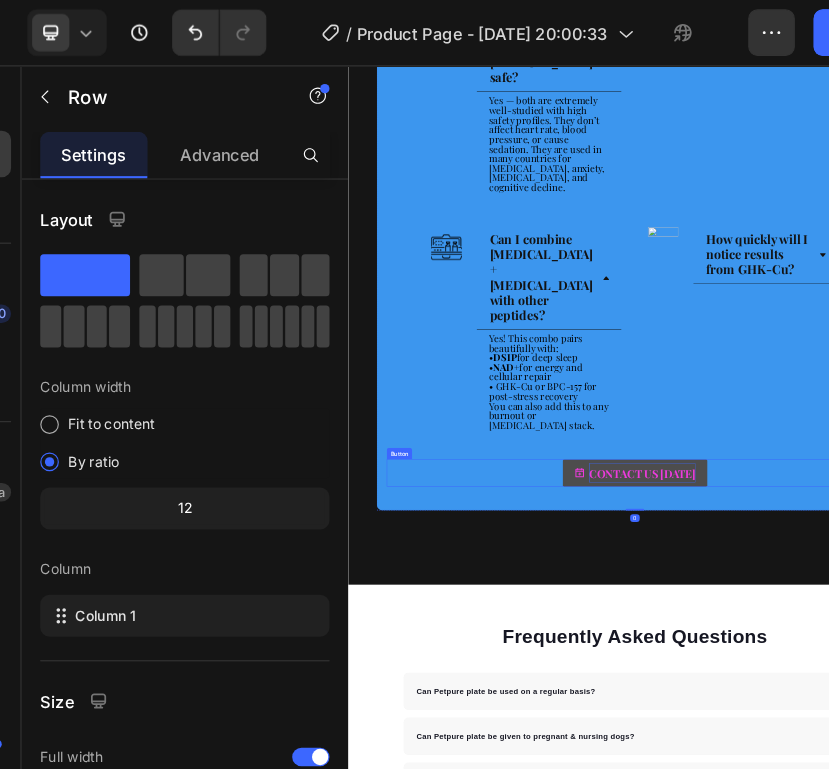 click on "CONTACT US [DATE]" at bounding box center [963, 917] 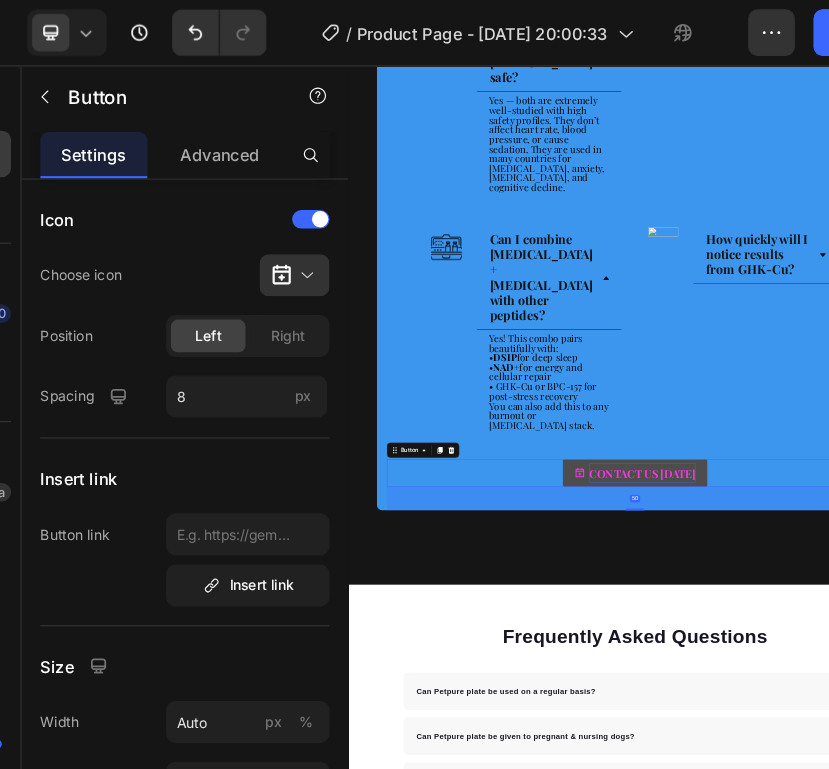 click on "CONTACT US [DATE]" at bounding box center (963, 917) 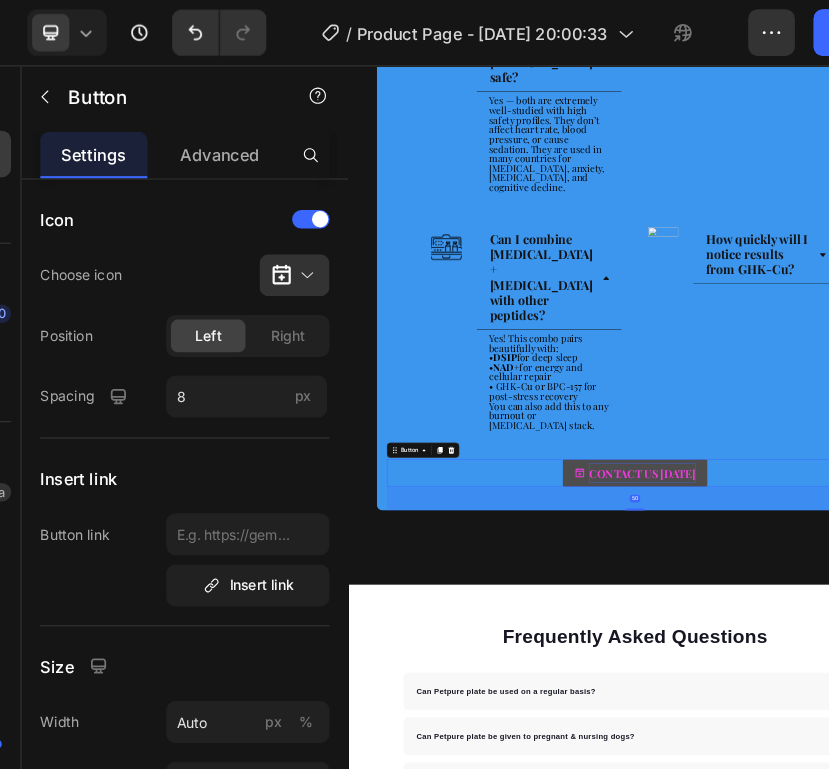 click on "CONTACT US [DATE]" at bounding box center [963, 917] 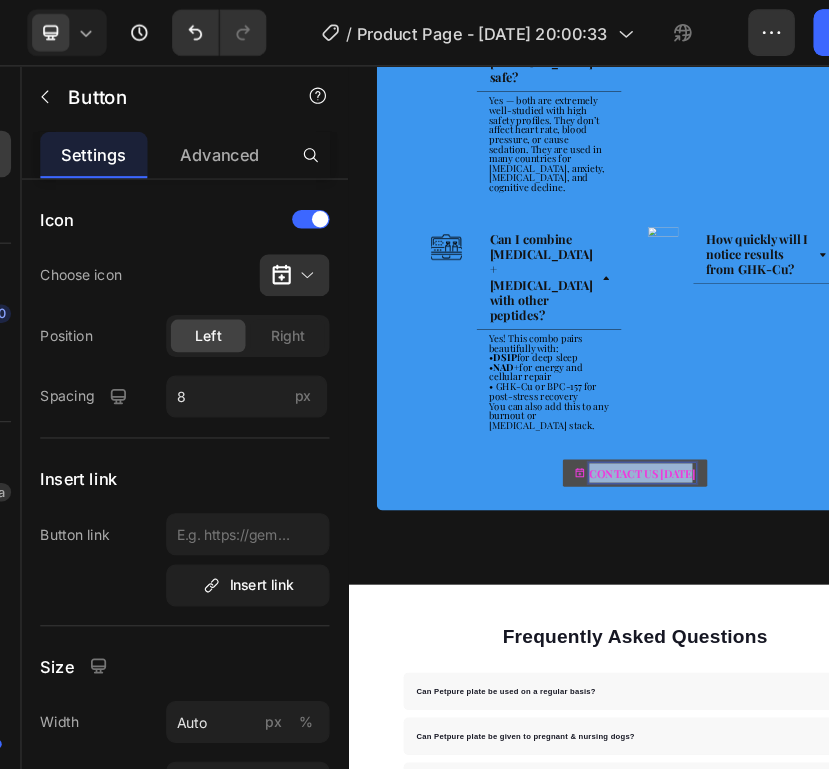 click on "CONTACT US [DATE]" at bounding box center (963, 917) 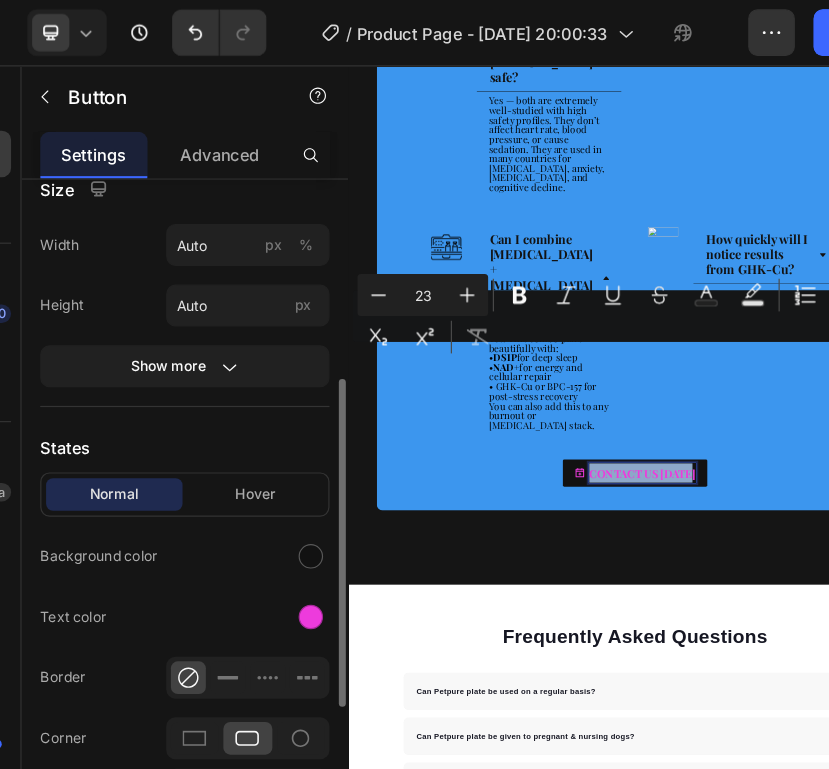 scroll, scrollTop: 478, scrollLeft: 0, axis: vertical 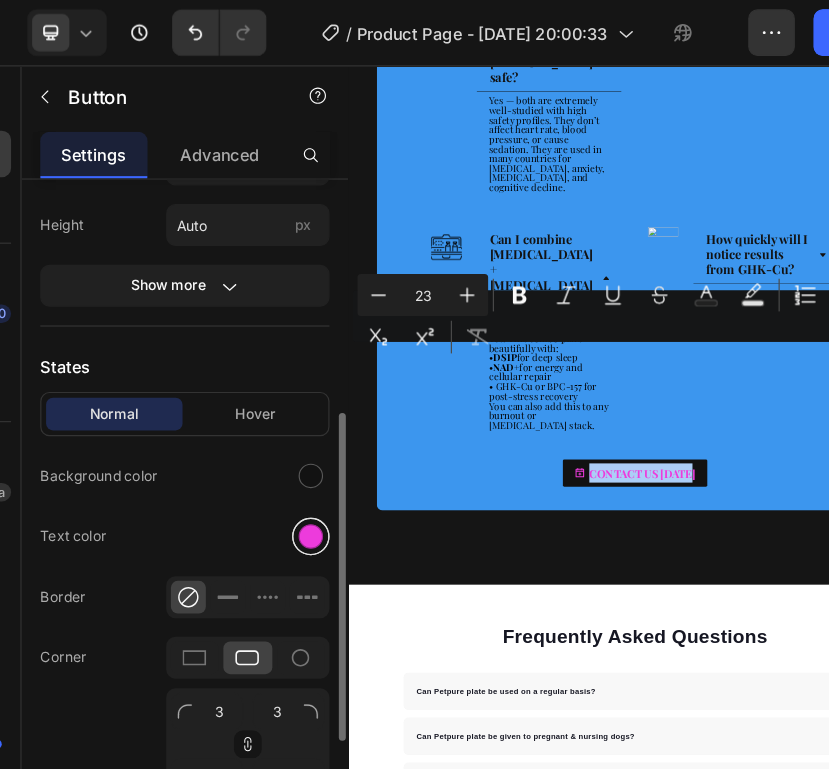 click at bounding box center (305, 460) 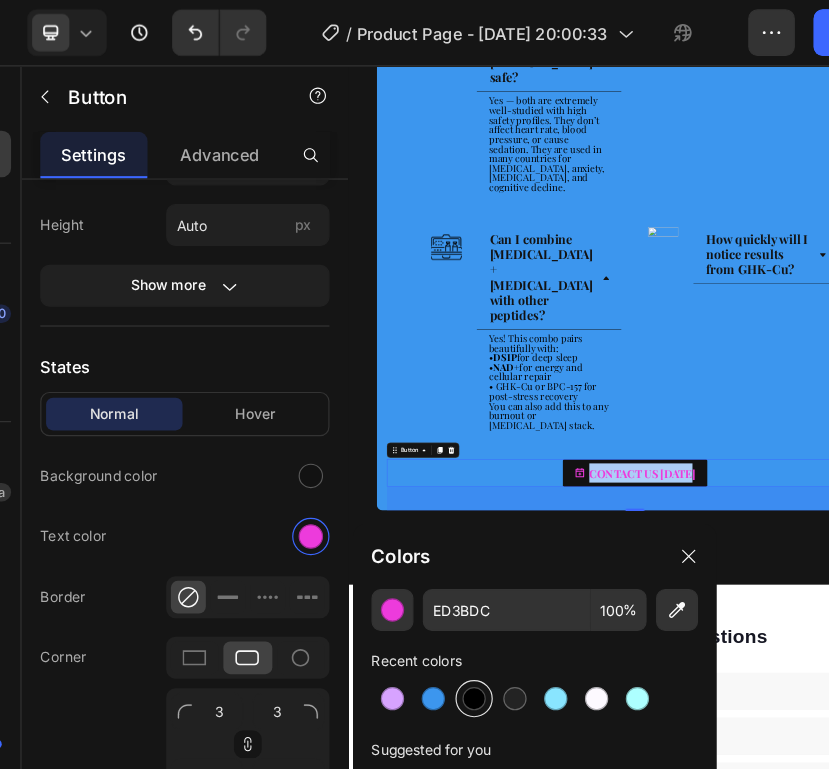 click at bounding box center [445, 599] 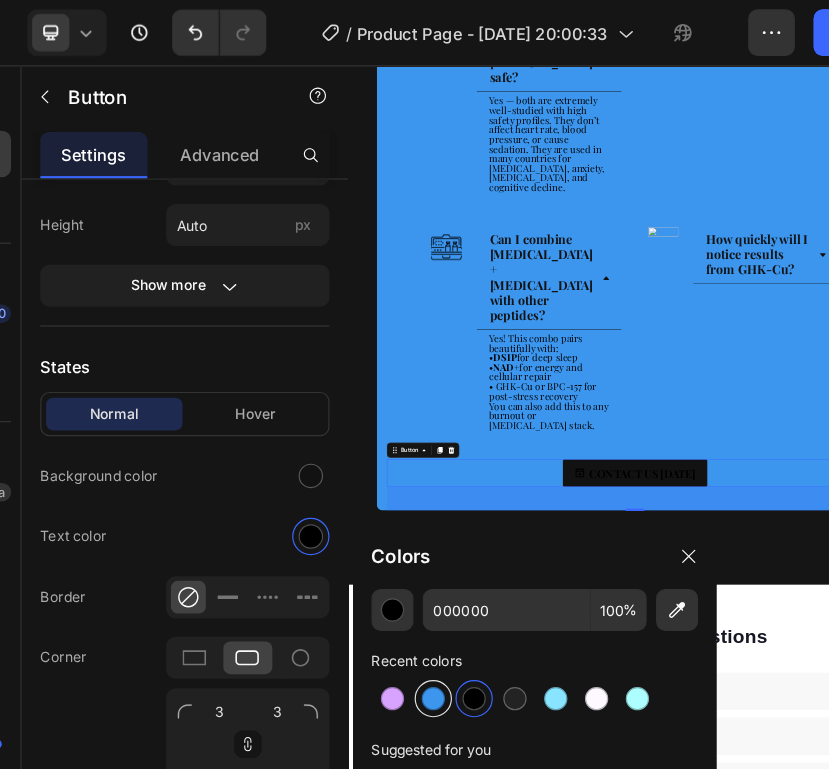click at bounding box center [410, 599] 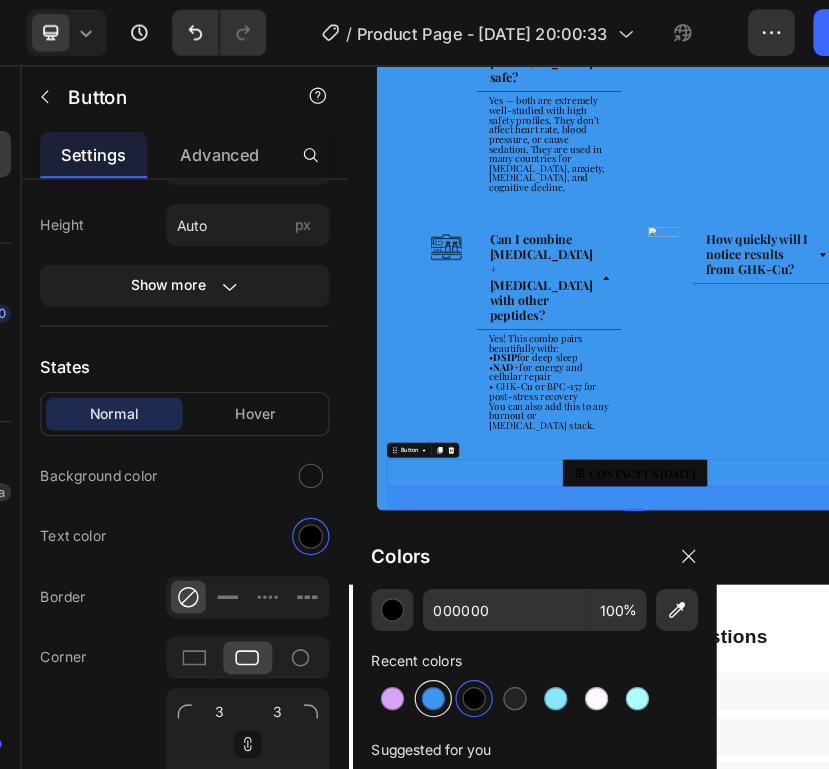type on "3C96EE" 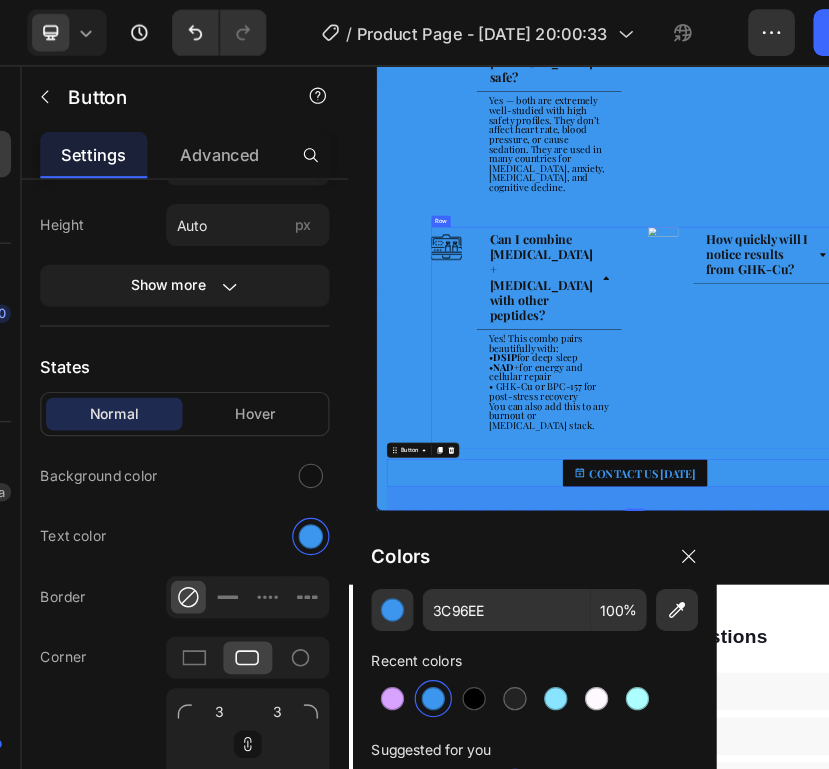 click on "Image
How quickly will I notice results from GHK-Cu? Accordion Row" at bounding box center (1174, 635) 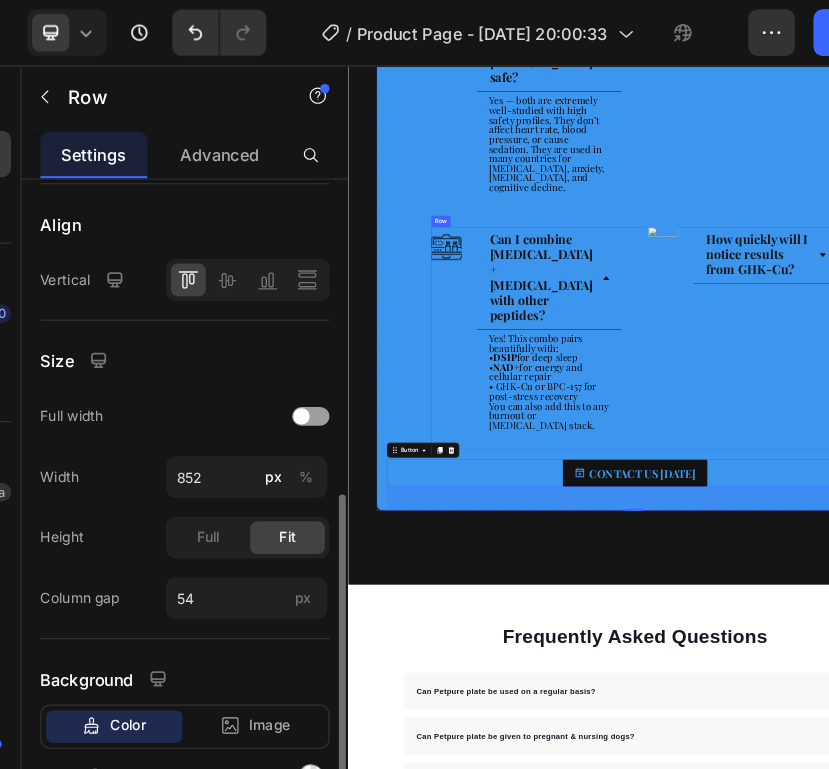 scroll, scrollTop: 0, scrollLeft: 0, axis: both 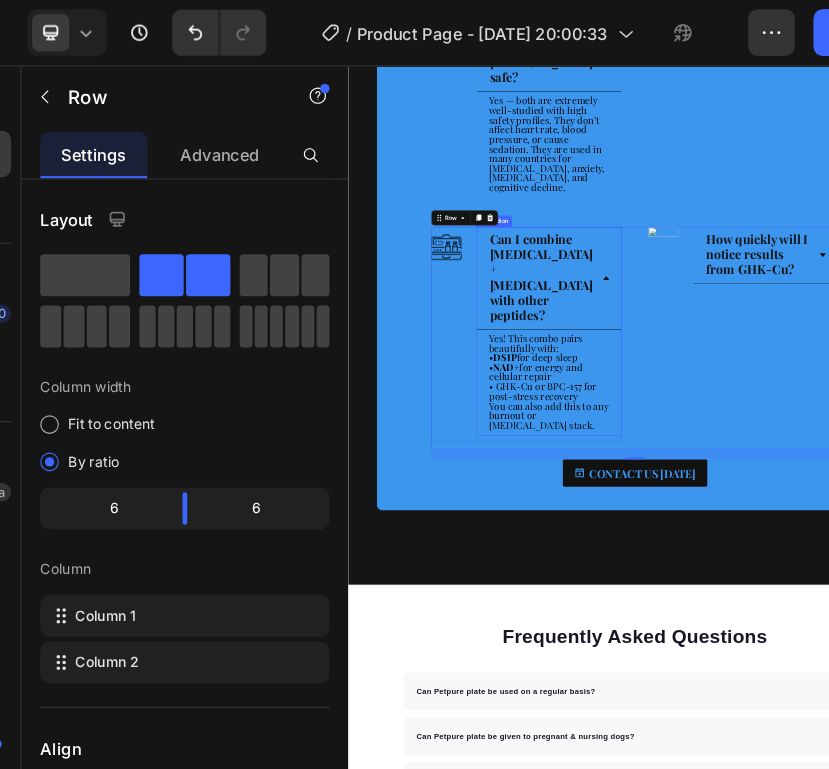 click 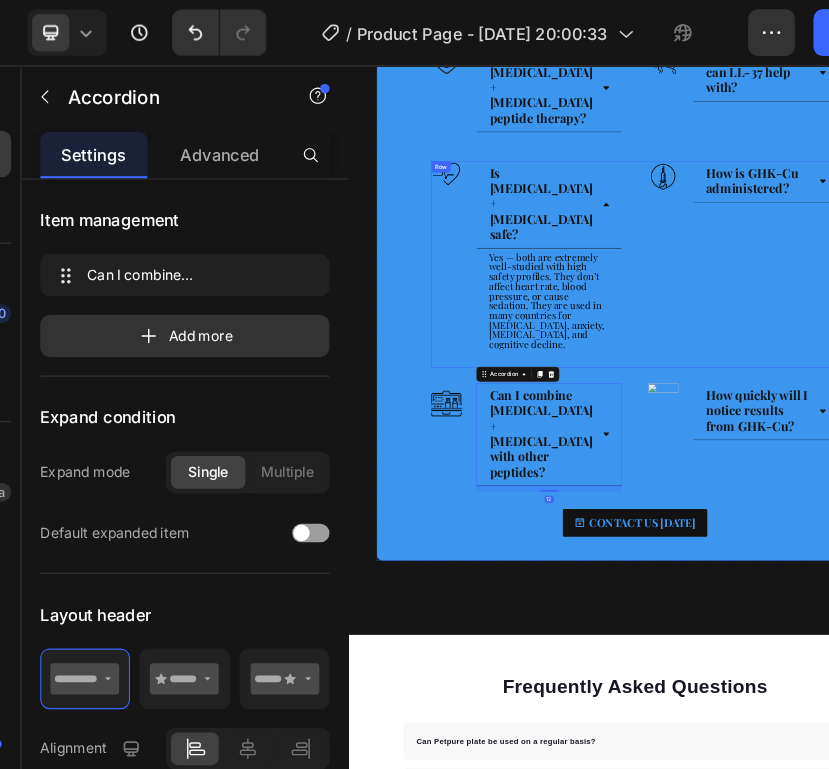 scroll, scrollTop: 3158, scrollLeft: 0, axis: vertical 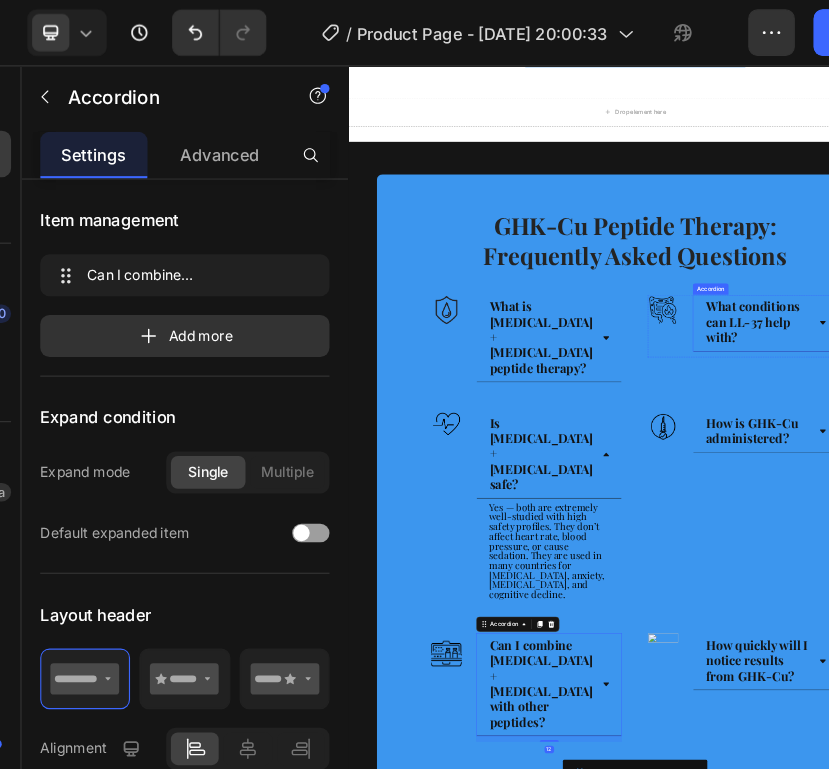 click on "What conditions can LL-37 help with?" at bounding box center (1205, 604) 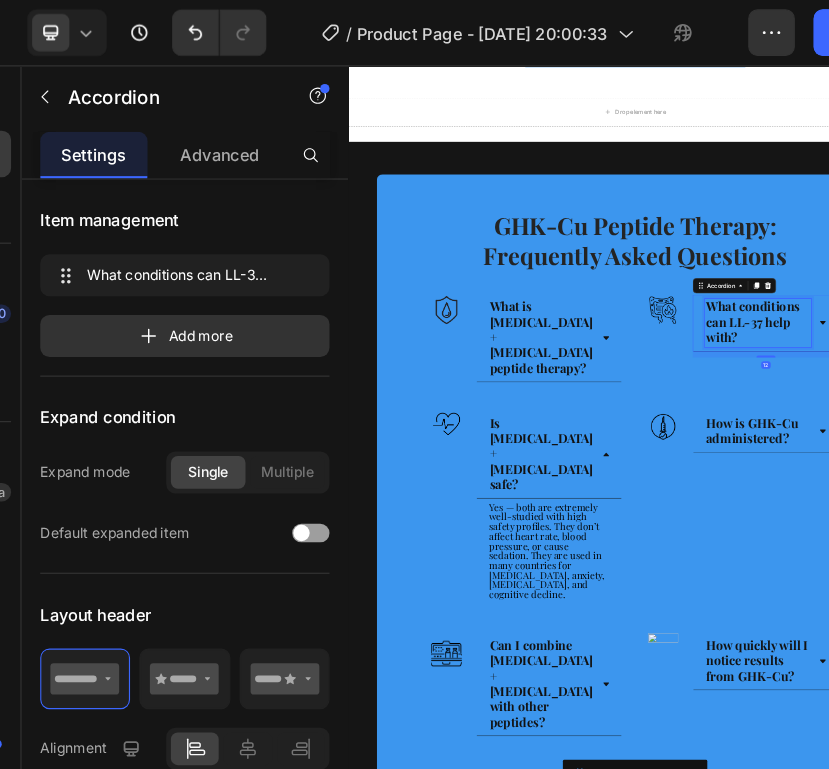 click on "What conditions can LL-37 help with?" at bounding box center [1195, 601] 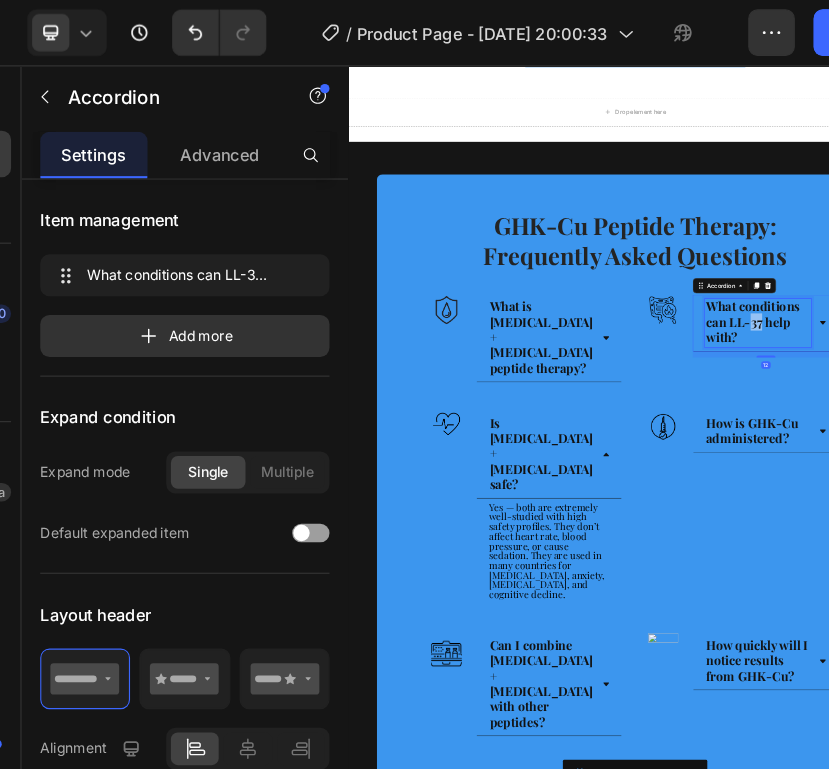 click on "What conditions can LL-37 help with?" at bounding box center [1195, 601] 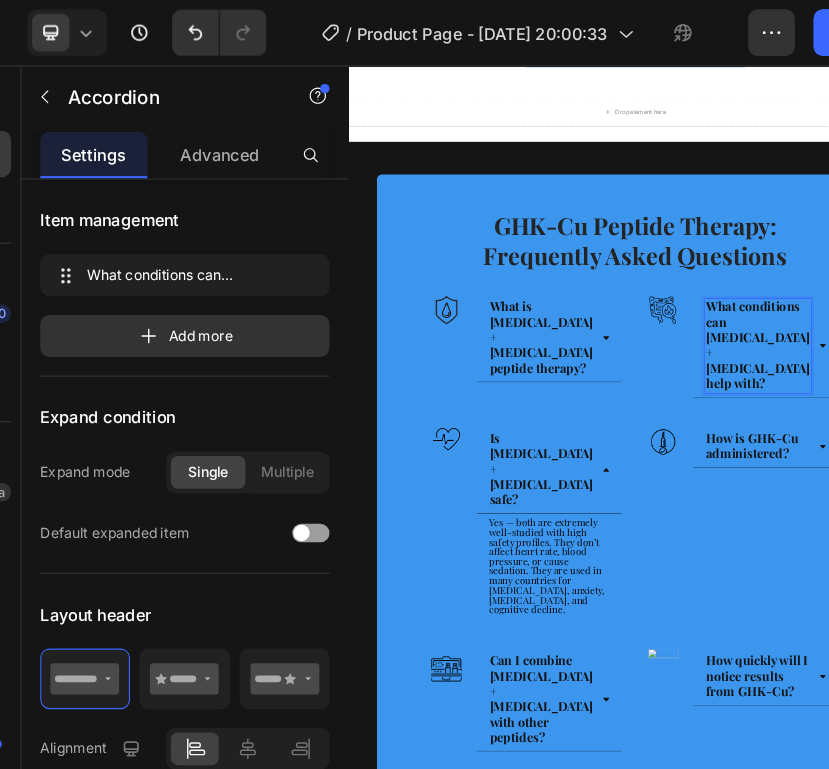 click 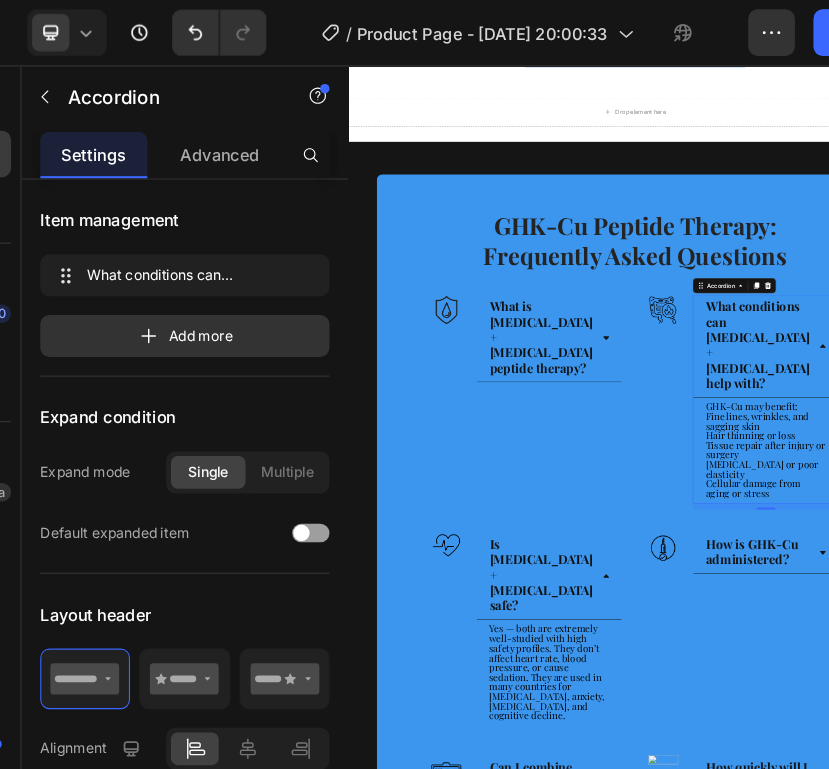click on "Tissue repair after injury or surgery" at bounding box center [1221, 871] 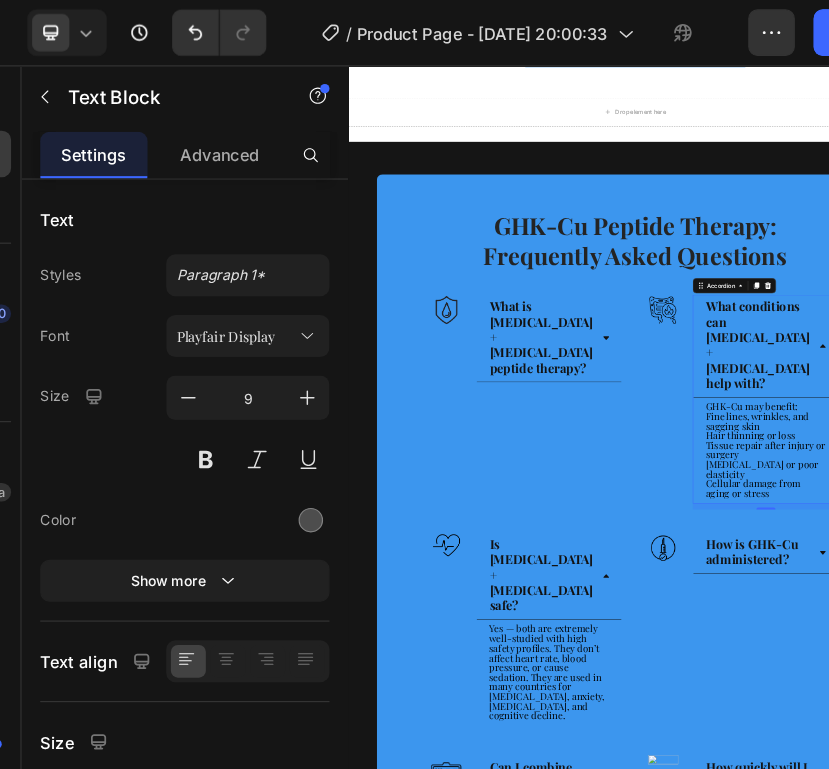 click on "Tissue repair after injury or surgery" at bounding box center [1221, 871] 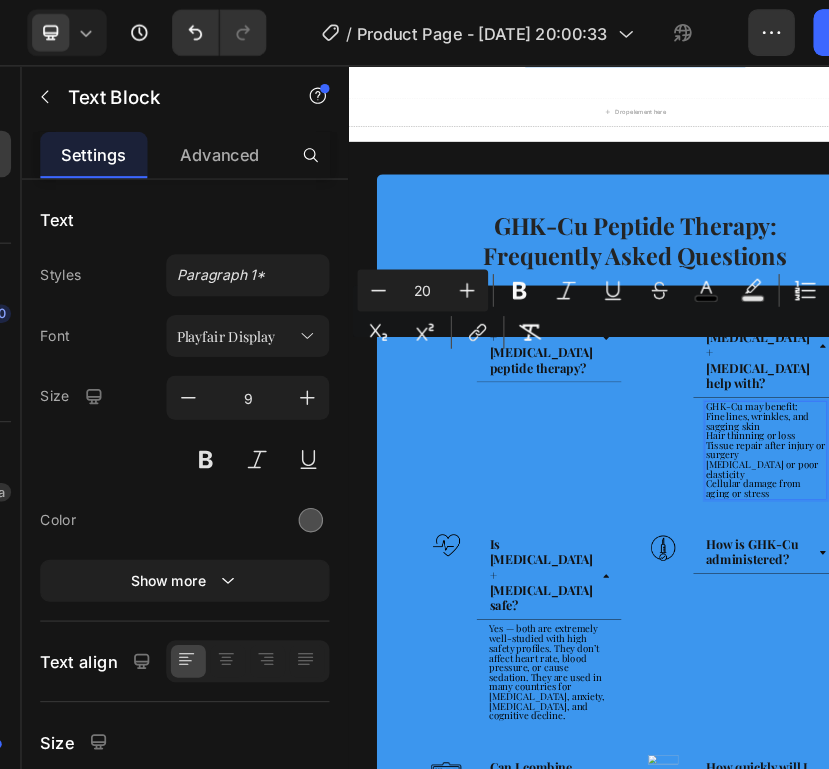 click on "[MEDICAL_DATA] or poor elasticity" at bounding box center (1214, 908) 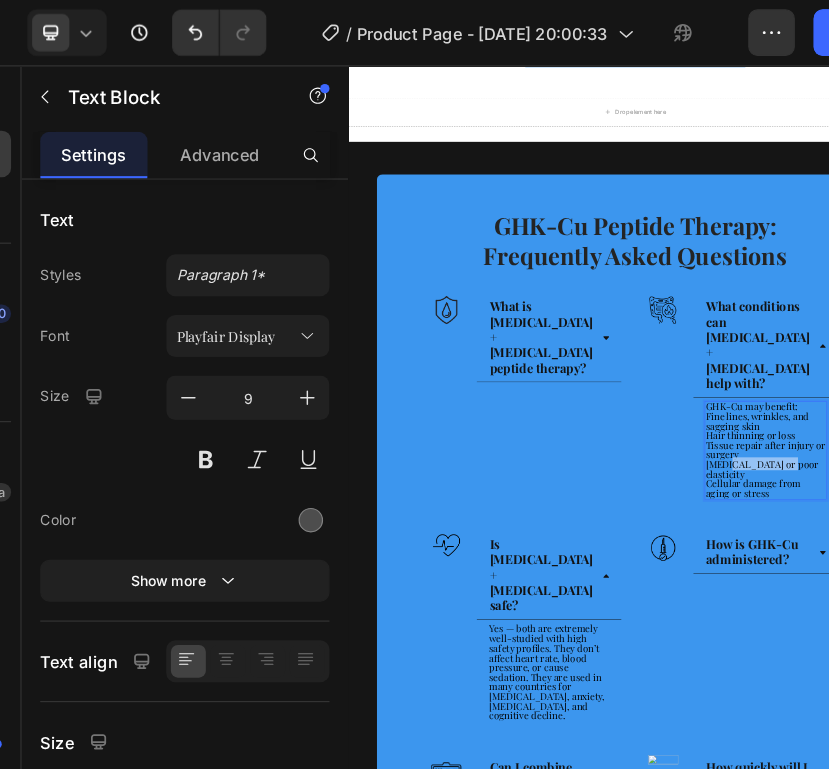 click on "[MEDICAL_DATA] or poor elasticity" at bounding box center (1214, 908) 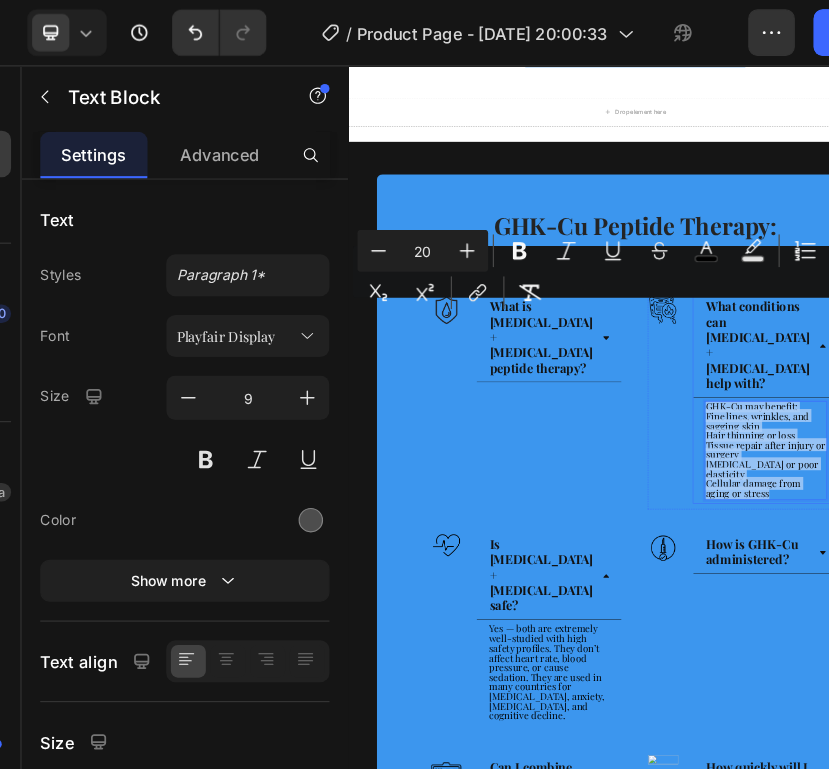 drag, startPoint x: 1201, startPoint y: 754, endPoint x: 1071, endPoint y: 563, distance: 231.04329 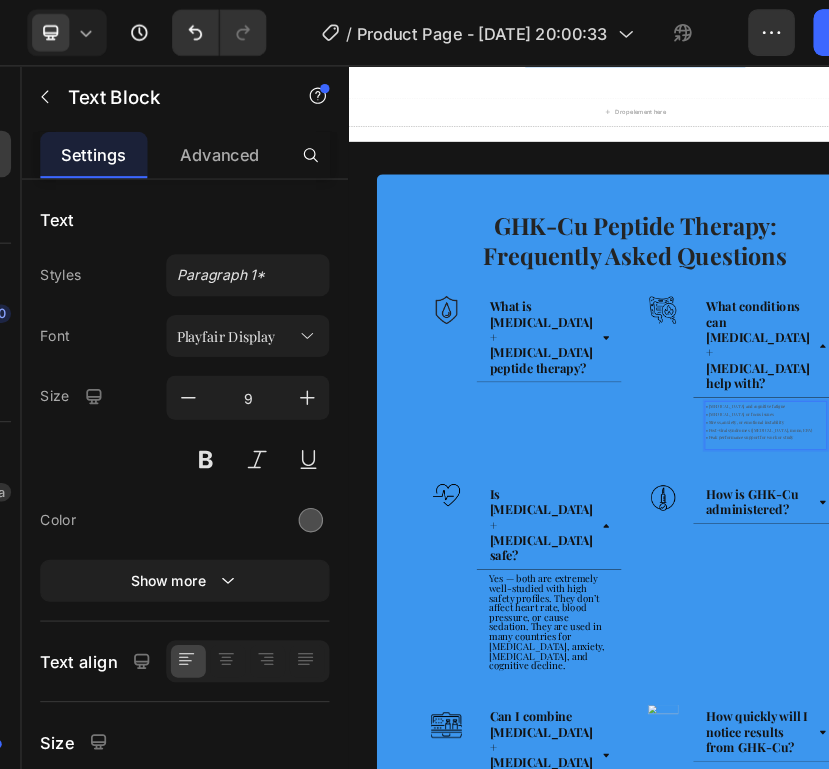 click on "• [MEDICAL_DATA] and cognitive fatigue • [MEDICAL_DATA] or focus issues • Stress, anxiety, or emotional instability • Post-viral syndromes ([MEDICAL_DATA], mono, EBV) • Peak performance support for work or study" at bounding box center [1221, 818] 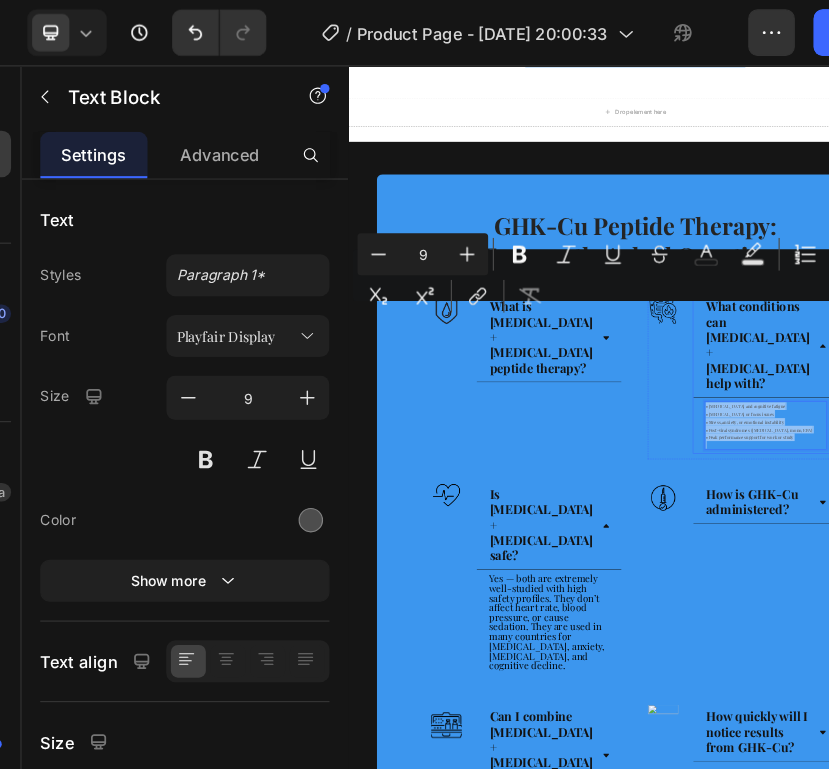 drag, startPoint x: 1287, startPoint y: 636, endPoint x: 1076, endPoint y: 556, distance: 225.65681 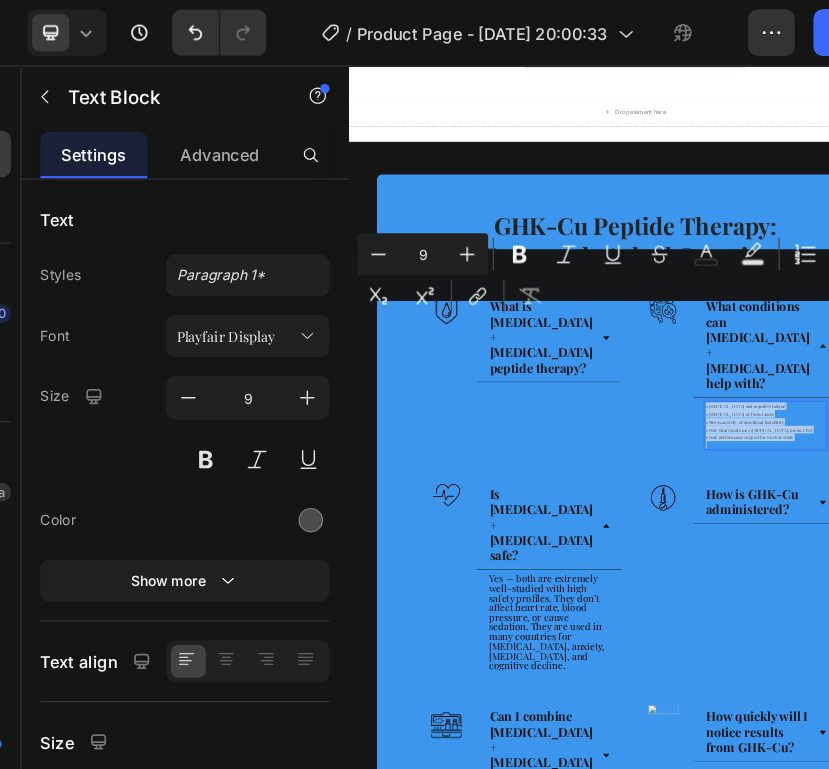 click on "9" at bounding box center (401, 218) 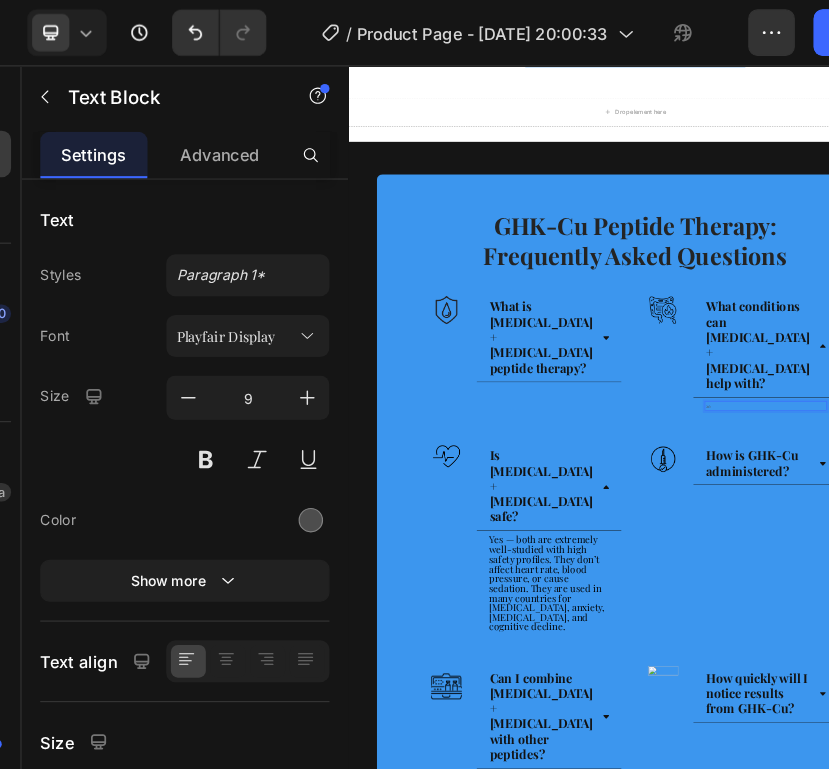 click on "20" at bounding box center (1221, 778) 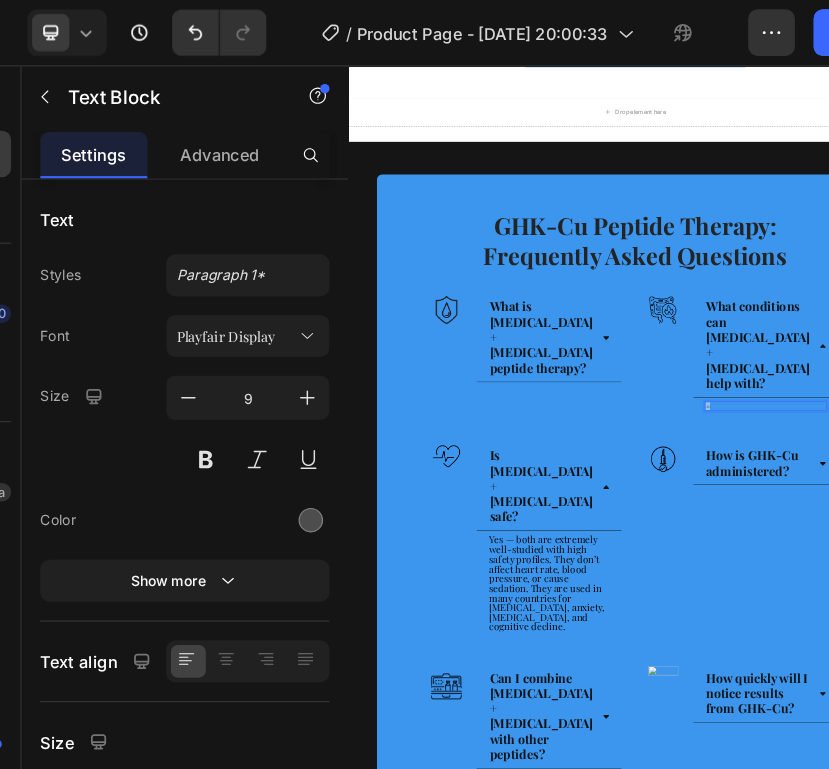 click on "20" at bounding box center [1221, 778] 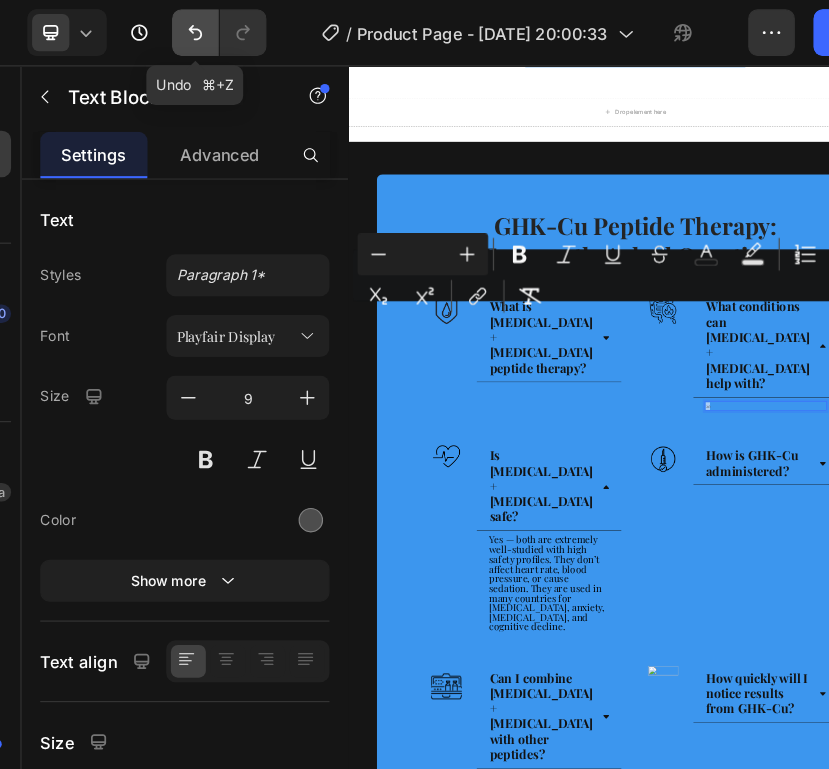 click 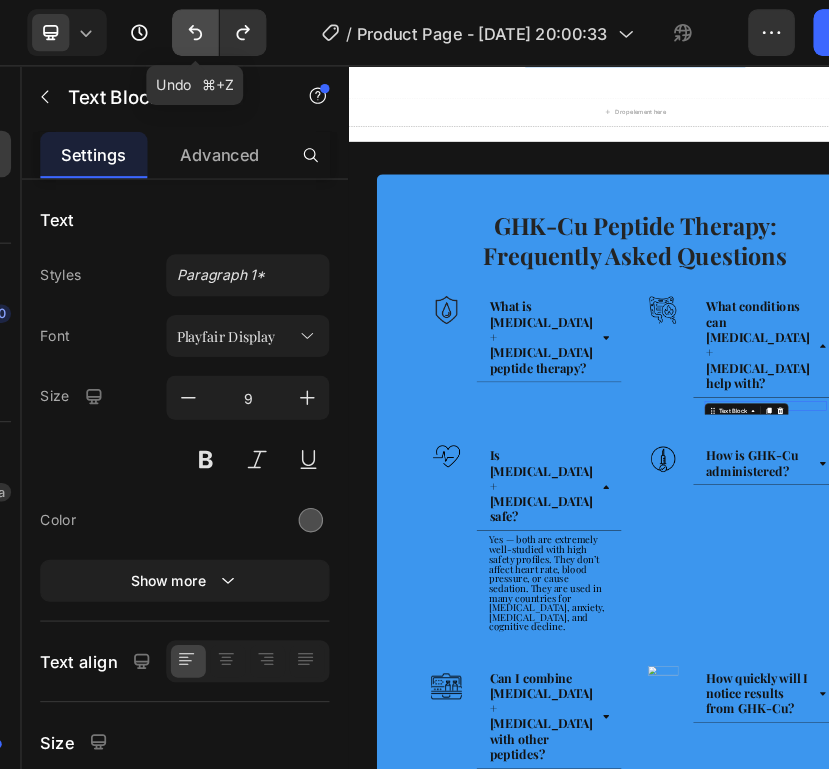 click 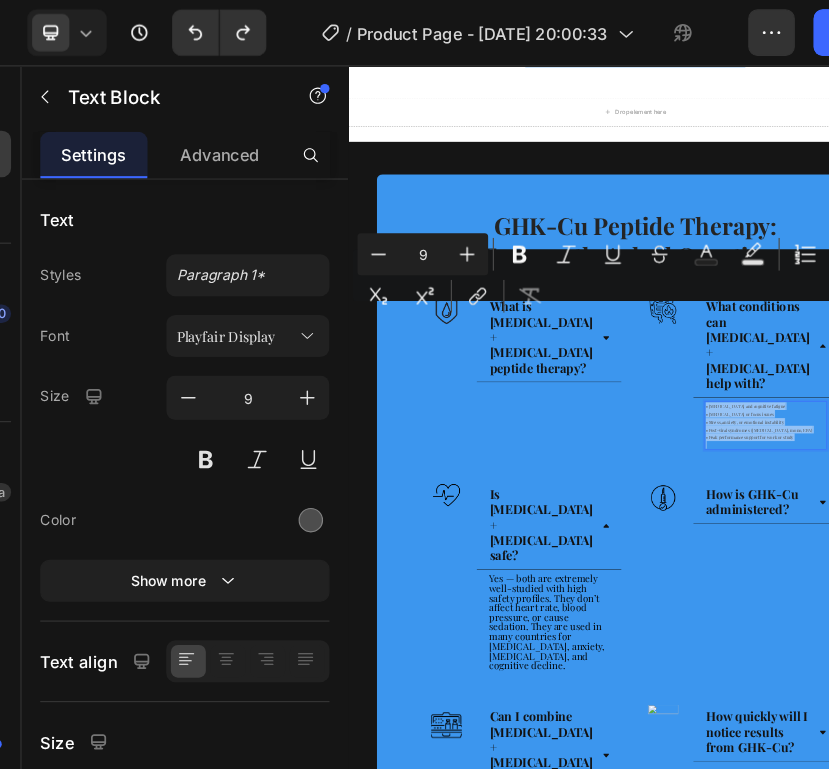 drag, startPoint x: 1316, startPoint y: 639, endPoint x: 1093, endPoint y: 560, distance: 236.5798 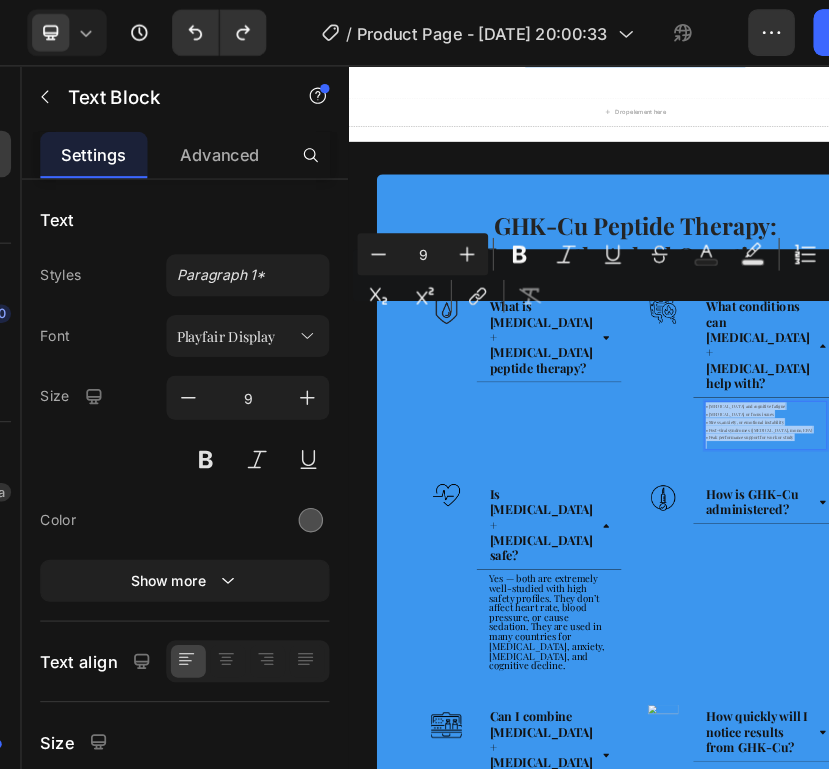 click on "9" at bounding box center [401, 218] 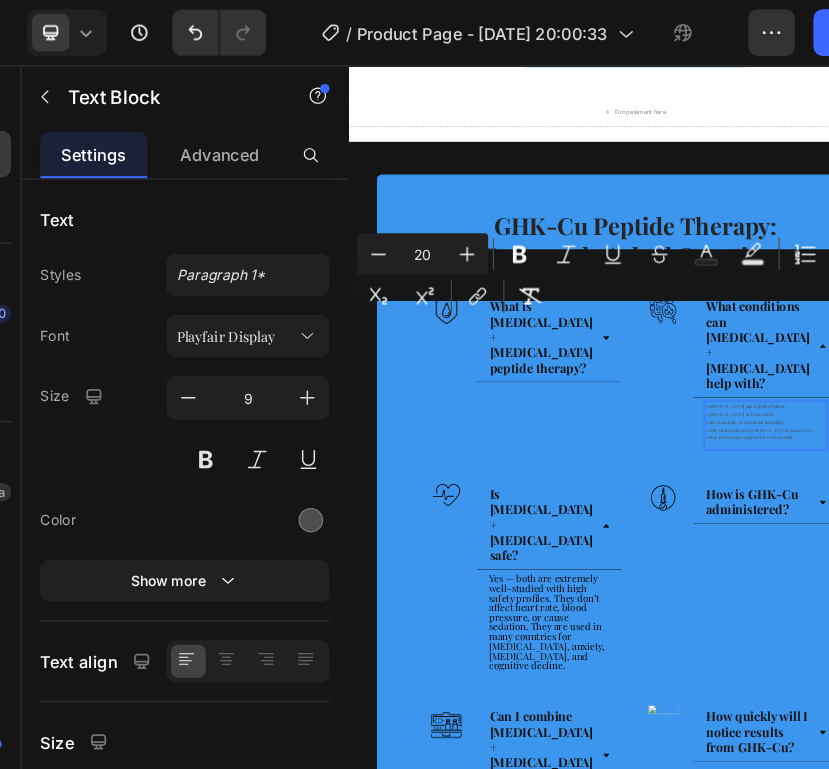 type on "20" 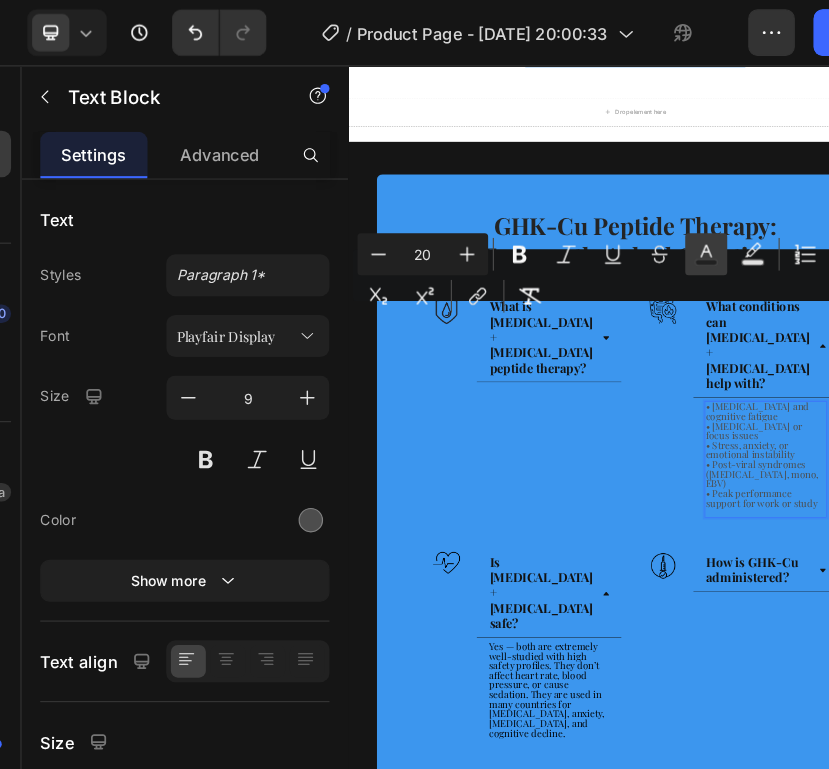 click 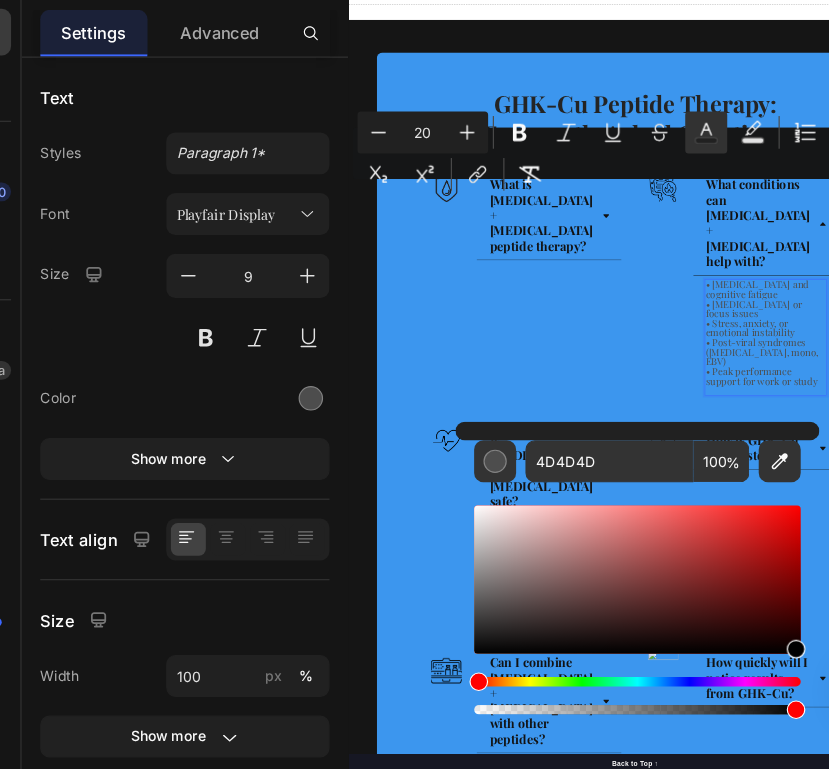 drag, startPoint x: 799, startPoint y: 581, endPoint x: 1430, endPoint y: 1568, distance: 1171.4648 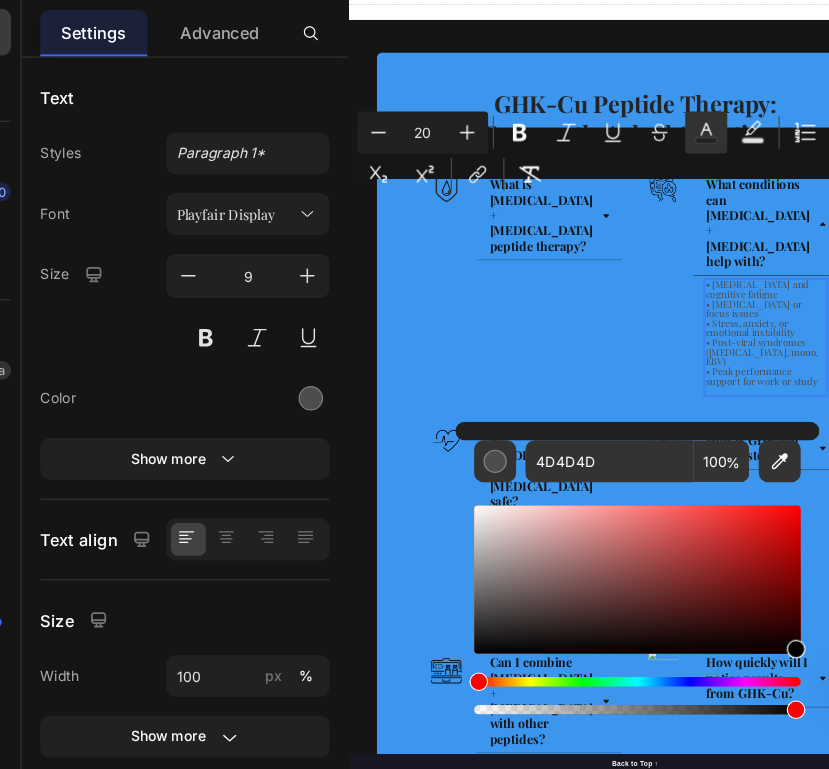type on "000000" 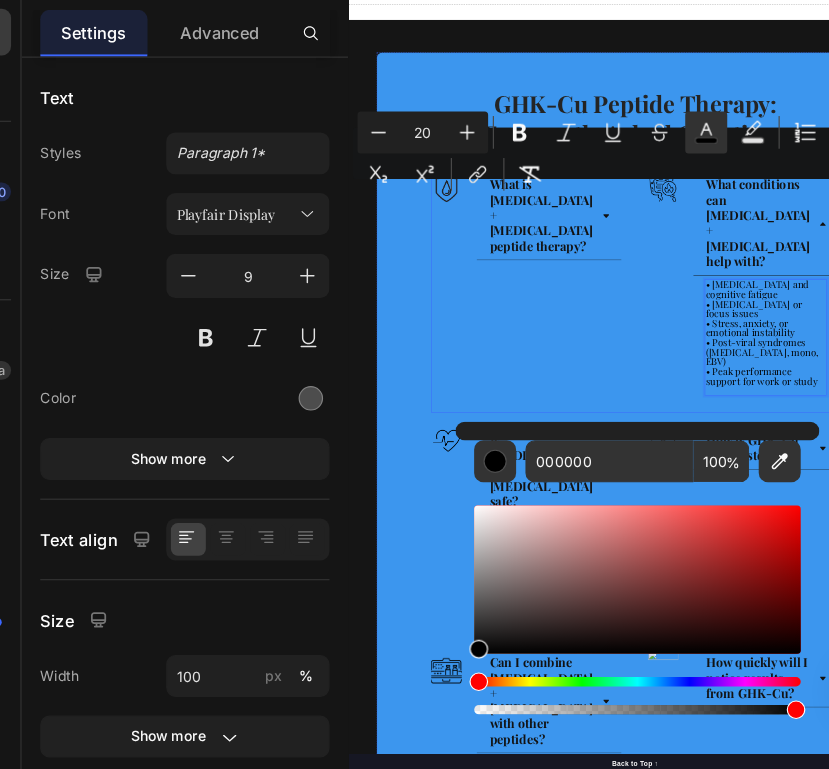 click on "Image
What is [MEDICAL_DATA] + [MEDICAL_DATA] peptide therapy? Accordion Row" at bounding box center [721, 674] 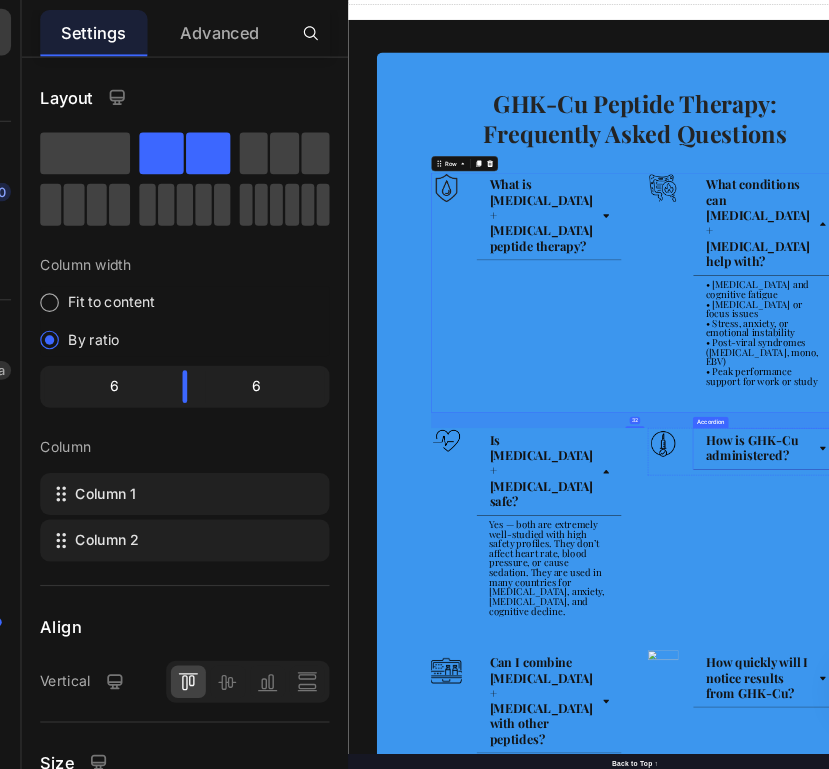 click on "How is GHK-Cu administered?" at bounding box center (1205, 1001) 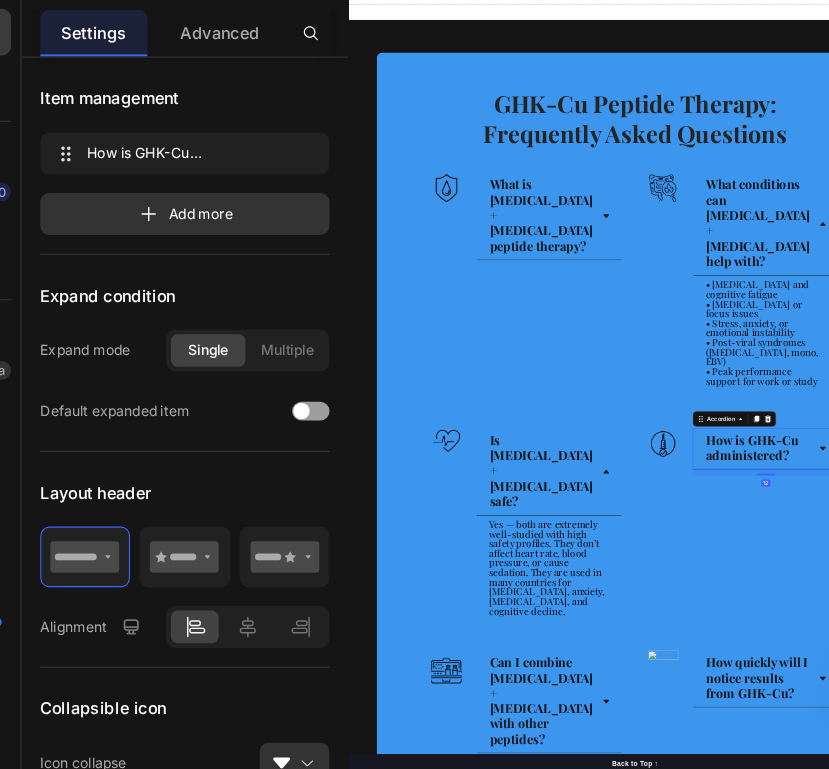 click on "How is GHK-Cu administered?" at bounding box center (1193, 998) 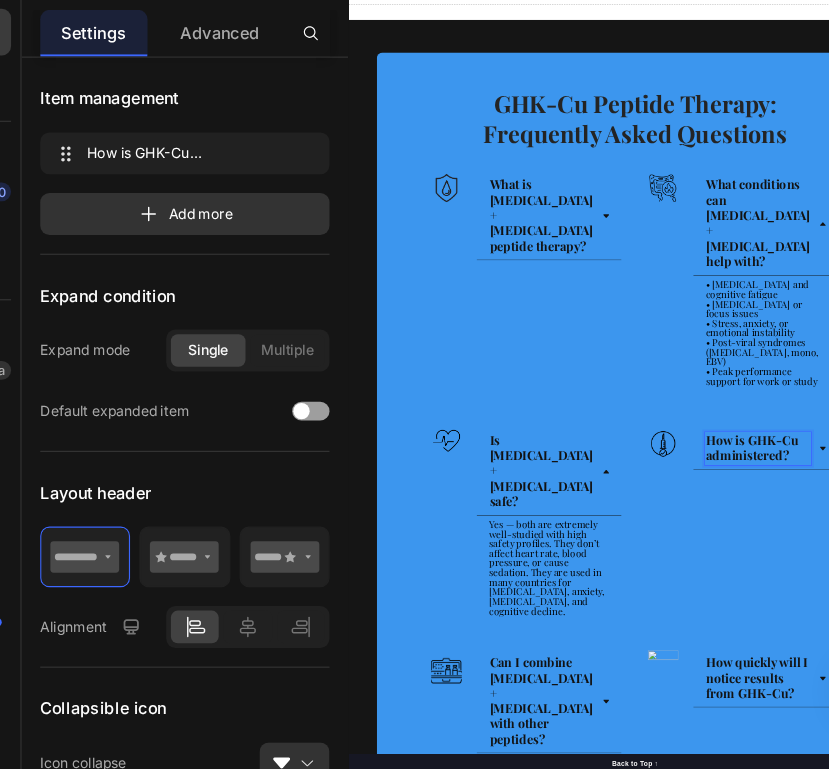click on "How is GHK-Cu administered?" at bounding box center [1193, 998] 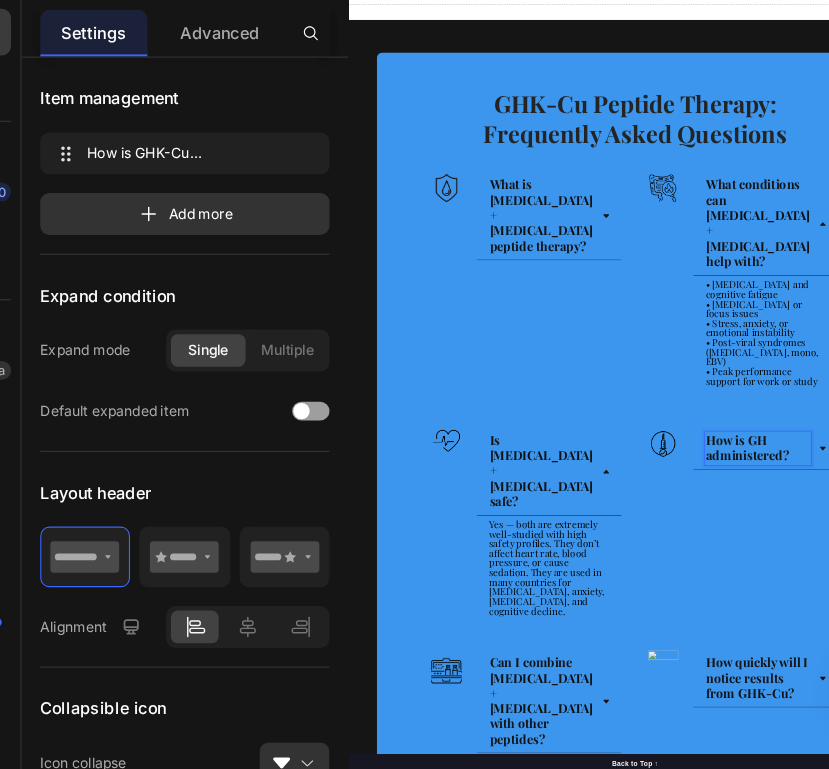 scroll, scrollTop: 787, scrollLeft: 0, axis: vertical 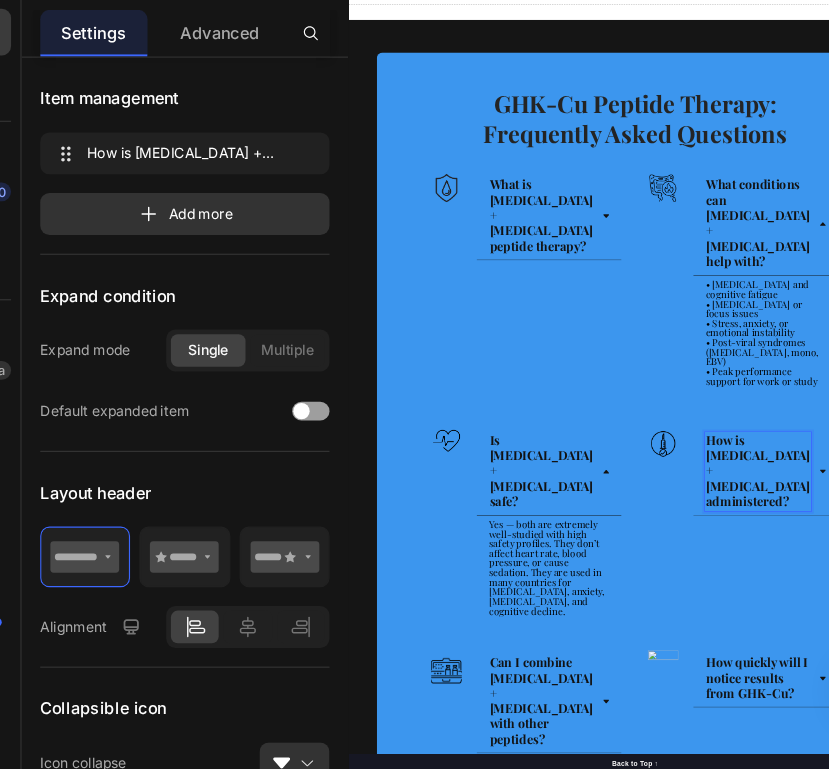 click on "What is [MEDICAL_DATA] + [MEDICAL_DATA] peptide therapy?" at bounding box center (768, 515) 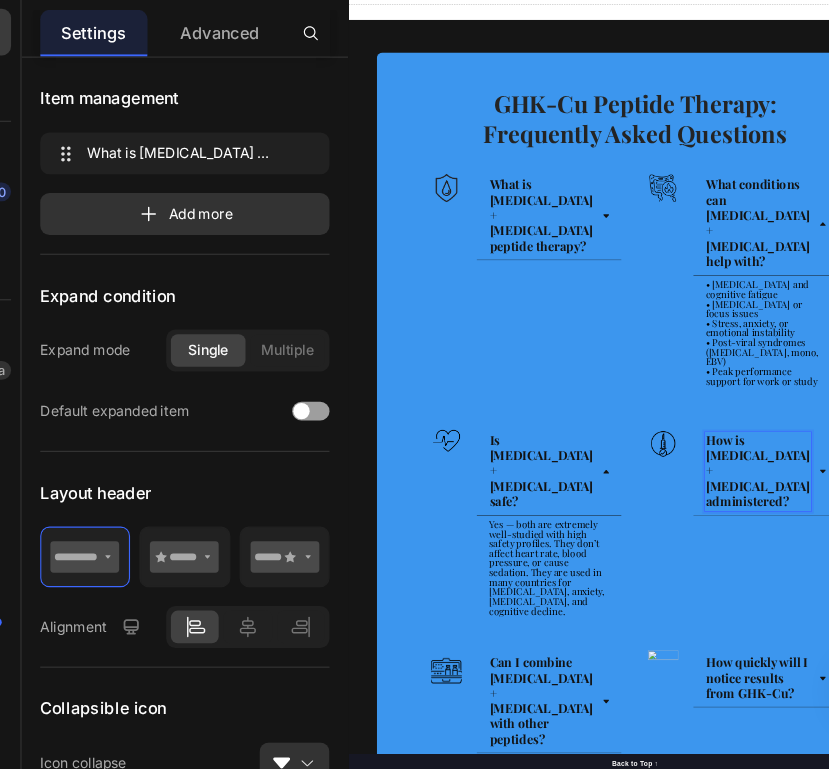 scroll, scrollTop: 0, scrollLeft: 0, axis: both 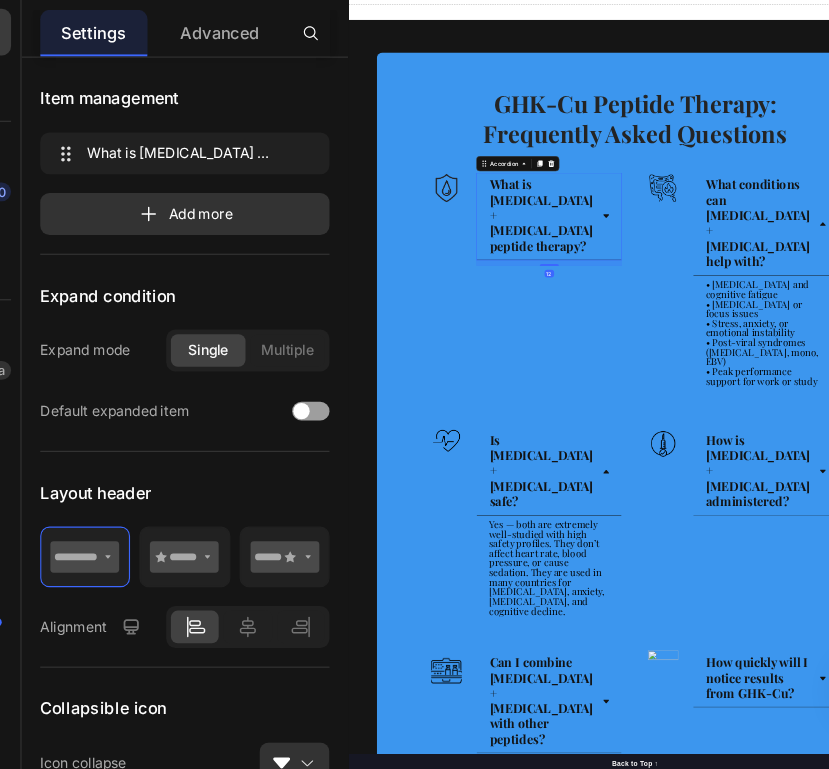 click 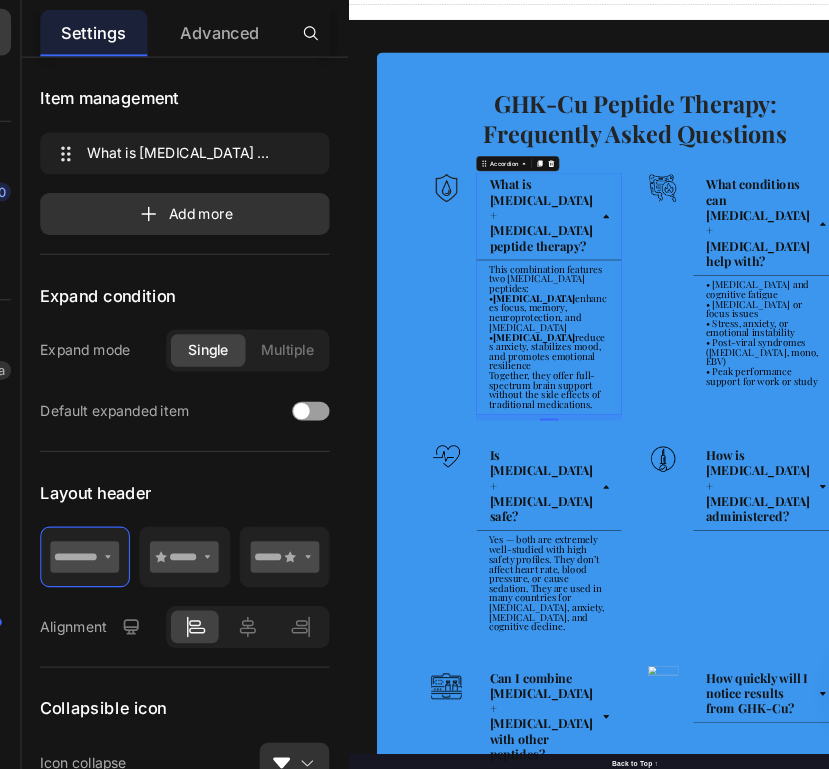 click on "What is [MEDICAL_DATA] + [MEDICAL_DATA] peptide therapy?" at bounding box center (768, 515) 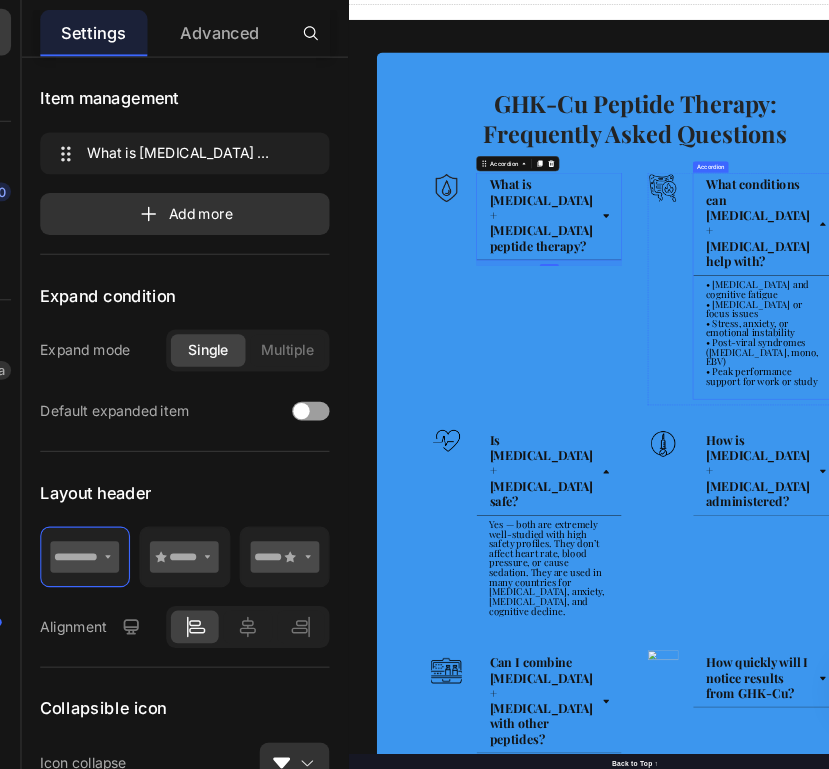 click on "What conditions can [MEDICAL_DATA] + [MEDICAL_DATA] help with?" at bounding box center (1221, 531) 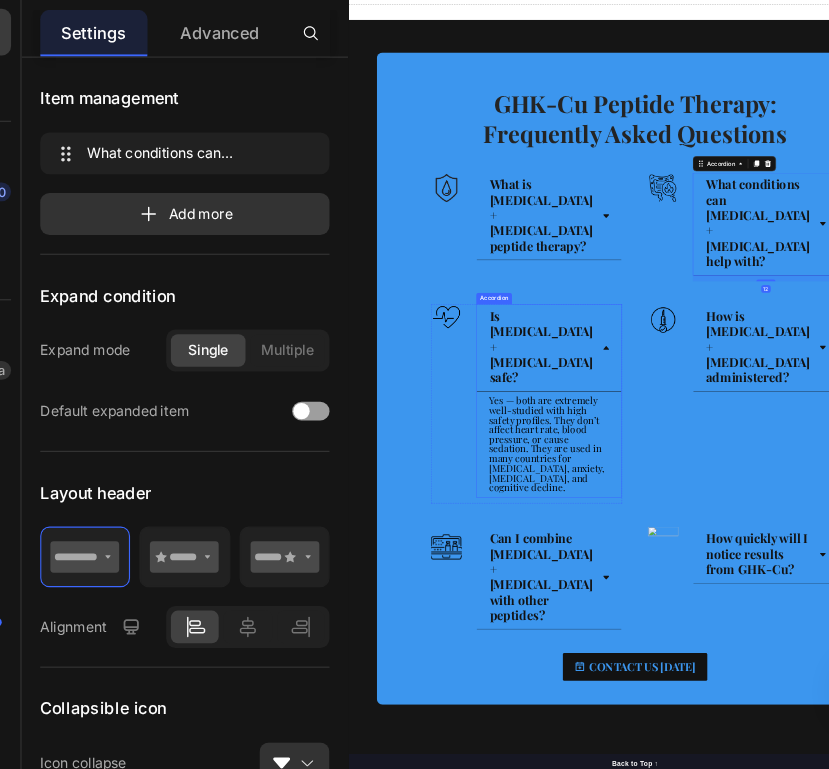 click on "Is [MEDICAL_DATA] + [MEDICAL_DATA] safe?" at bounding box center [768, 790] 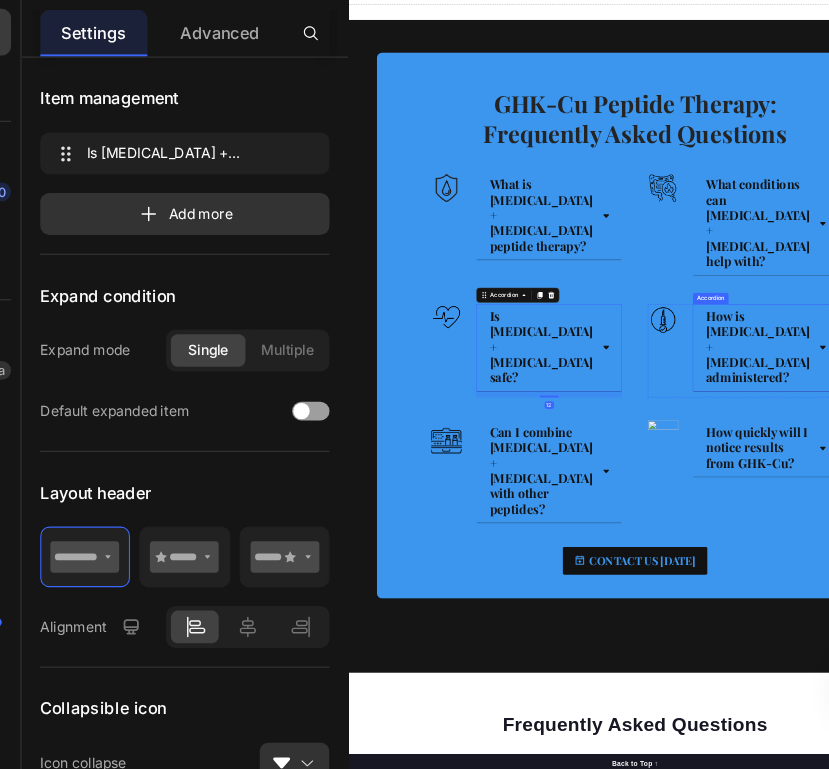 click on "How is [MEDICAL_DATA] + [MEDICAL_DATA] administered?" at bounding box center (1205, 790) 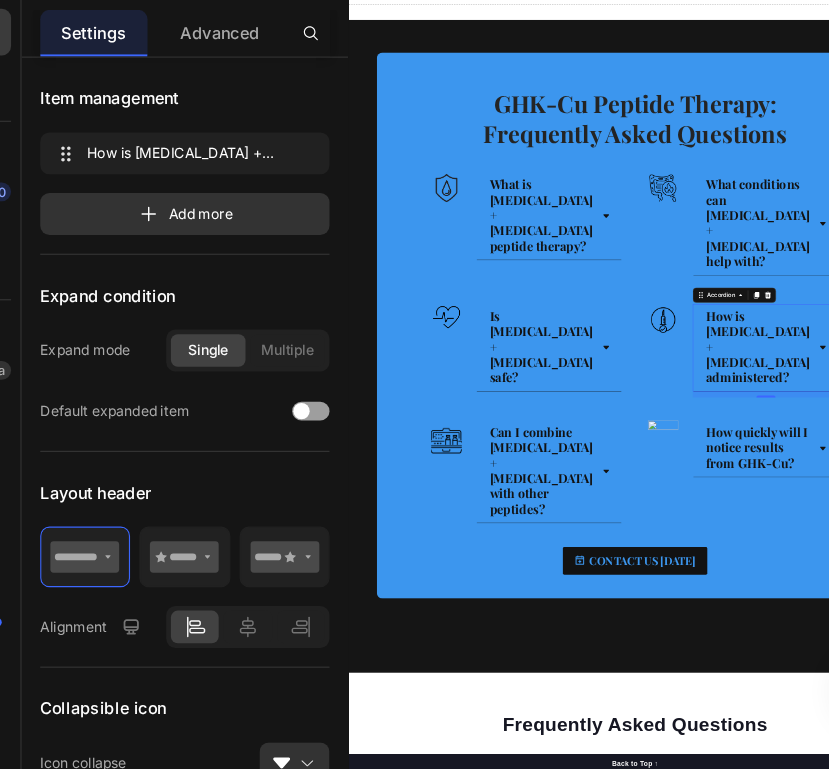 click on "Frequently Asked Questions Heading
Can Petpure plate be used on a regular basis?
Can Petpure plate be given to pregnant & nursing dogs?
Will my dog like the taste? Made from all-natural ingredients, this flavouring is allergen-free, contains no artificial nasties and is 100% safe for canine consumption. Your dog will love the chicken and bacon flavour, too! Text block
How long will it take to see results?
How does the money back guarantee work?
Any further questions? Accordion Row Section 6" at bounding box center (948, 1913) 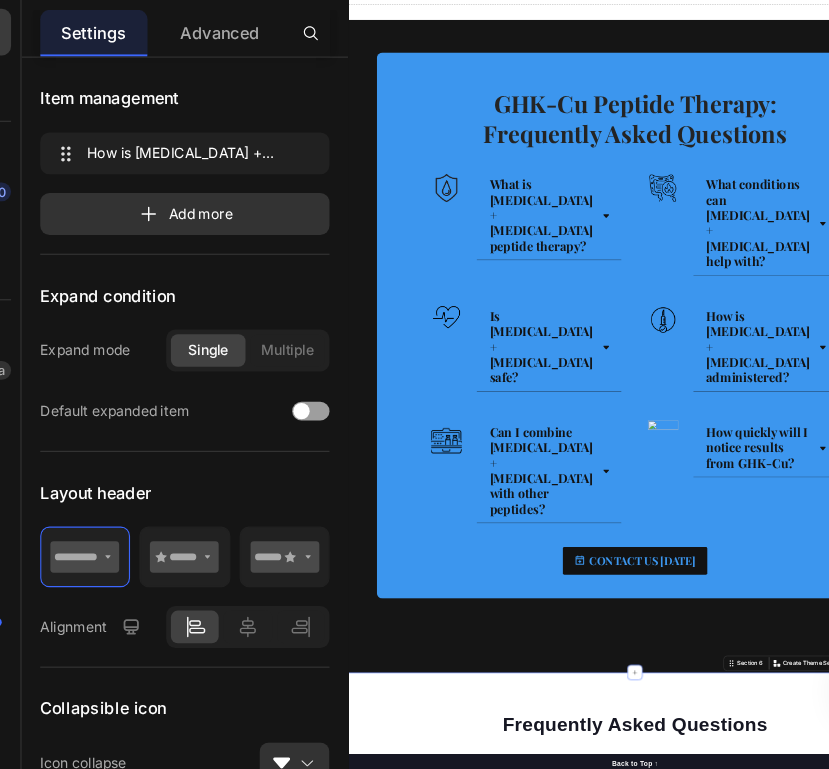 click on "Frequently Asked Questions Heading
Can Petpure plate be used on a regular basis?
Can Petpure plate be given to pregnant & nursing dogs?
Will my dog like the taste? Made from all-natural ingredients, this flavouring is allergen-free, contains no artificial nasties and is 100% safe for canine consumption. Your dog will love the chicken and bacon flavour, too! Text block
How long will it take to see results?
How does the money back guarantee work?
Any further questions? Accordion Row Section 6   Create Theme Section AI Content Write with GemAI What would you like to describe here? Tone and Voice Persuasive Product LL37 Show more Generate" at bounding box center [948, 1913] 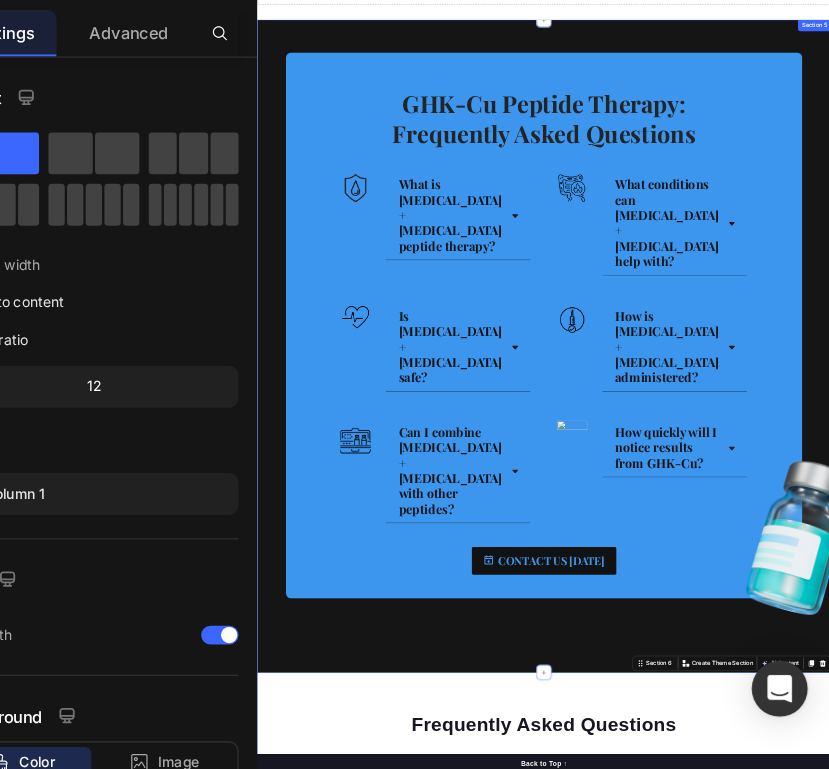 scroll, scrollTop: 0, scrollLeft: 0, axis: both 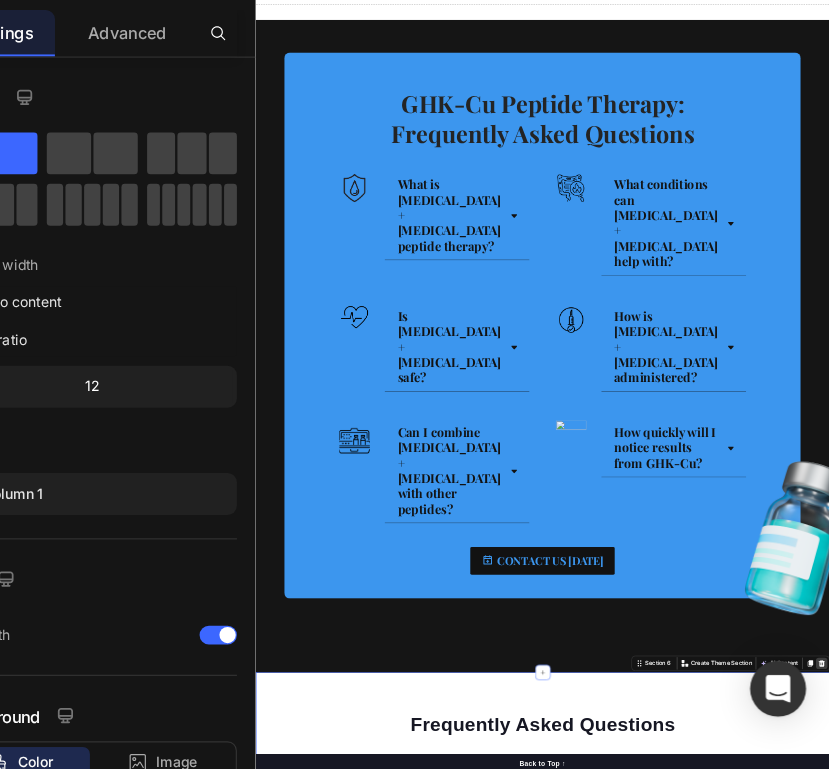 click 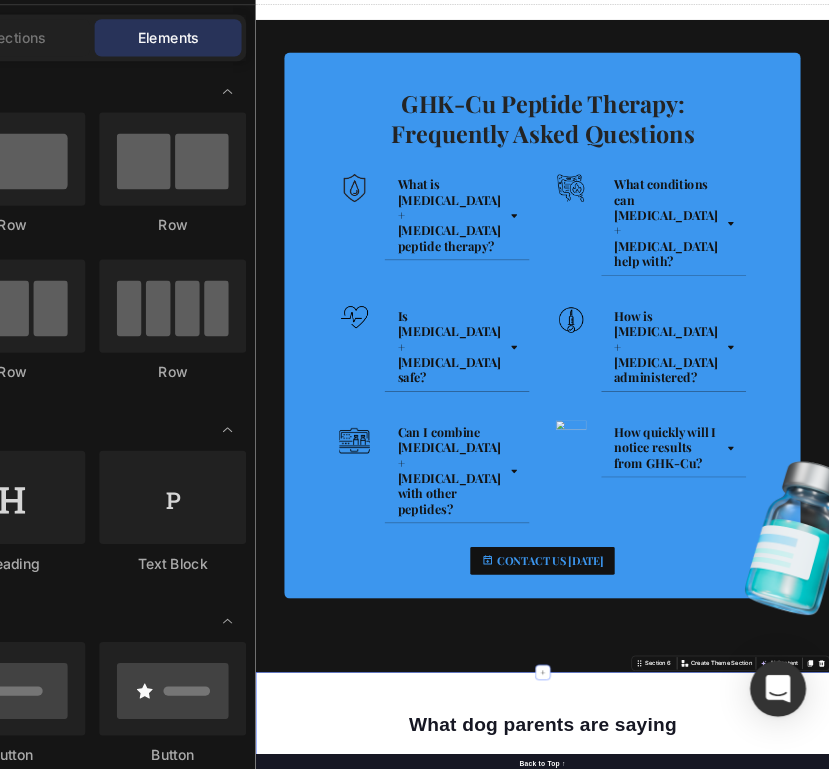 click on "What dog parents are saying Heading Video Video Video Video Video Carousel Row Section 6   Create Theme Section AI Content Write with GemAI What would you like to describe here? Tone and Voice Persuasive Product LL37 Show more Generate" at bounding box center (855, 1801) 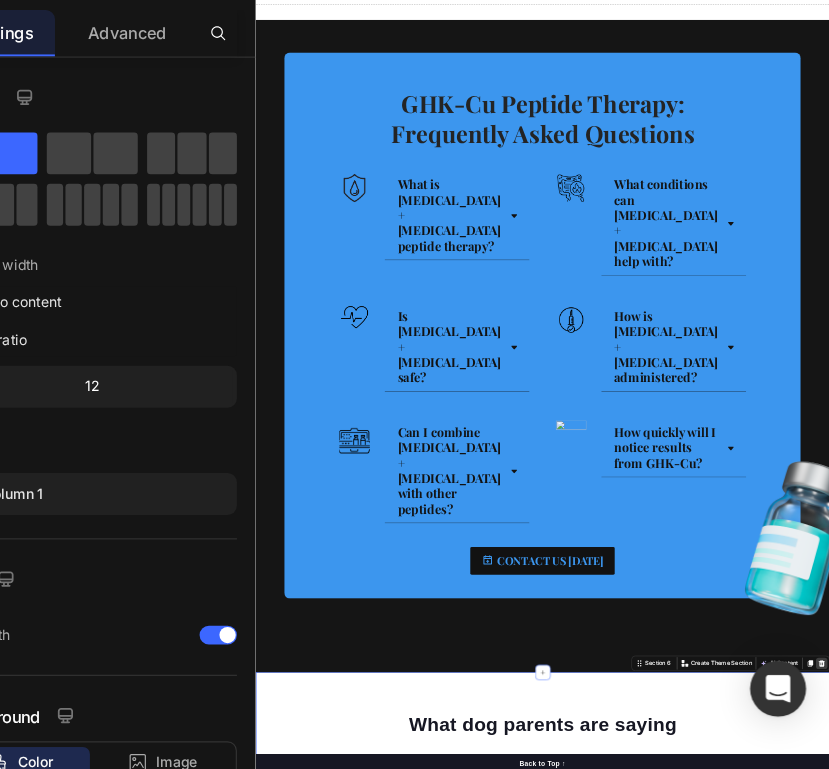 click 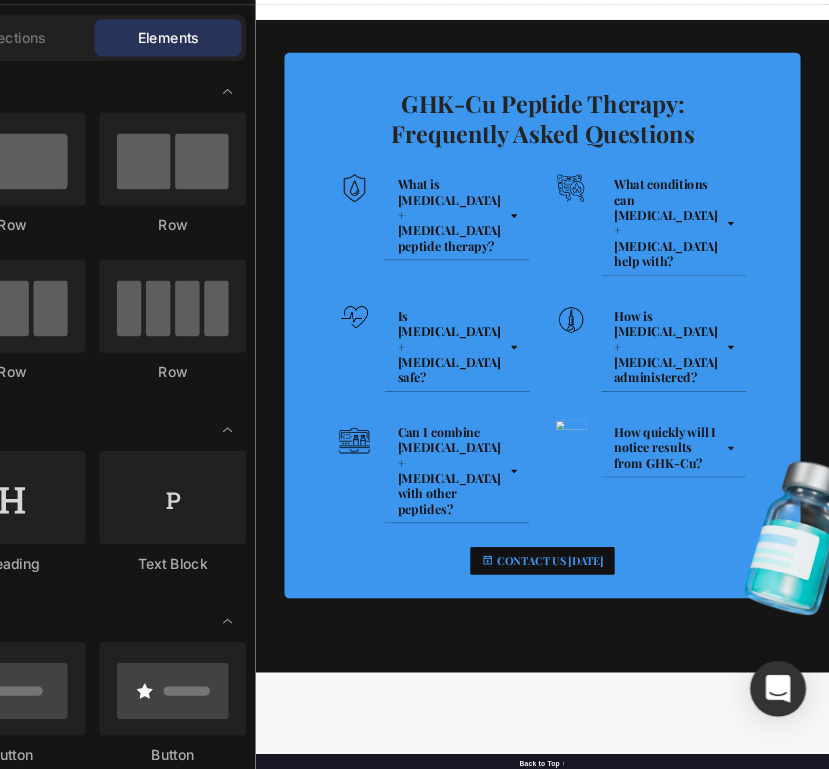 click at bounding box center (855, 2024) 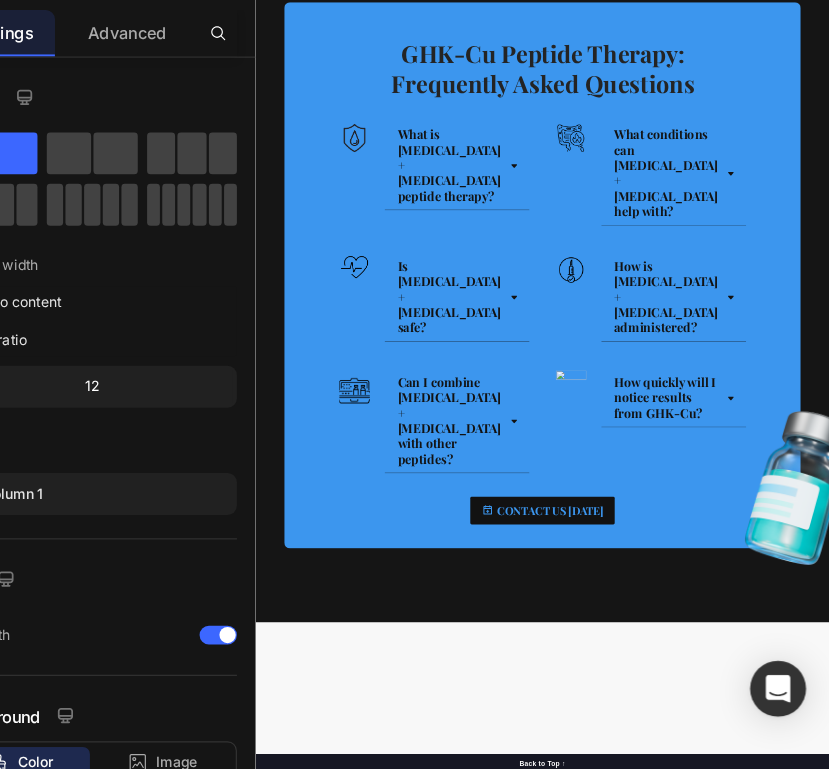 scroll, scrollTop: 3354, scrollLeft: 0, axis: vertical 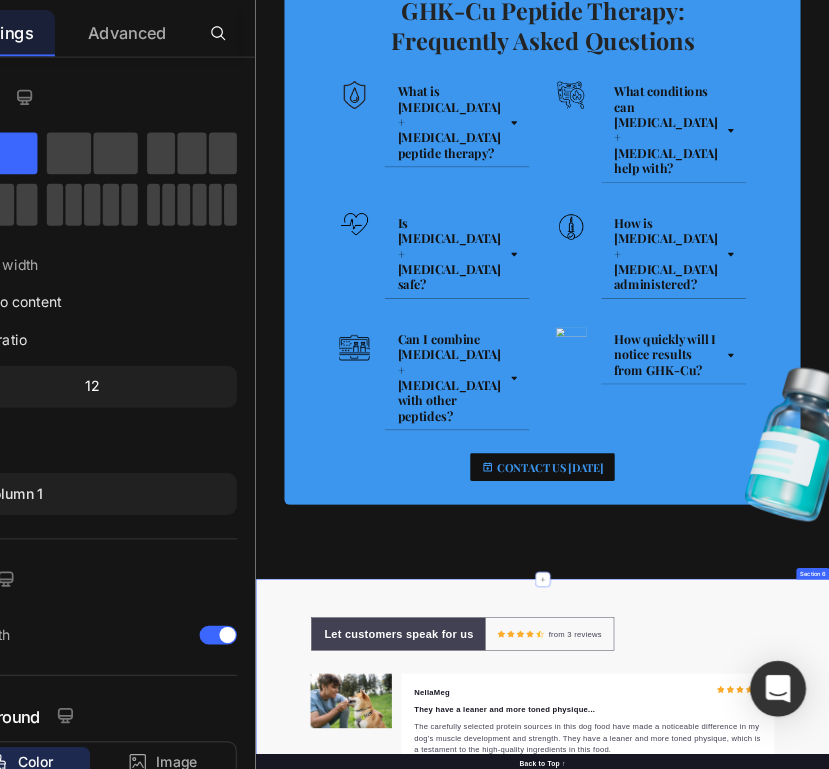 click on "Let customers speak for us Text block Row Icon Icon Icon Icon
Icon Icon List Hoz from 3 reviews Text block Row Row Image NellaMeg Text block Icon Icon Icon Icon
Icon Icon List Hoz Row They have a leaner and more toned physique... Text block The carefully selected protein sources in this dog food have made a noticeable difference in my dog's muscle development and strength. They have a leaner and more toned physique, which is a testament to the high-quality ingredients in this food. Text block [DATE] Text block Row Row Image LeighPop Text block Icon Icon Icon Icon
Icon Icon List Hoz Row I am grateful... Text block I am grateful for the inclusion of joint-supporting ingredients like [MEDICAL_DATA] and chondroitin in this dog food. It has had a significant impact on my dog's mobility and has alleviated any discomfort they may have experienced previously. Text block [DATE] Text block Row Row Image AndiMel Text block Icon Icon Icon Icon" at bounding box center (855, 1828) 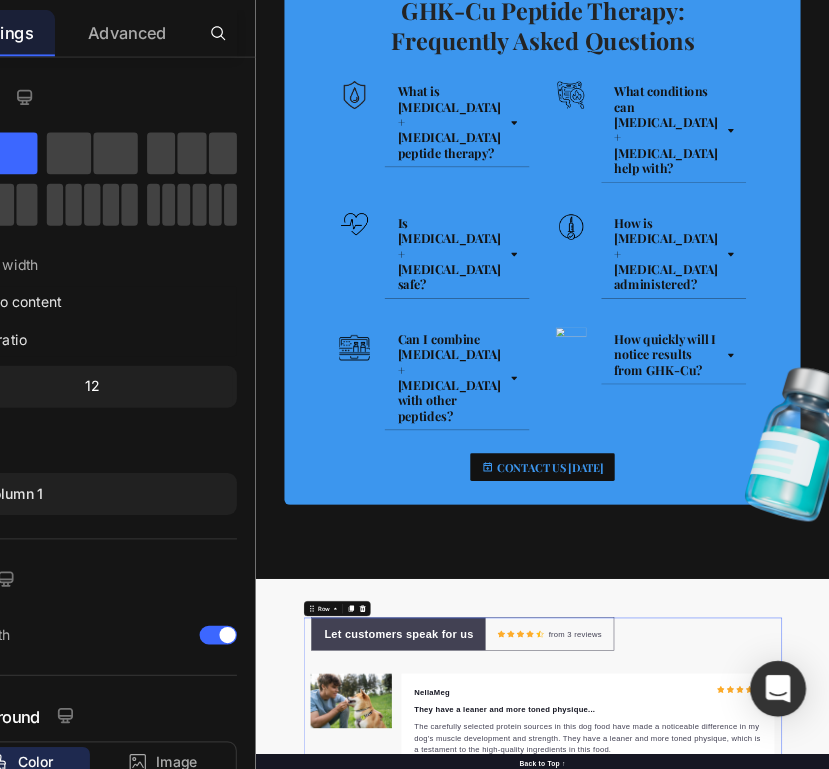 click on "Let customers speak for us Text block Row Icon Icon Icon Icon
Icon Icon List Hoz from 3 reviews Text block Row Row Image NellaMeg Text block Icon Icon Icon Icon
Icon Icon List Hoz Row They have a leaner and more toned physique... Text block The carefully selected protein sources in this dog food have made a noticeable difference in my dog's muscle development and strength. They have a leaner and more toned physique, which is a testament to the high-quality ingredients in this food. Text block [DATE] Text block Row Row Image LeighPop Text block Icon Icon Icon Icon
Icon Icon List Hoz Row I am grateful... Text block I am grateful for the inclusion of joint-supporting ingredients like [MEDICAL_DATA] and chondroitin in this dog food. It has had a significant impact on my dog's mobility and has alleviated any discomfort they may have experienced previously. Text block [DATE] Text block Row Row Image AndiMel Text block Icon Icon Icon Icon" at bounding box center (855, 1828) 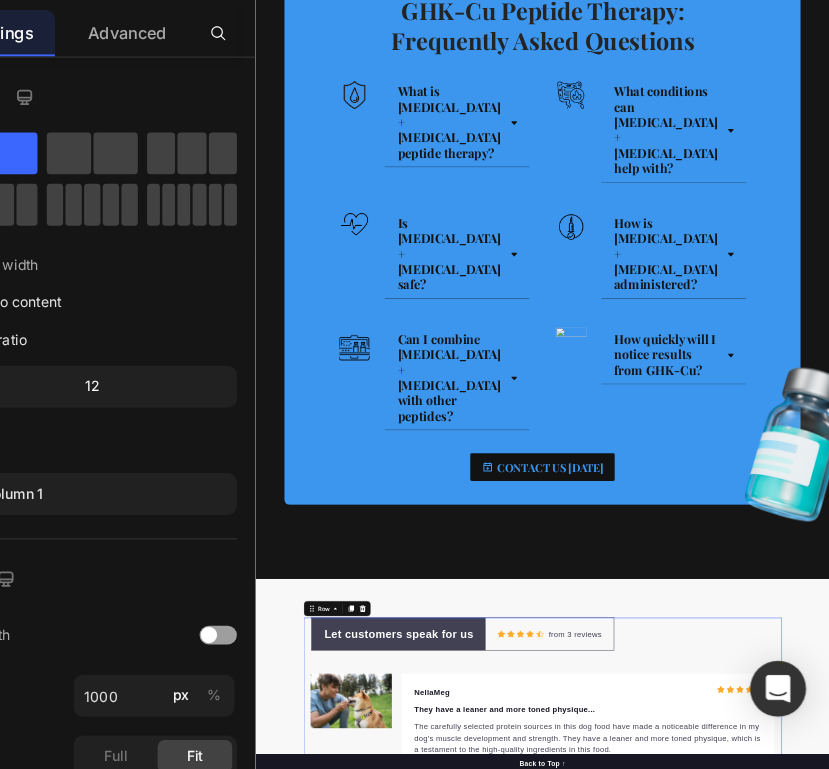 scroll, scrollTop: 3355, scrollLeft: 0, axis: vertical 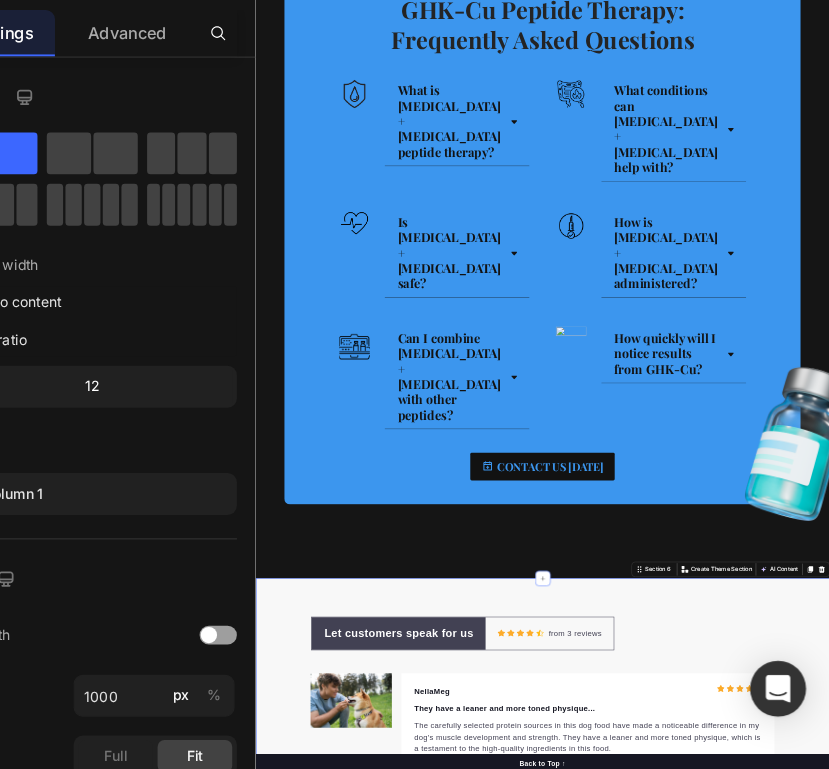 click on "Let customers speak for us Text block Row Icon Icon Icon Icon
Icon Icon List Hoz from 3 reviews Text block Row Row Image NellaMeg Text block Icon Icon Icon Icon
Icon Icon List Hoz Row They have a leaner and more toned physique... Text block The carefully selected protein sources in this dog food have made a noticeable difference in my dog's muscle development and strength. They have a leaner and more toned physique, which is a testament to the high-quality ingredients in this food. Text block [DATE] Text block Row Row Image LeighPop Text block Icon Icon Icon Icon
Icon Icon List Hoz Row I am grateful... Text block I am grateful for the inclusion of joint-supporting ingredients like [MEDICAL_DATA] and chondroitin in this dog food. It has had a significant impact on my dog's mobility and has alleviated any discomfort they may have experienced previously. Text block [DATE] Text block Row Row Image AndiMel Text block Icon Icon Icon Icon" at bounding box center (855, 1827) 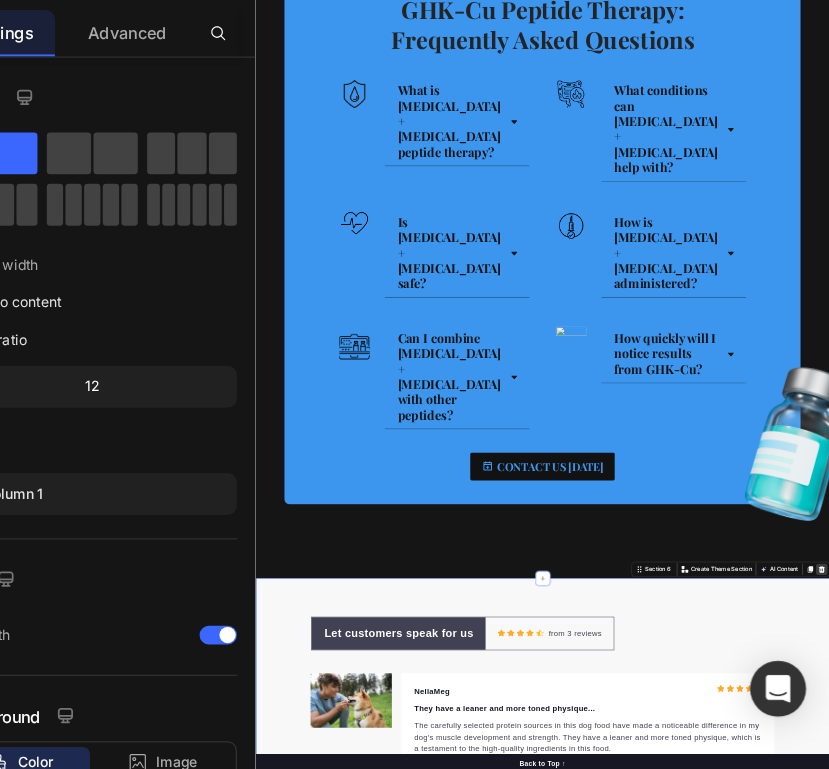 click 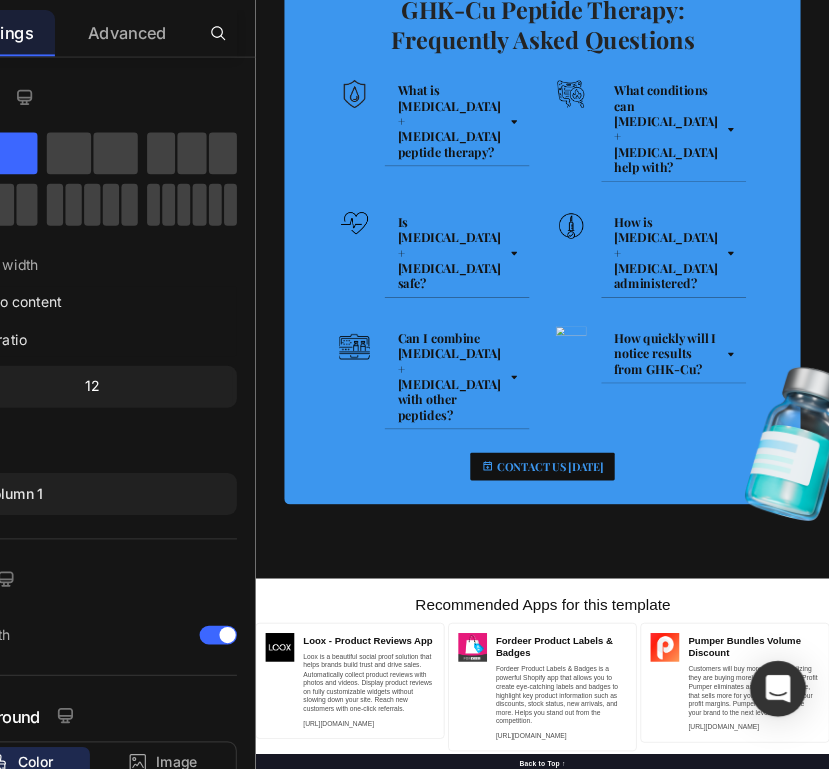 scroll, scrollTop: 3339, scrollLeft: 0, axis: vertical 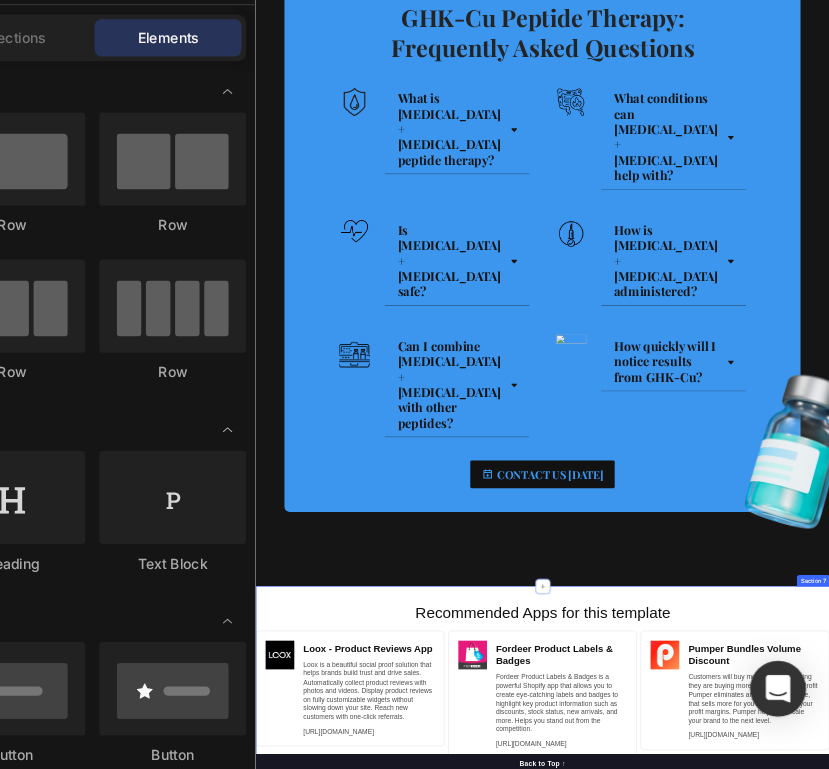 click on "Recommended Apps for this template Heading Image Loox ‑ Product Reviews App Heading Loox is a beautiful social proof solution that helps brands build trust and drive sales. Automatically collect product reviews with photos and videos. Display product reviews on fully customizable widgets without slowing down your site. Reach new customers with one-click referrals. Text Block [URL][DOMAIN_NAME] Text Block Row Row Image Fordeer Product Labels & Badges Heading Fordeer Product Labels & Badges is a powerful Shopify app that allows you to create eye-catching labels and badges to highlight key product information such as discounts, stock status, new arrivals, and more. Helps you stand out from the competition. Text Block [URL][DOMAIN_NAME] Text Block Row Row Image Pumper Bundles Volume Discount Heading Text Block [URL][DOMAIN_NAME] Text Block Row Row Row Section 7" at bounding box center (855, 1507) 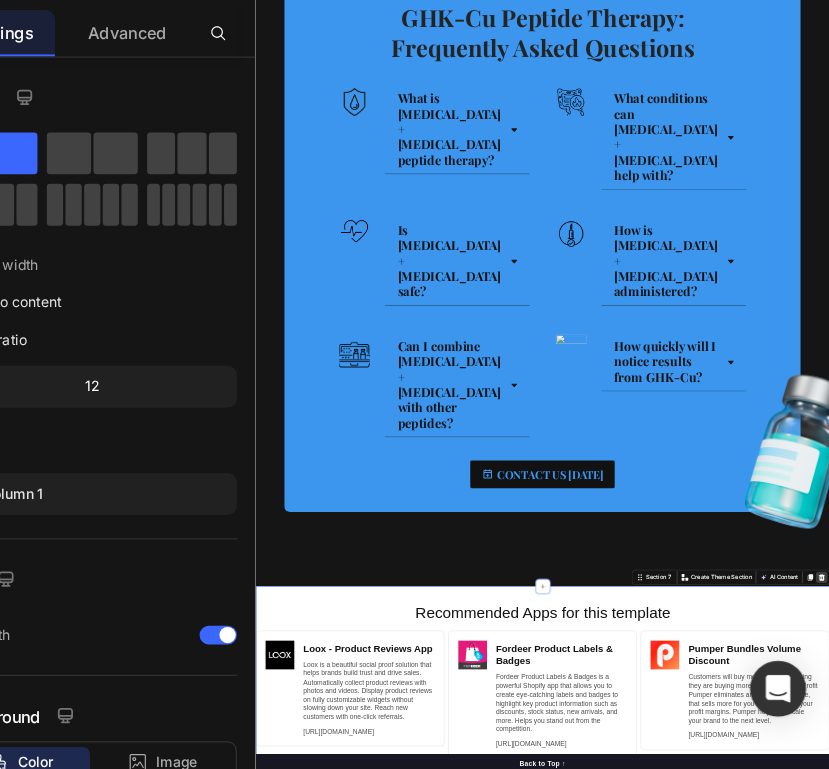 click 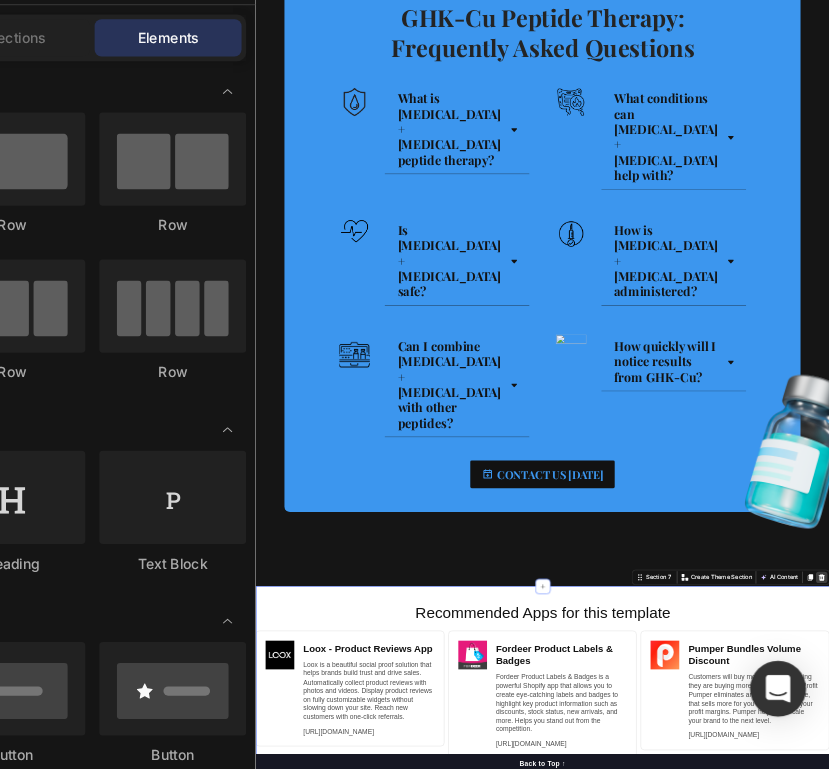 scroll, scrollTop: 2882, scrollLeft: 0, axis: vertical 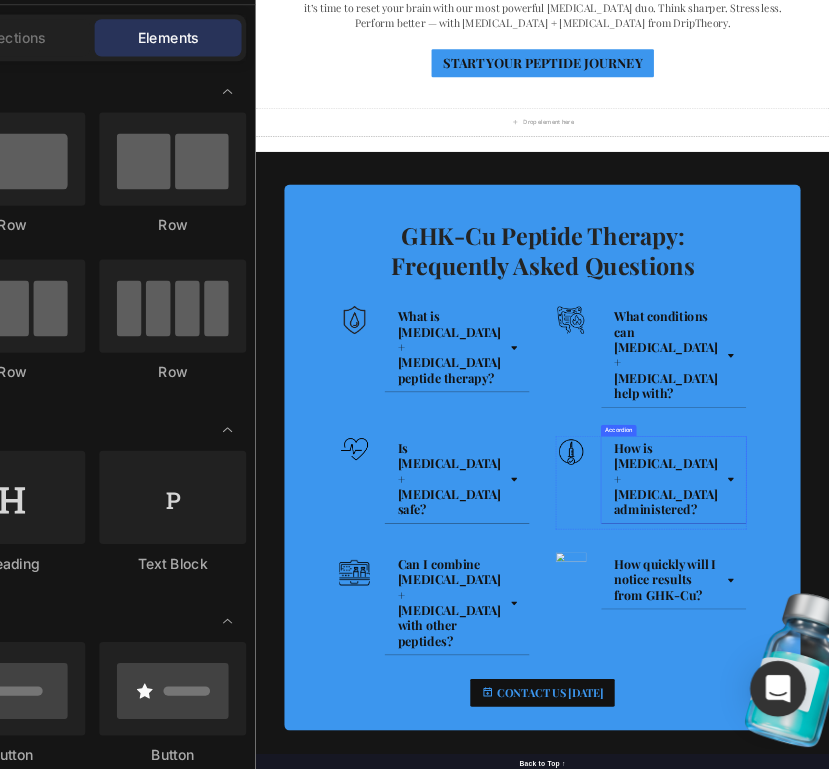 click on "How is [MEDICAL_DATA] + [MEDICAL_DATA] administered?" at bounding box center (1128, 1066) 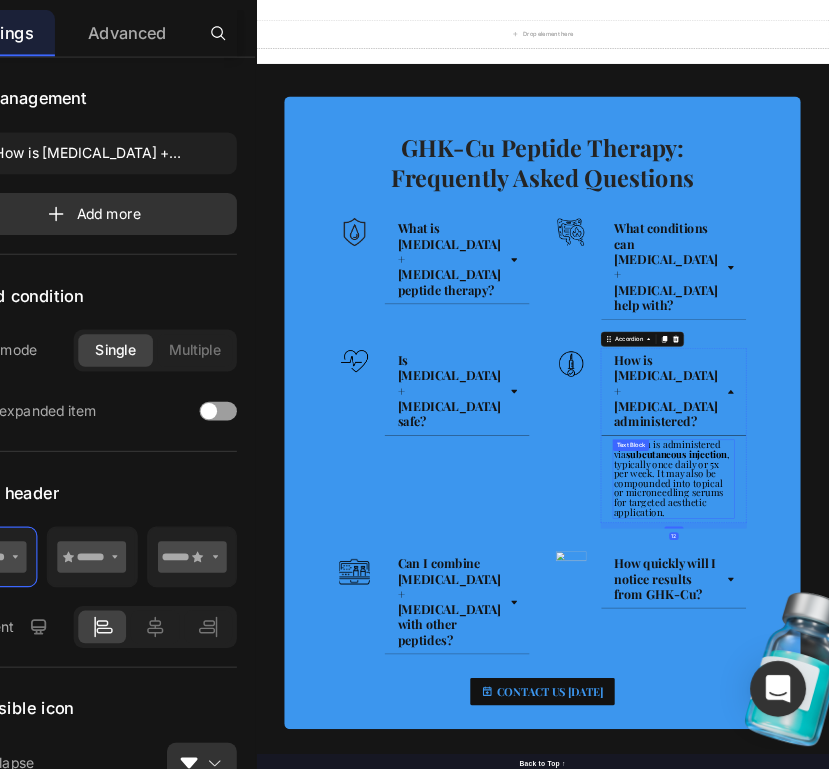 scroll, scrollTop: 3067, scrollLeft: 0, axis: vertical 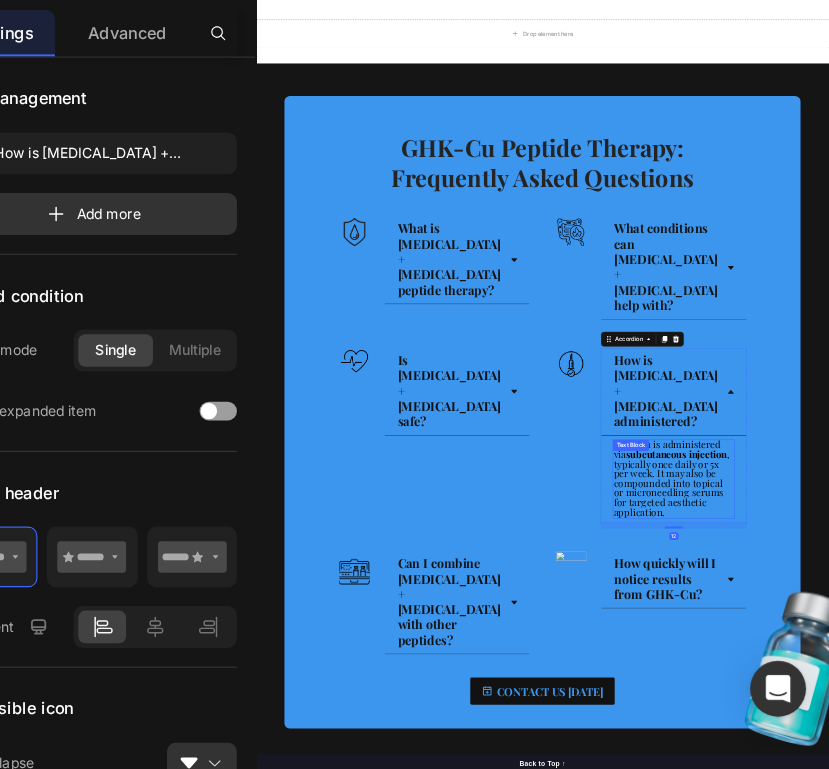 click on "GHK-Cu is administered via  subcutaneous injection , typically once daily or 5x per week. It may also be compounded into topical or microneedling serums for targeted aesthetic application." at bounding box center [1124, 1061] 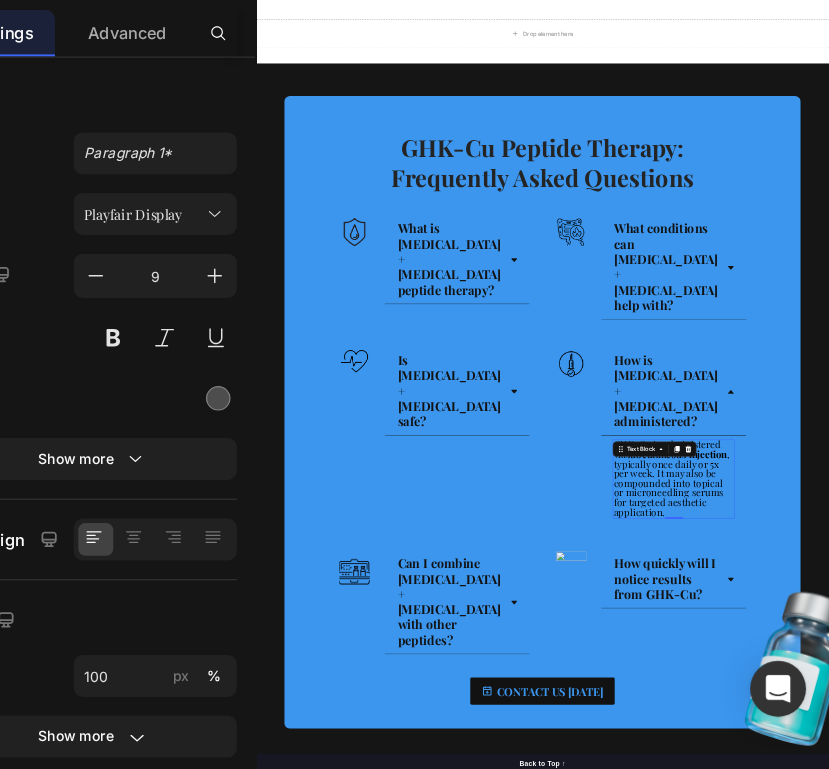 click on "GHK-Cu is administered via  subcutaneous injection , typically once daily or 5x per week. It may also be compounded into topical or microneedling serums for targeted aesthetic application." at bounding box center [1124, 1061] 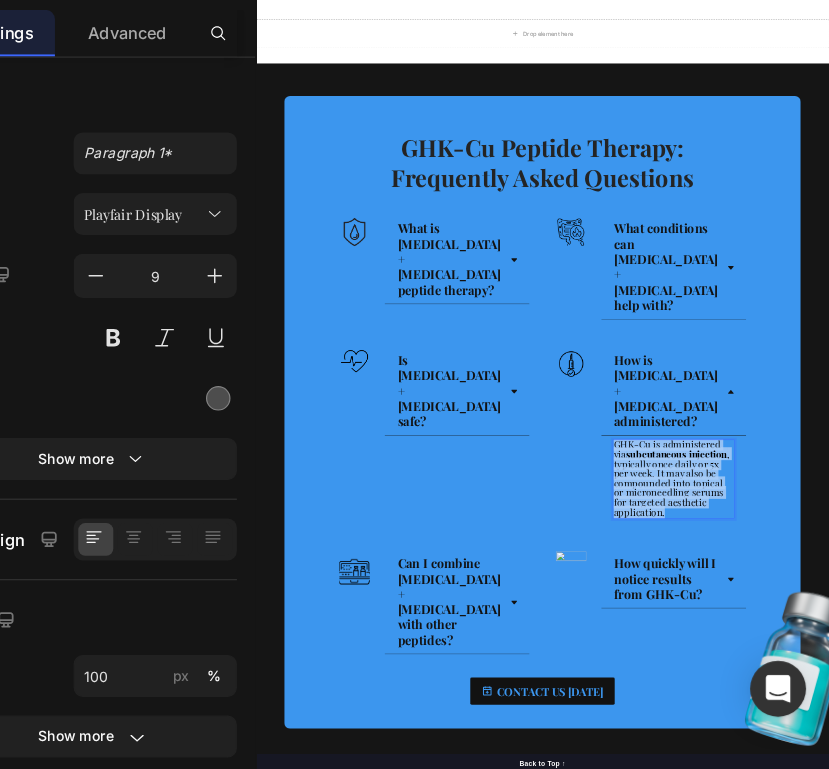 click on "GHK-Cu is administered via  subcutaneous injection , typically once daily or 5x per week. It may also be compounded into topical or microneedling serums for targeted aesthetic application." at bounding box center (1124, 1061) 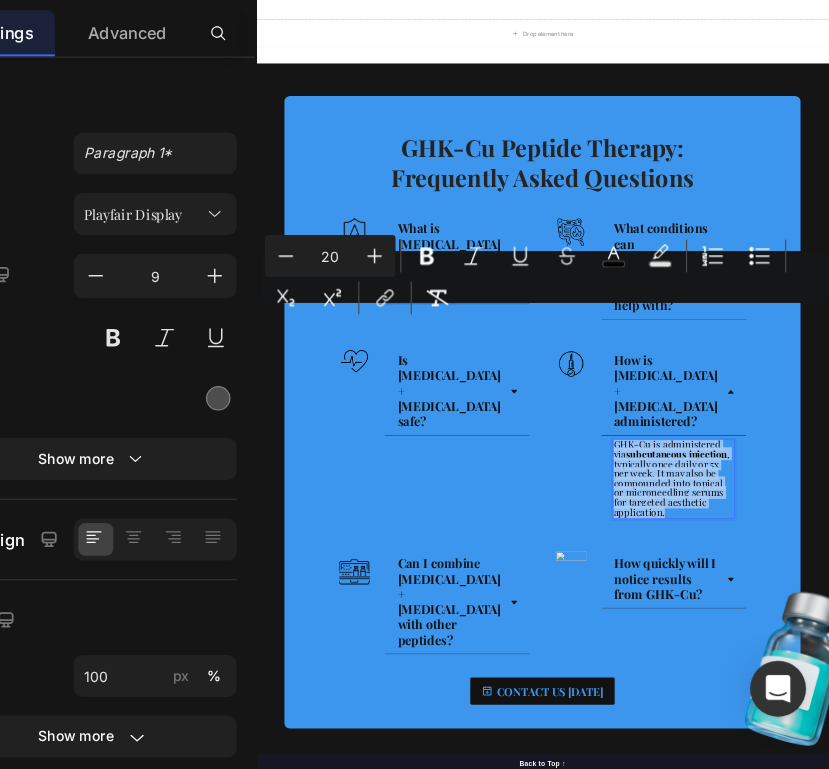 type on "9" 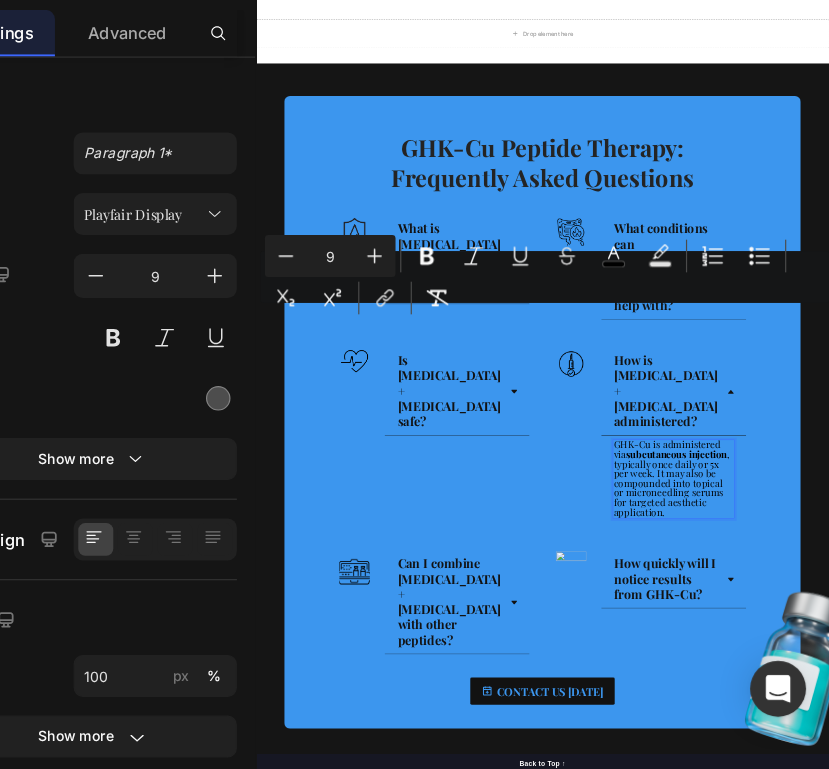 scroll, scrollTop: 2999, scrollLeft: 0, axis: vertical 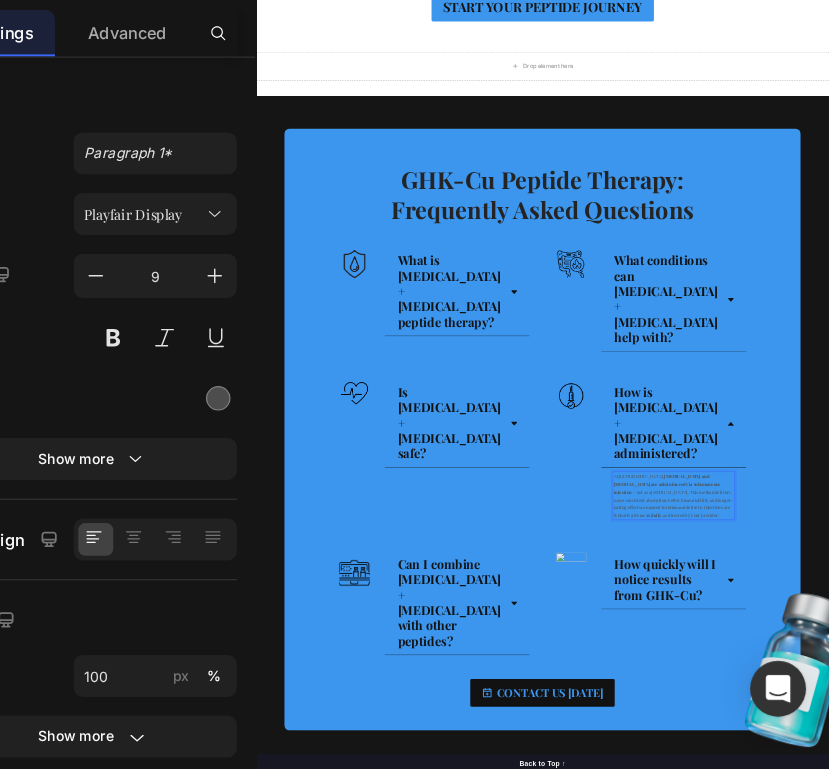 click on "At DripTheory,  [MEDICAL_DATA] and [MEDICAL_DATA] are administered via subcutaneous injection  — not as a [MEDICAL_DATA]. This method delivers more consistent absorption, better bioavailability, and longer-lasting effects compared to intranasal delivery. Injections are typically given  1–2x daily , as directed by your provider." at bounding box center [1128, 1099] 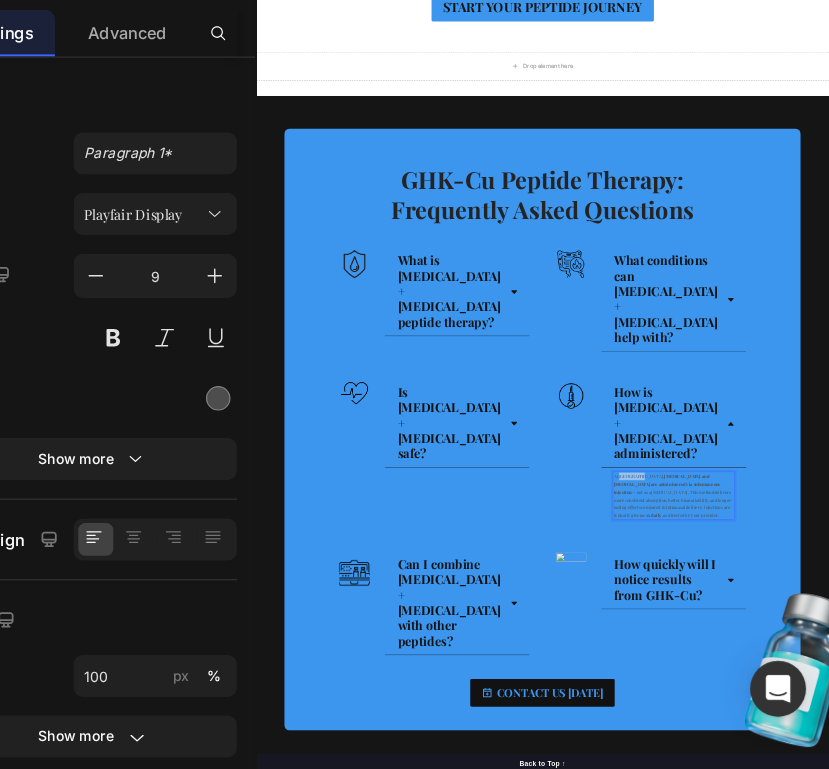 click on "At DripTheory,  [MEDICAL_DATA] and [MEDICAL_DATA] are administered via subcutaneous injection  — not as a [MEDICAL_DATA]. This method delivers more consistent absorption, better bioavailability, and longer-lasting effects compared to intranasal delivery. Injections are typically given  1–2x daily , as directed by your provider." at bounding box center (1128, 1099) 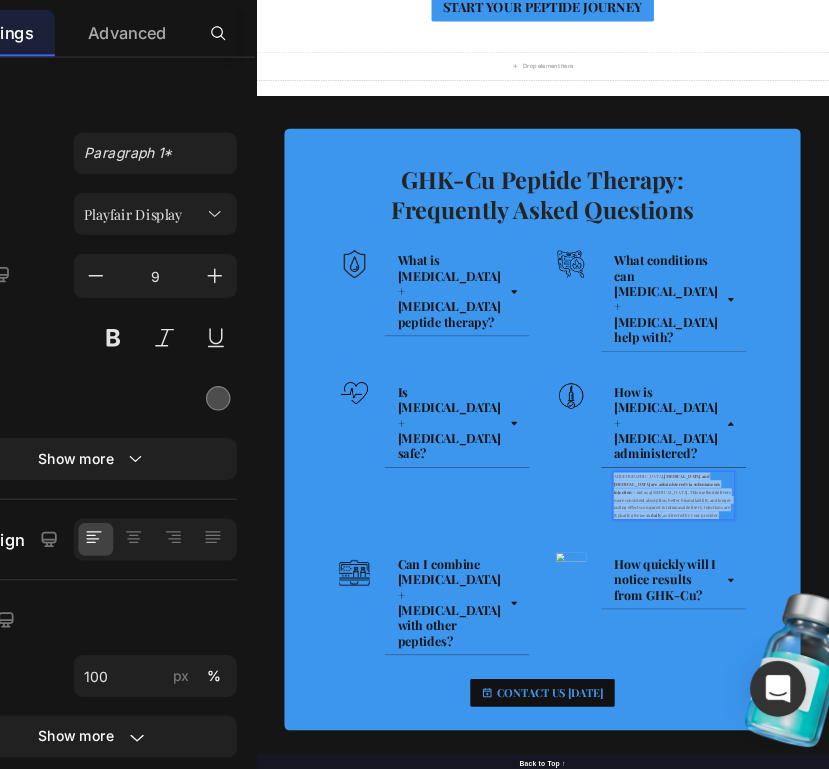 click on "At DripTheory,  [MEDICAL_DATA] and [MEDICAL_DATA] are administered via subcutaneous injection  — not as a [MEDICAL_DATA]. This method delivers more consistent absorption, better bioavailability, and longer-lasting effects compared to intranasal delivery. Injections are typically given  1–2x daily , as directed by your provider." at bounding box center [1128, 1099] 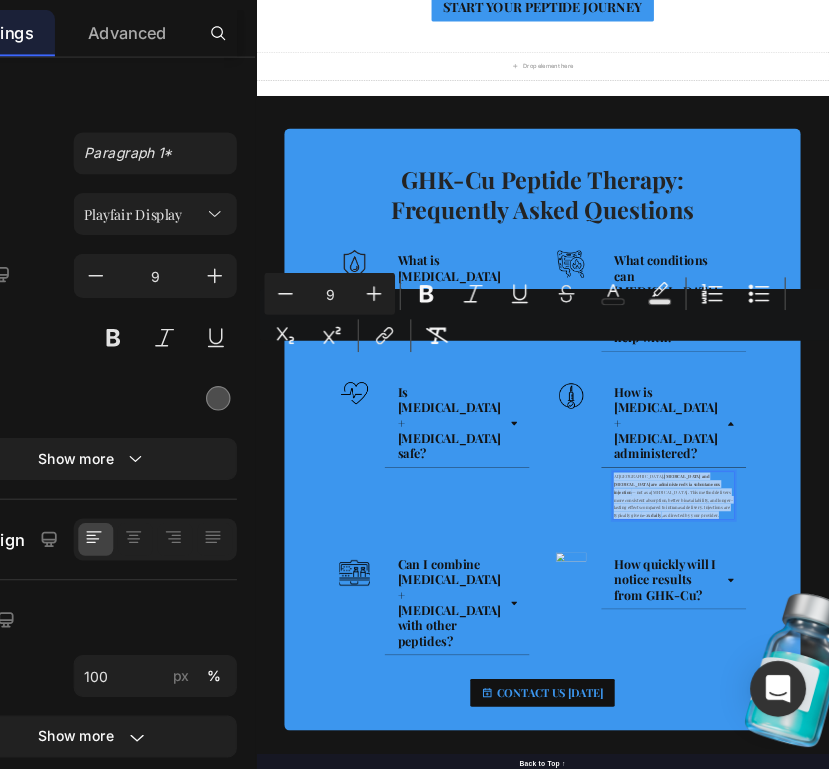 click on "9" at bounding box center [401, 356] 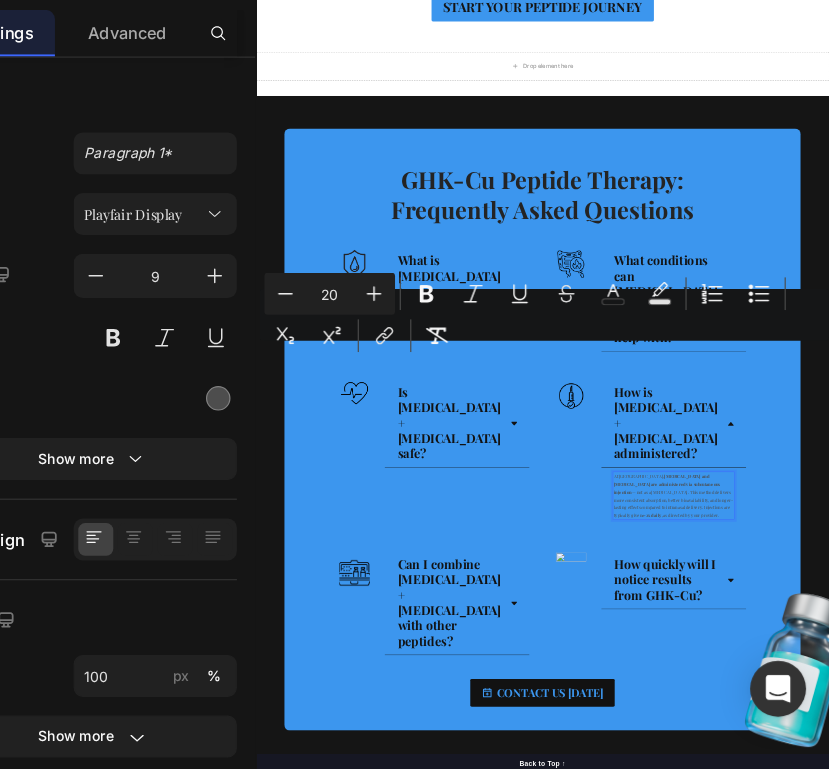 type on "20" 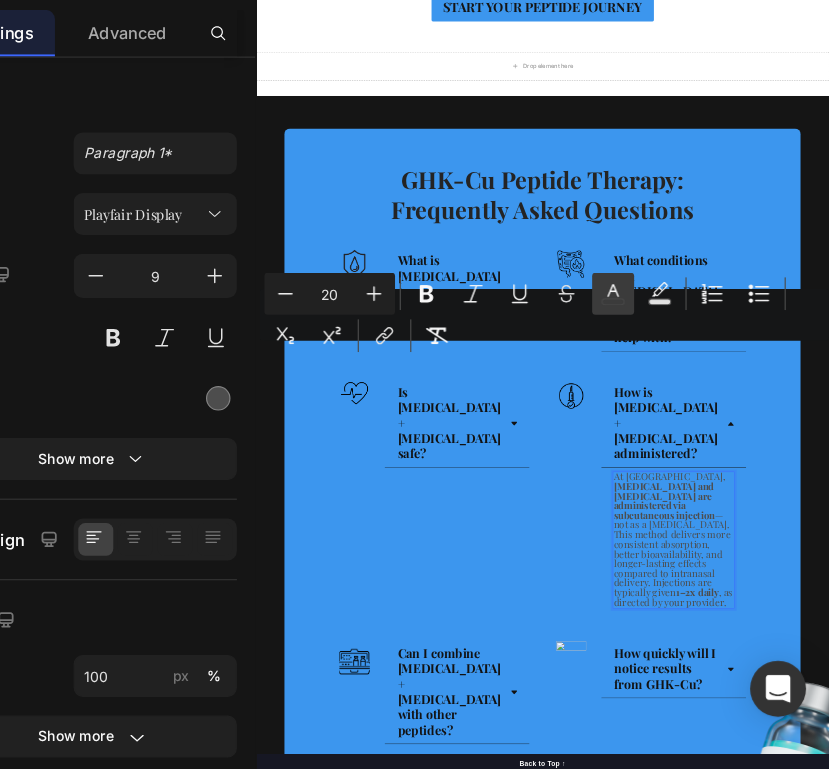click 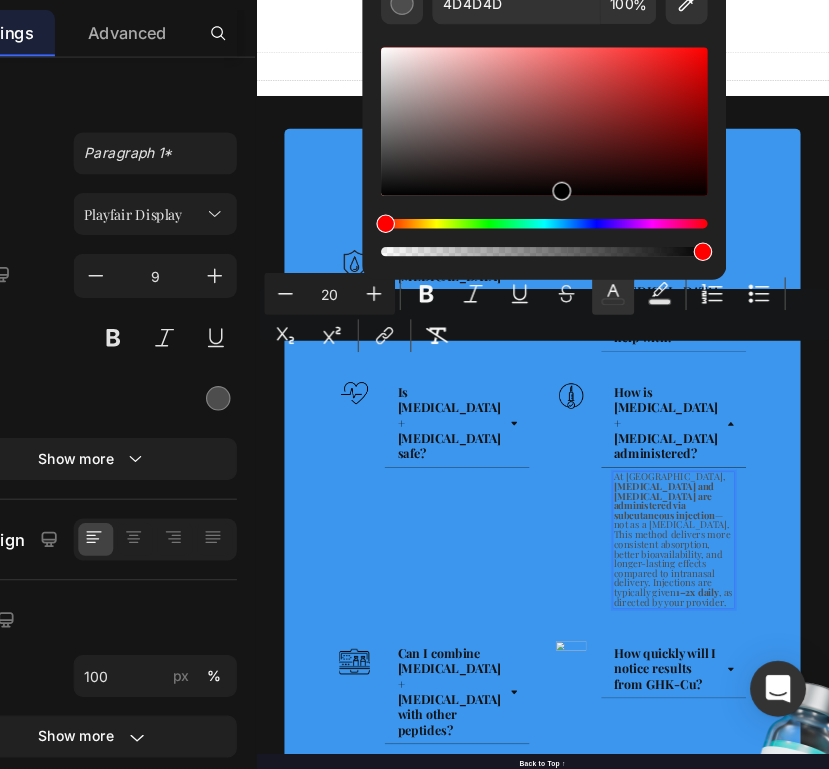 drag, startPoint x: 446, startPoint y: 242, endPoint x: 754, endPoint y: 338, distance: 322.61432 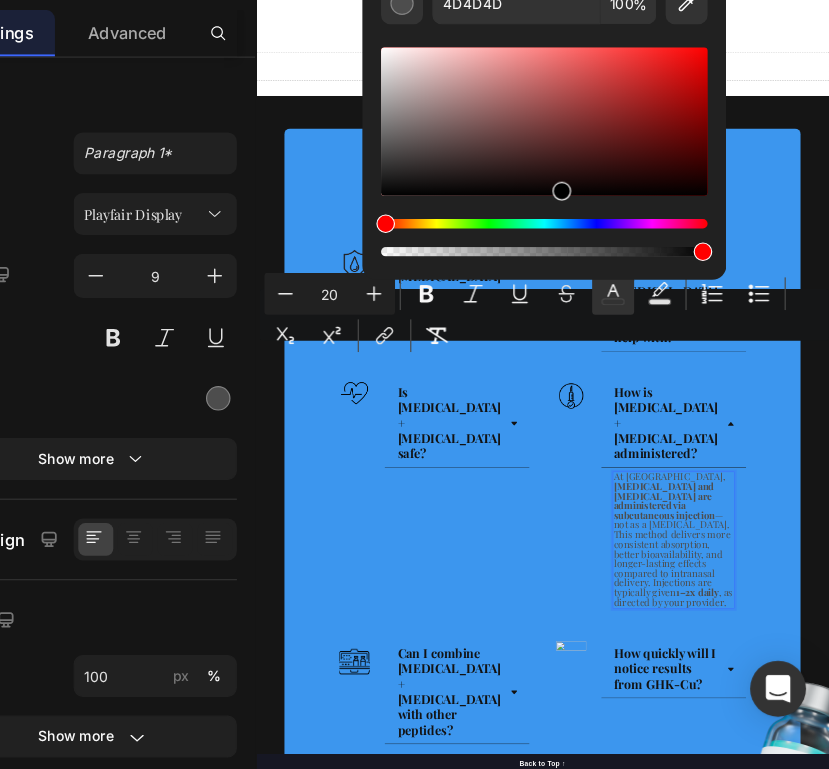 click on "Minus 20 Plus Bold Italic Underline       Strikethrough
color
Text Background Color Numbered List Bulleted List Subscript Superscript       link Remove Format 4D4D4D 100 %" at bounding box center (585, 374) 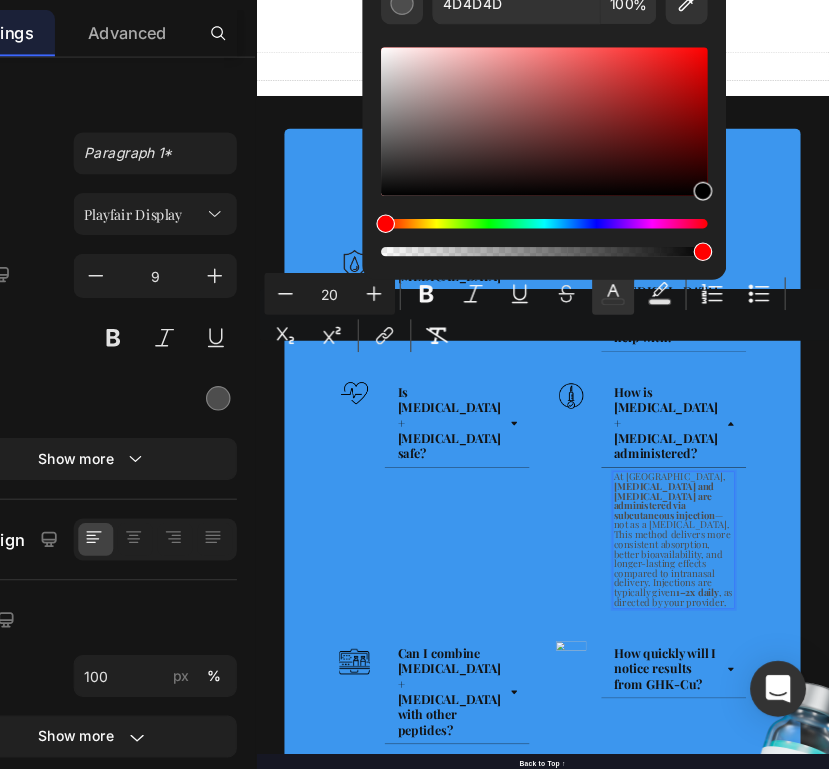 type on "000000" 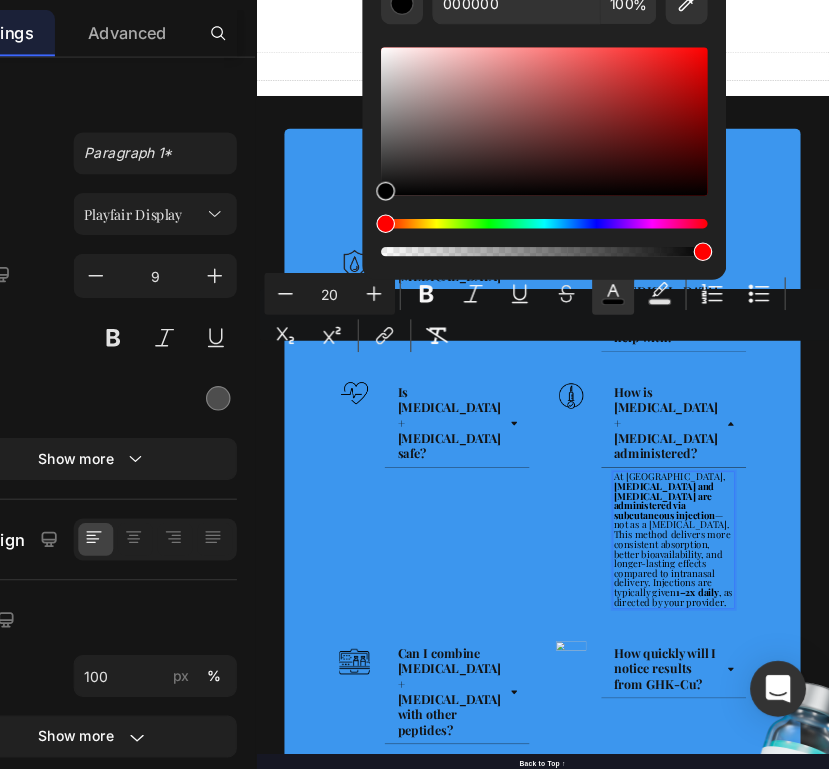 click on "At DripTheory,  [MEDICAL_DATA] and [MEDICAL_DATA] are administered via subcutaneous injection  — not as a [MEDICAL_DATA]. This method delivers more consistent absorption, better bioavailability, and longer-lasting effects compared to intranasal delivery. Injections are typically given  1–2x daily , as directed by your provider." at bounding box center [1127, 1190] 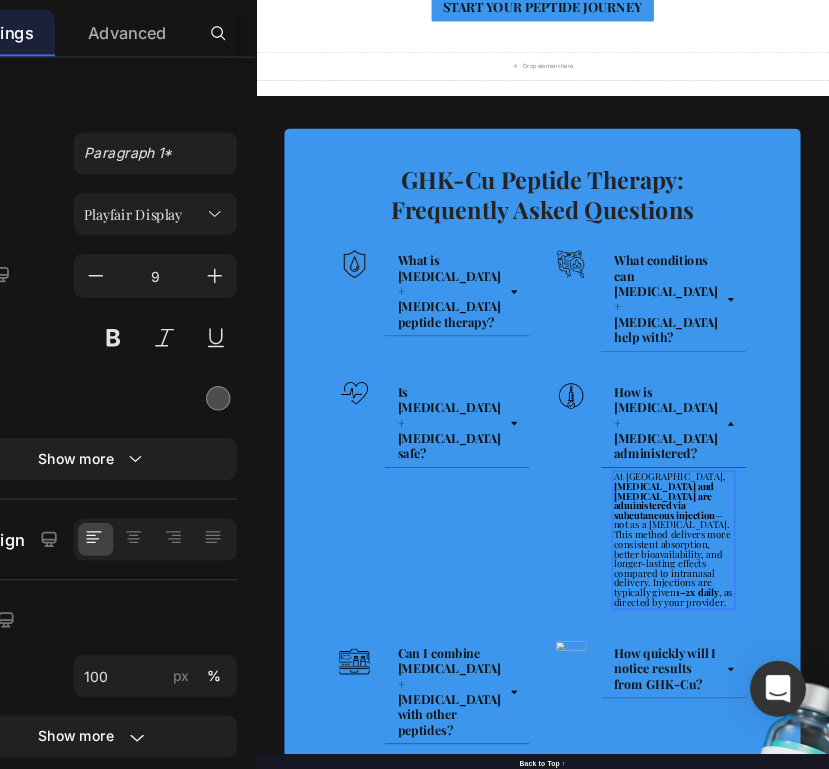 click on "At DripTheory,  [MEDICAL_DATA] and [MEDICAL_DATA] are administered via subcutaneous injection  — not as a [MEDICAL_DATA]. This method delivers more consistent absorption, better bioavailability, and longer-lasting effects compared to intranasal delivery. Injections are typically given  1–2x daily , as directed by your provider." at bounding box center (1127, 1190) 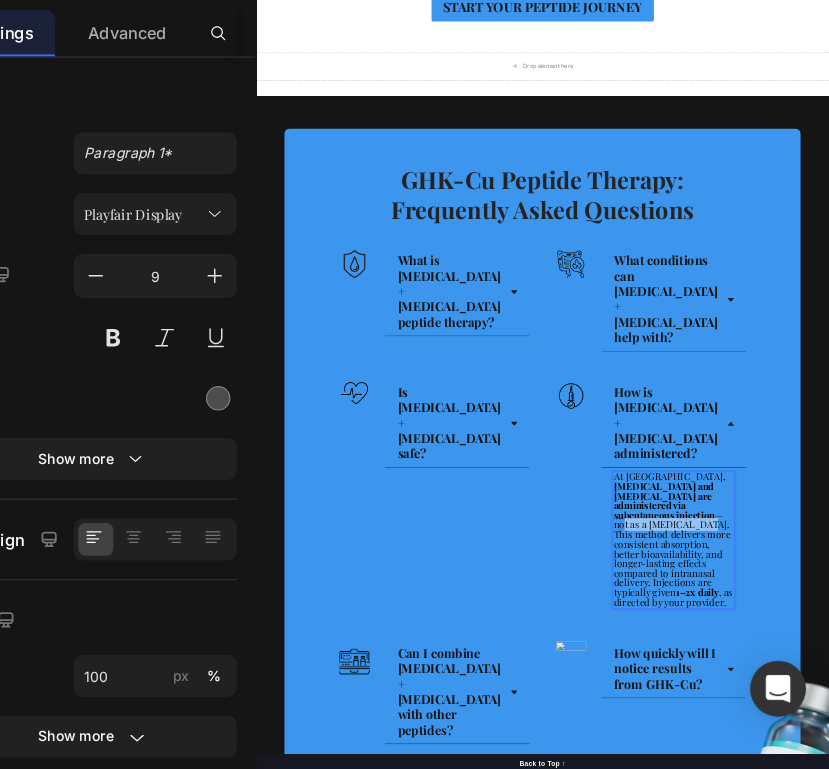 drag, startPoint x: 1199, startPoint y: 841, endPoint x: 1038, endPoint y: 831, distance: 161.31026 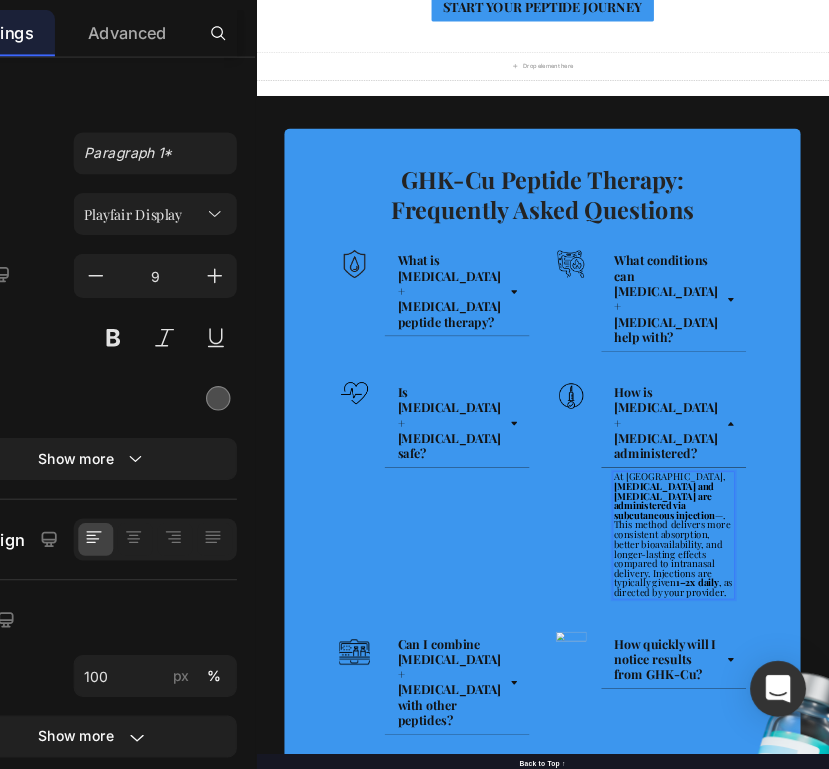 scroll, scrollTop: 45, scrollLeft: 0, axis: vertical 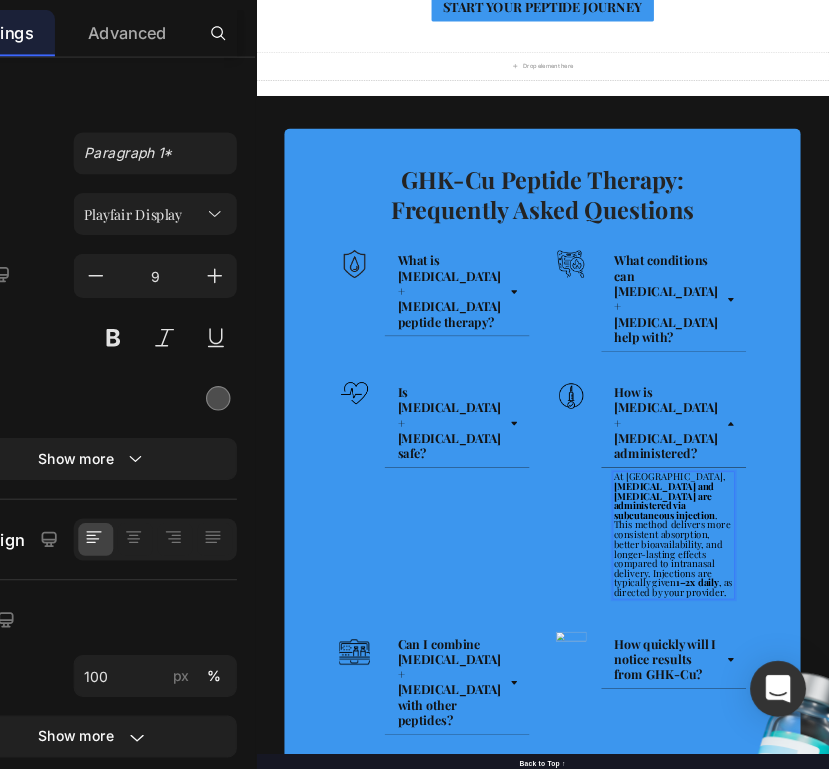 click on "At DripTheory,  [MEDICAL_DATA] and [MEDICAL_DATA] are administered via subcutaneous injection  . This method delivers more consistent absorption, better bioavailability, and longer-lasting effects compared to intranasal delivery. Injections are typically given  1–2x daily , as directed by your provider." at bounding box center (1127, 1179) 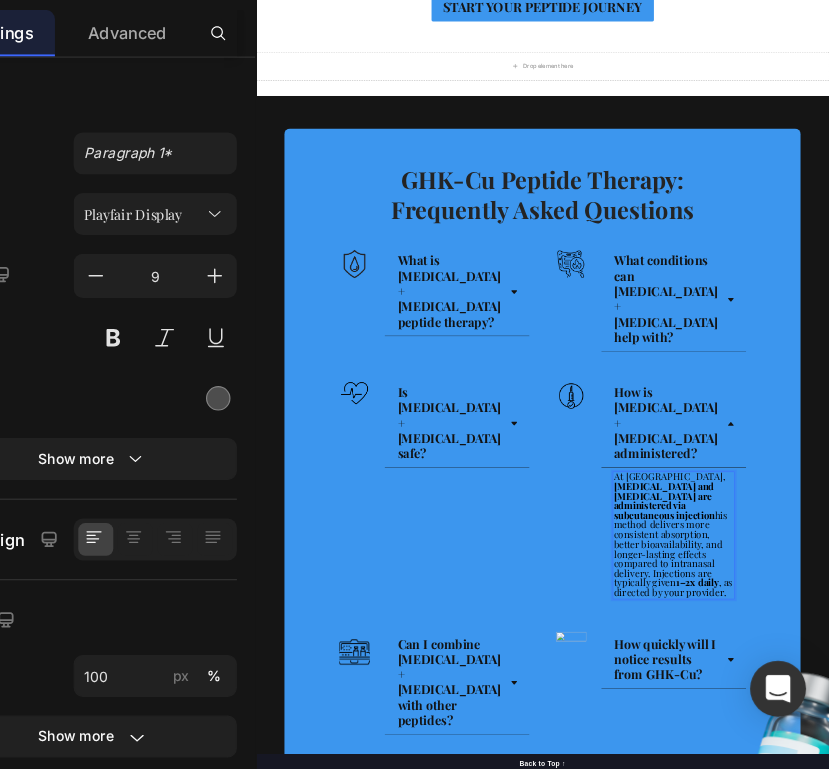 scroll, scrollTop: 72, scrollLeft: 0, axis: vertical 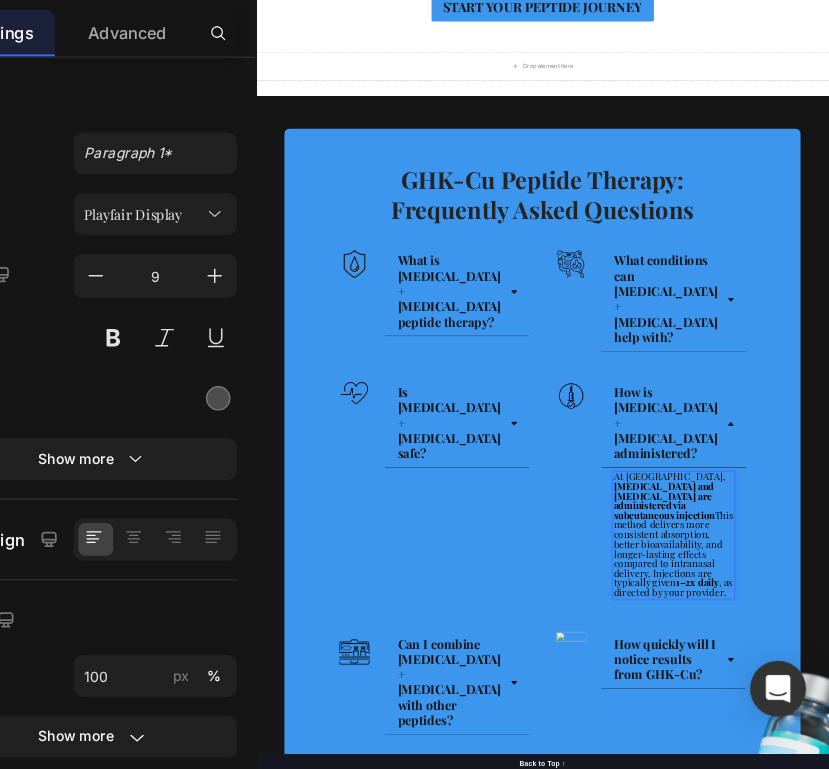 click on "At DripTheory,  [MEDICAL_DATA] and [MEDICAL_DATA] are administered via subcutaneous injection  This method delivers more consistent absorption, better bioavailability, and longer-lasting effects compared to intranasal delivery. Injections are typically given  1–2x daily , as directed by your provider." at bounding box center (1128, 1179) 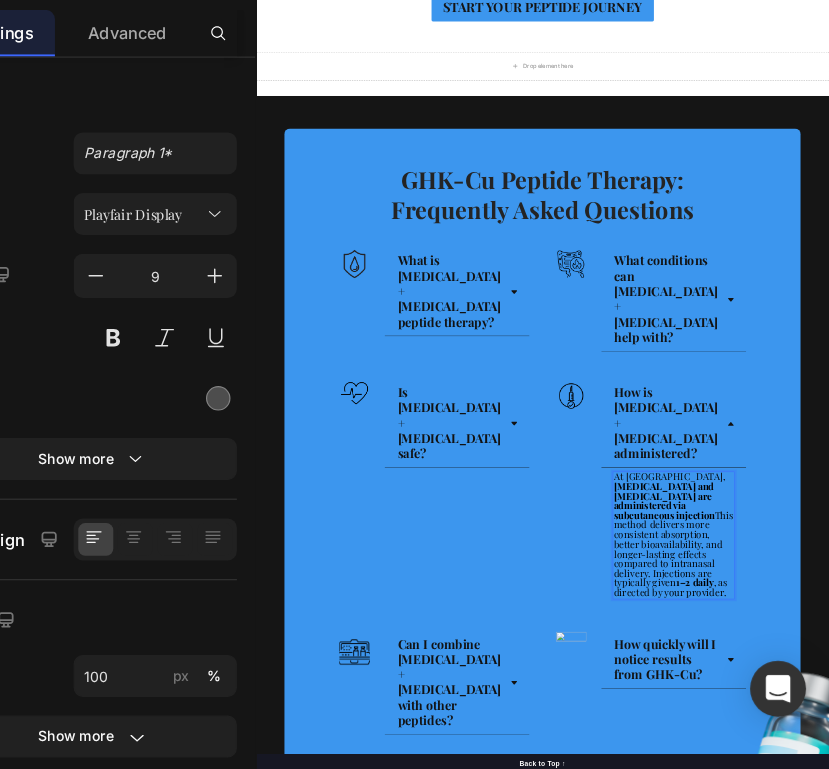 scroll, scrollTop: 99, scrollLeft: 0, axis: vertical 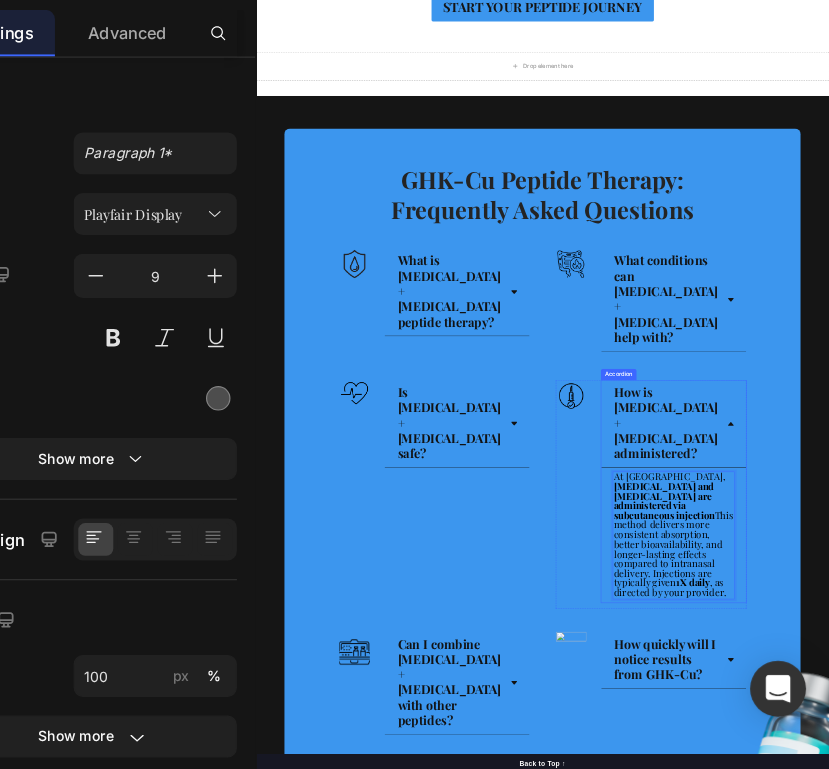 click on "How is [MEDICAL_DATA] + [MEDICAL_DATA] administered?" at bounding box center [1128, 949] 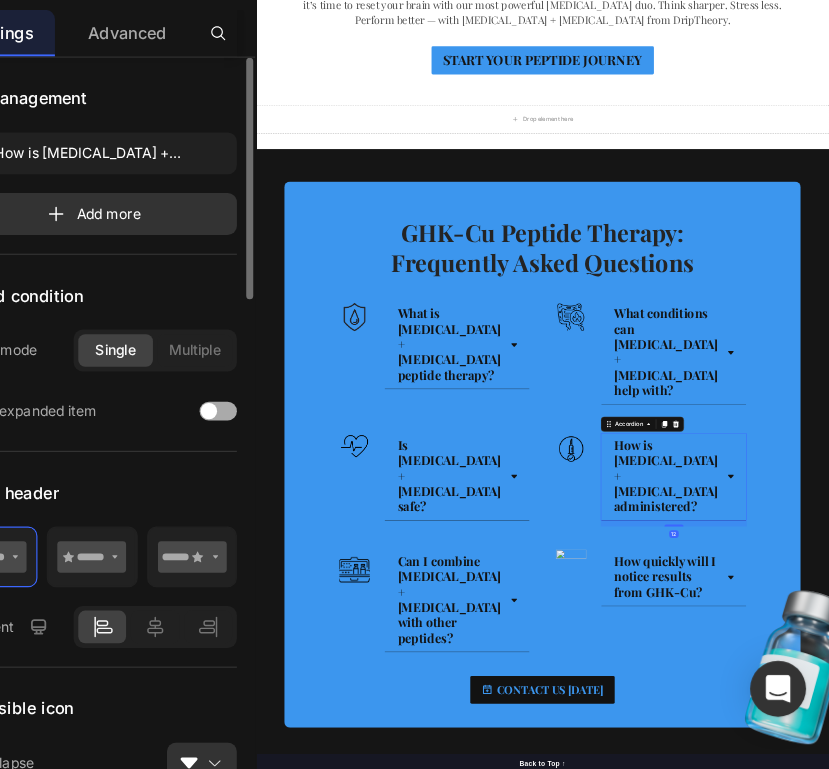 scroll, scrollTop: 2882, scrollLeft: 0, axis: vertical 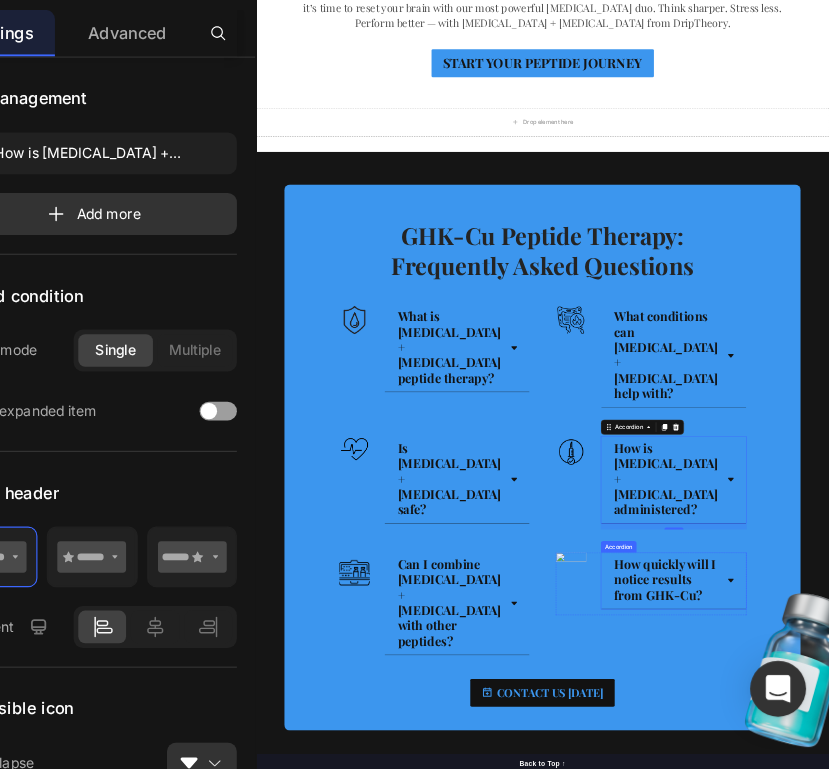 click on "How quickly will I notice results from GHK-Cu?" at bounding box center (1110, 1274) 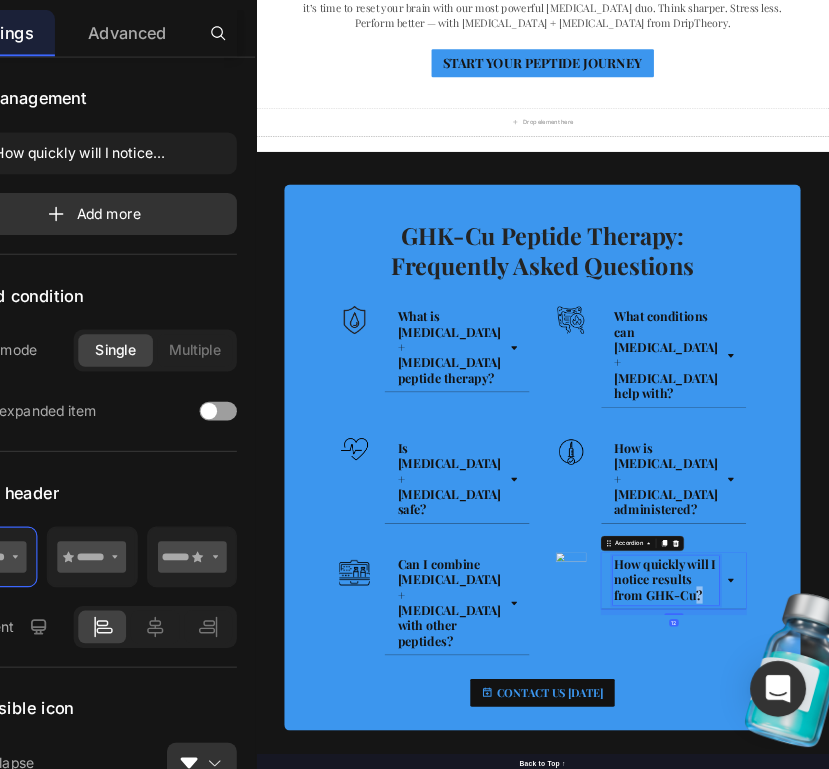 click on "How quickly will I notice results from GHK-Cu?" at bounding box center [1110, 1274] 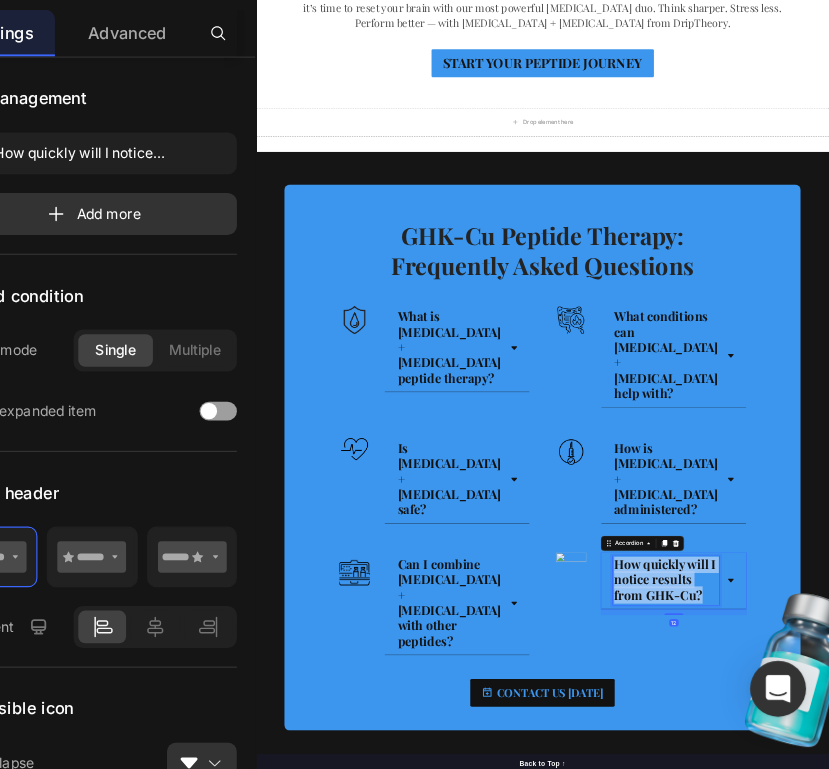 click on "How quickly will I notice results from GHK-Cu?" at bounding box center (1110, 1274) 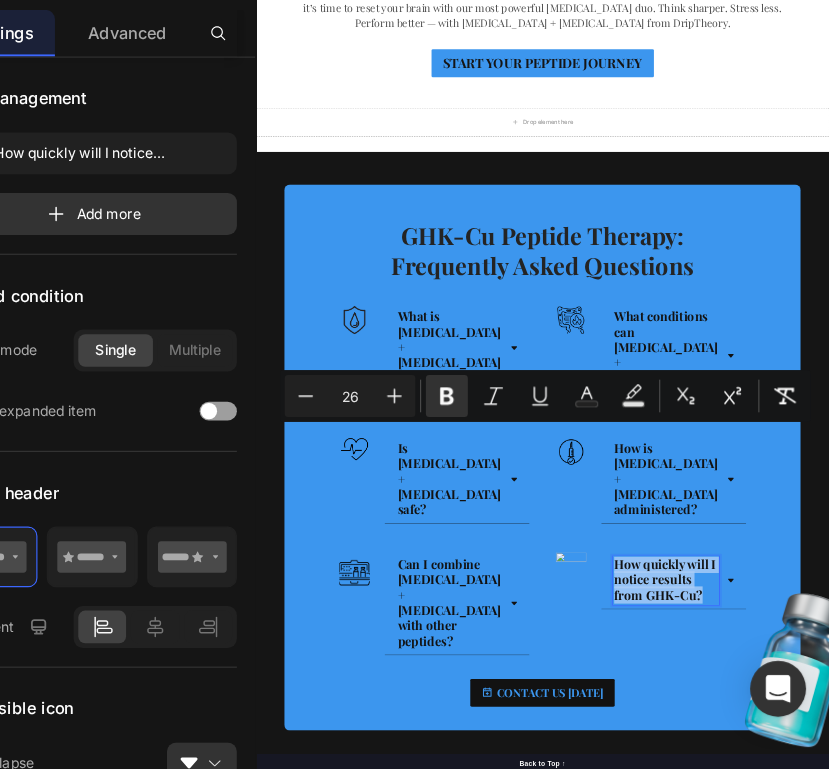 click on "How quickly will I notice results from GHK-Cu?" at bounding box center [1110, 1274] 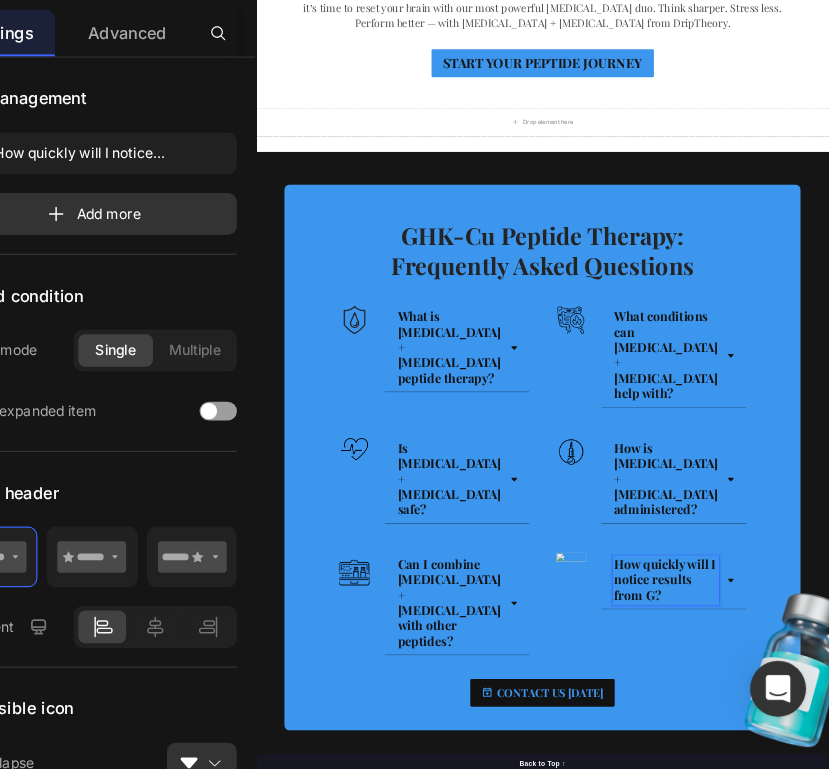 scroll, scrollTop: 1758, scrollLeft: 0, axis: vertical 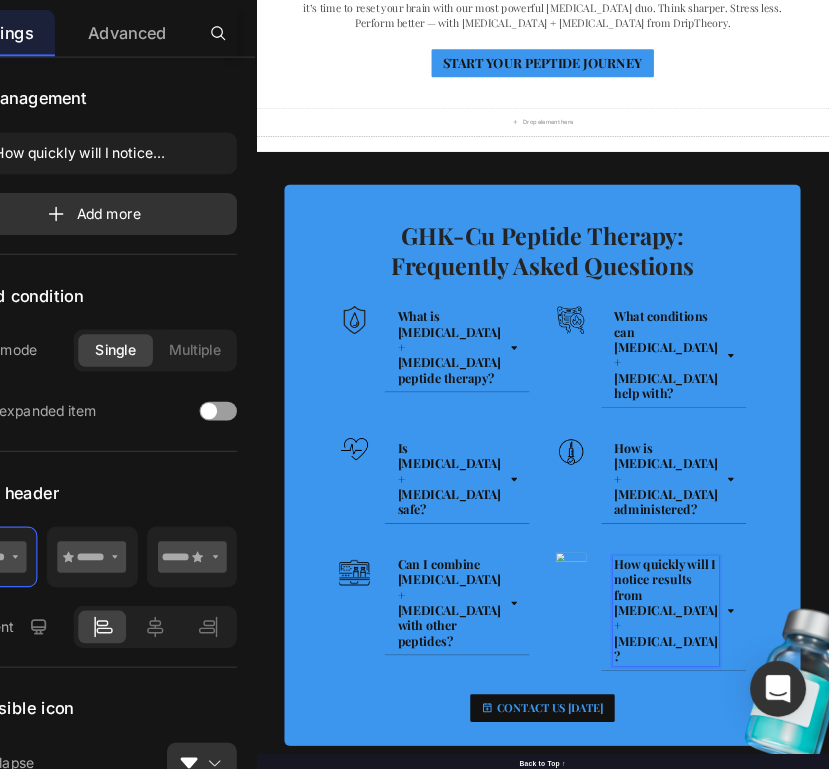 click on "How quickly will I notice results from [MEDICAL_DATA] + [MEDICAL_DATA]?" at bounding box center [1128, 1341] 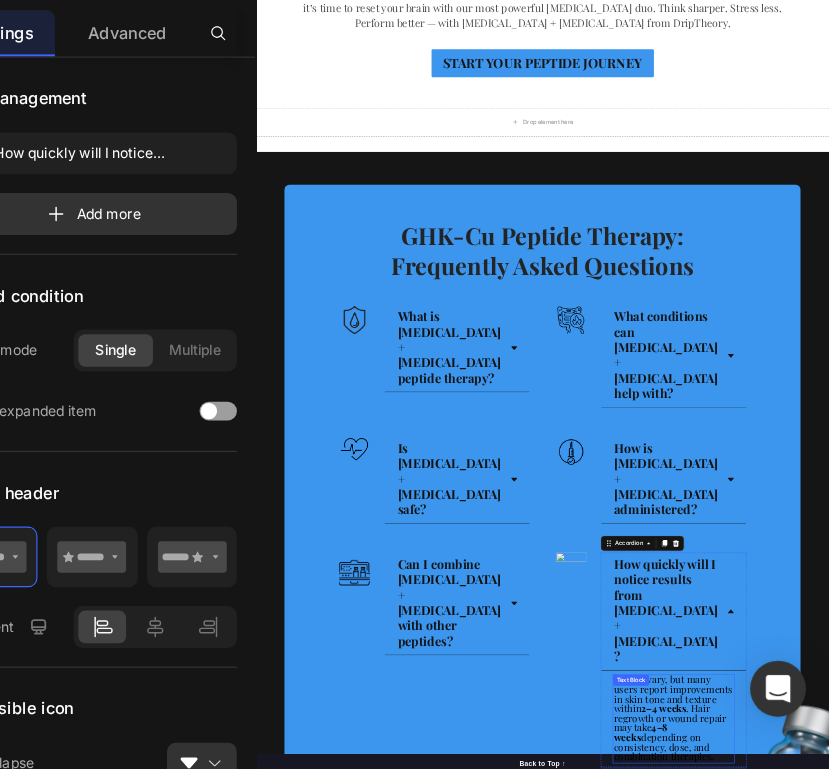 click on "Results vary, but many users report improvements in skin tone and texture within  2–4 weeks . Hair regrowth or wound repair may take  4–8 weeks  depending on consistency, dose, and combination therapies." at bounding box center (1127, 1563) 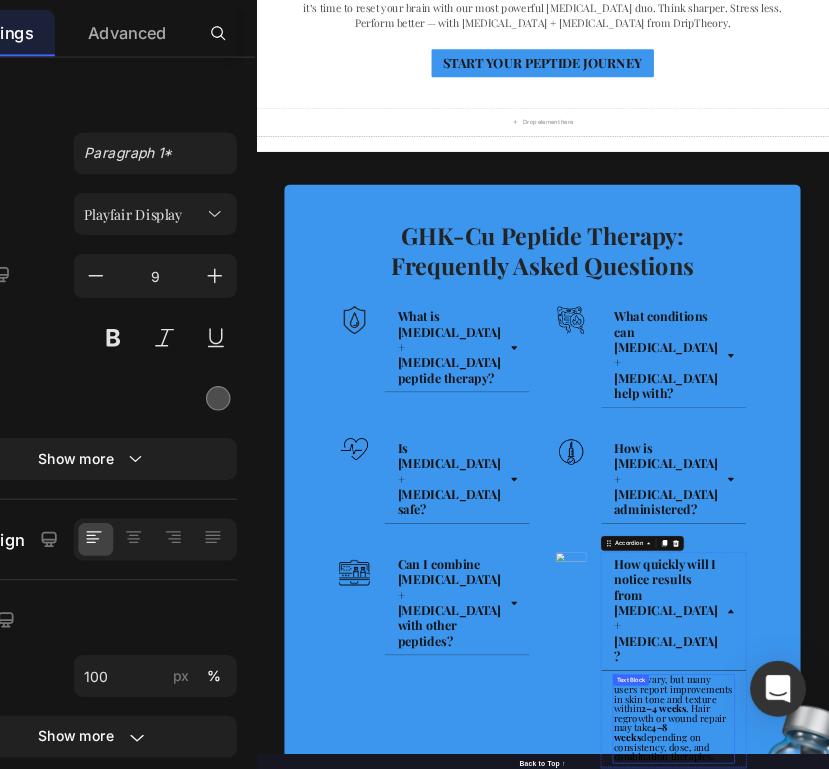 scroll, scrollTop: 0, scrollLeft: 0, axis: both 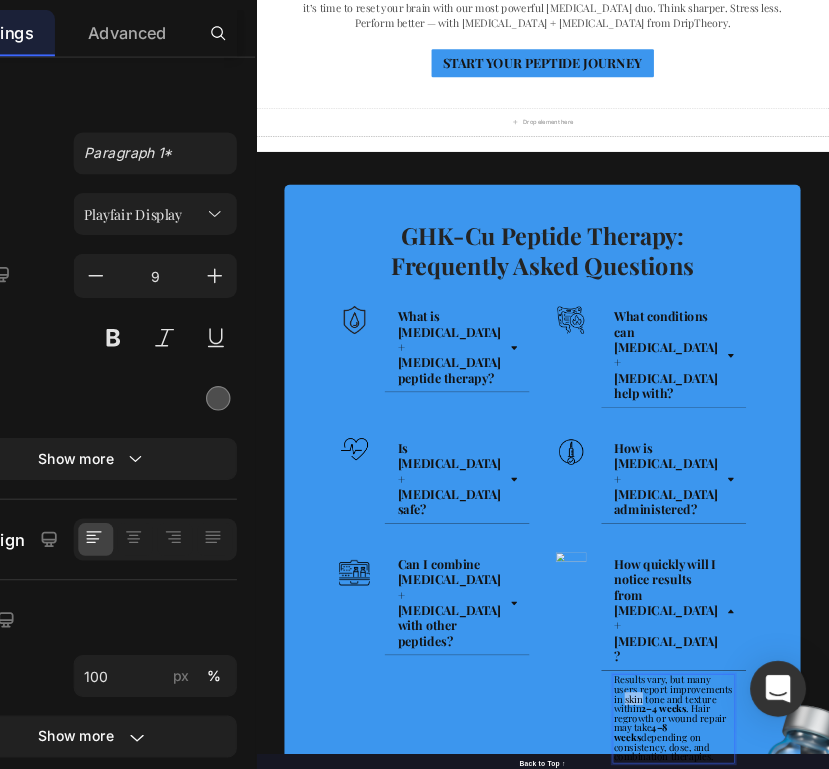 click on "Results vary, but many users report improvements in skin tone and texture within  2–4 weeks . Hair regrowth or wound repair may take  4–8 weeks  depending on consistency, dose, and combination therapies." at bounding box center [1127, 1563] 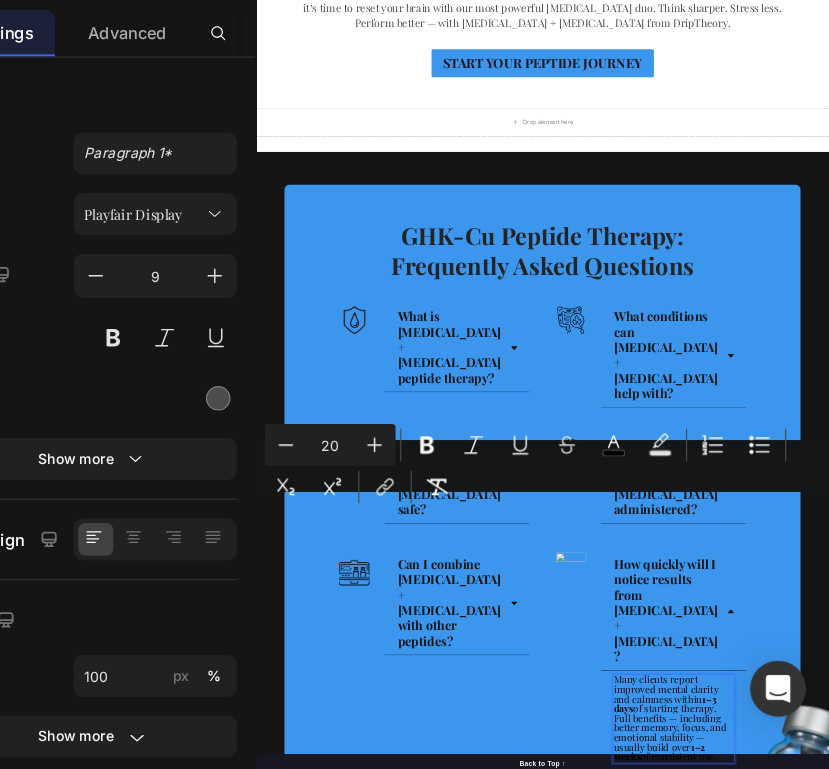 scroll, scrollTop: 9, scrollLeft: 0, axis: vertical 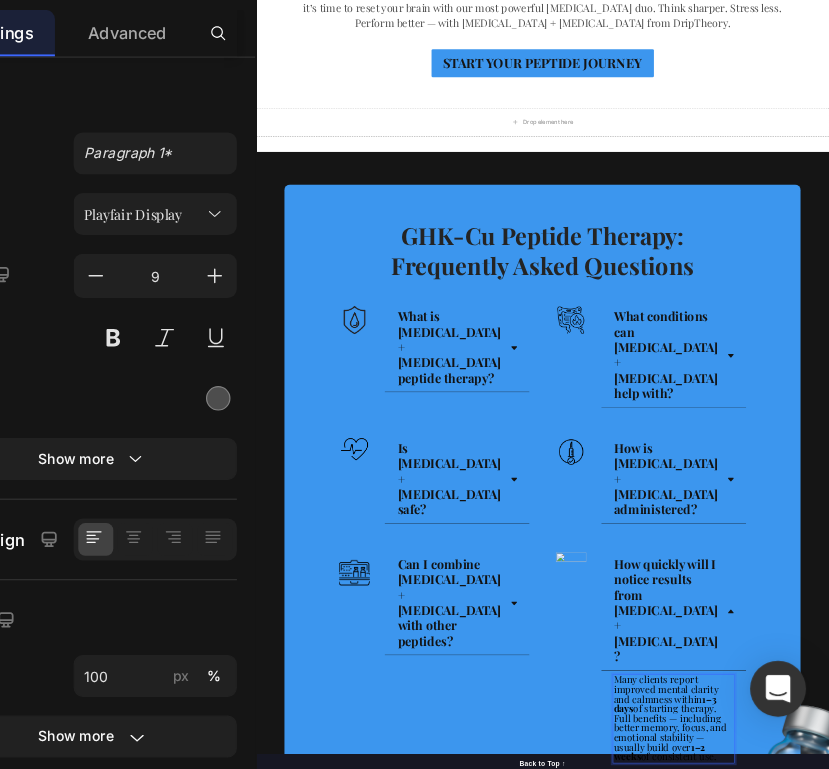 click on "Many clients report improved mental clarity and calmness within  1–3 days  of starting therapy. Full benefits — including better memory, focus, and emotional stability — usually build over  1–2 weeks  of consistent use." at bounding box center [1121, 1563] 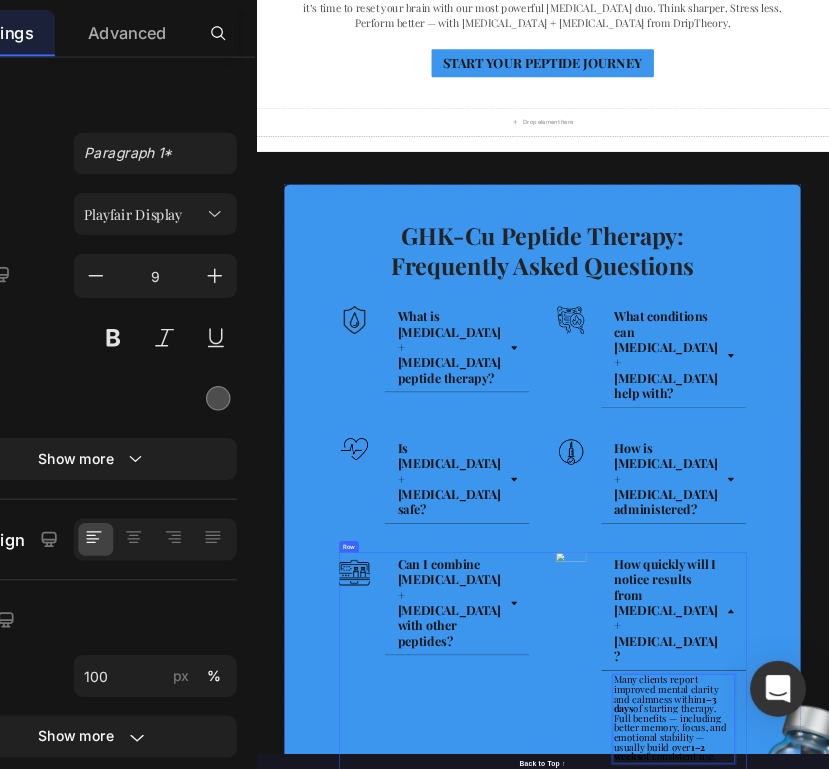 click on "Image
Can I combine [MEDICAL_DATA] + [MEDICAL_DATA] with other peptides? Accordion Row Image
How quickly will I notice results from [MEDICAL_DATA] + [MEDICAL_DATA]? Many clients report improved mental clarity and calmness within  1–3 days  of starting therapy. Full benefits — including better memory, focus, and emotional stability — usually build over  1–2 weeks  of consistent use. Text Block   0 Accordion Row Row" at bounding box center [855, 1456] 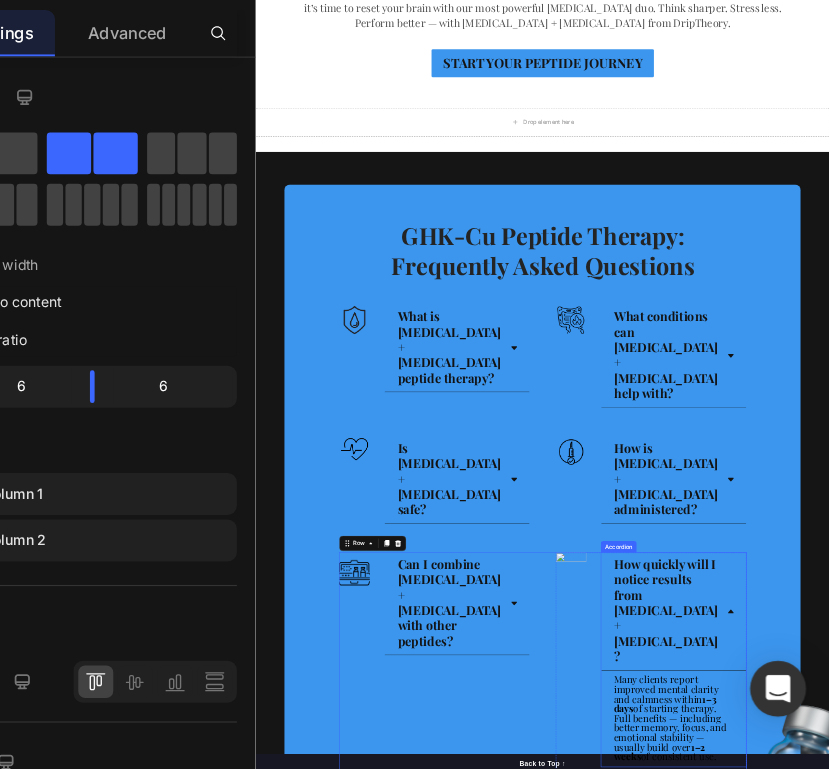 click on "How quickly will I notice results from [MEDICAL_DATA] + [MEDICAL_DATA]?" at bounding box center [1128, 1341] 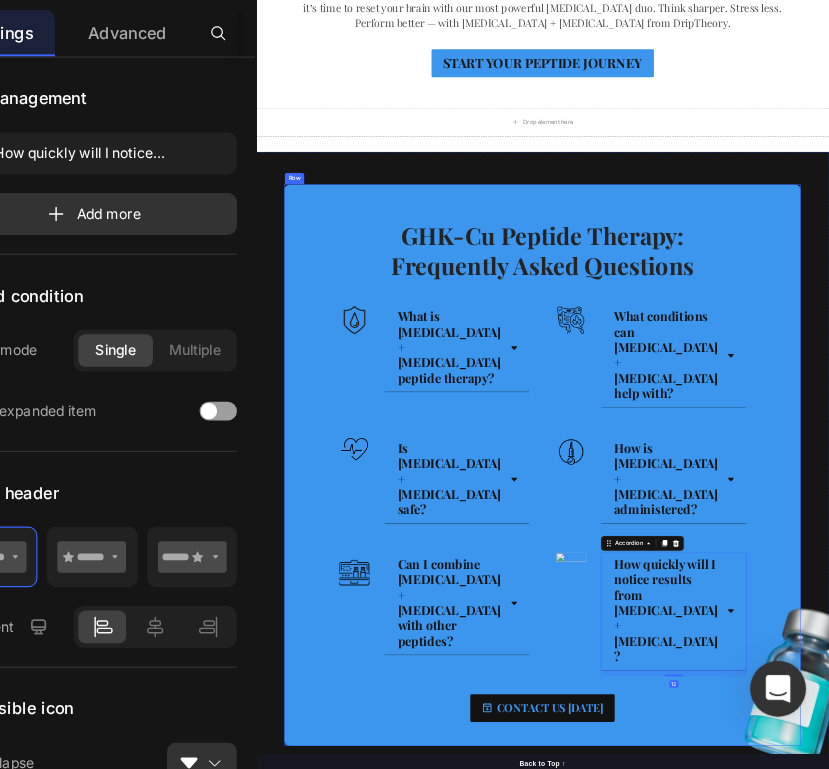 scroll, scrollTop: 0, scrollLeft: 0, axis: both 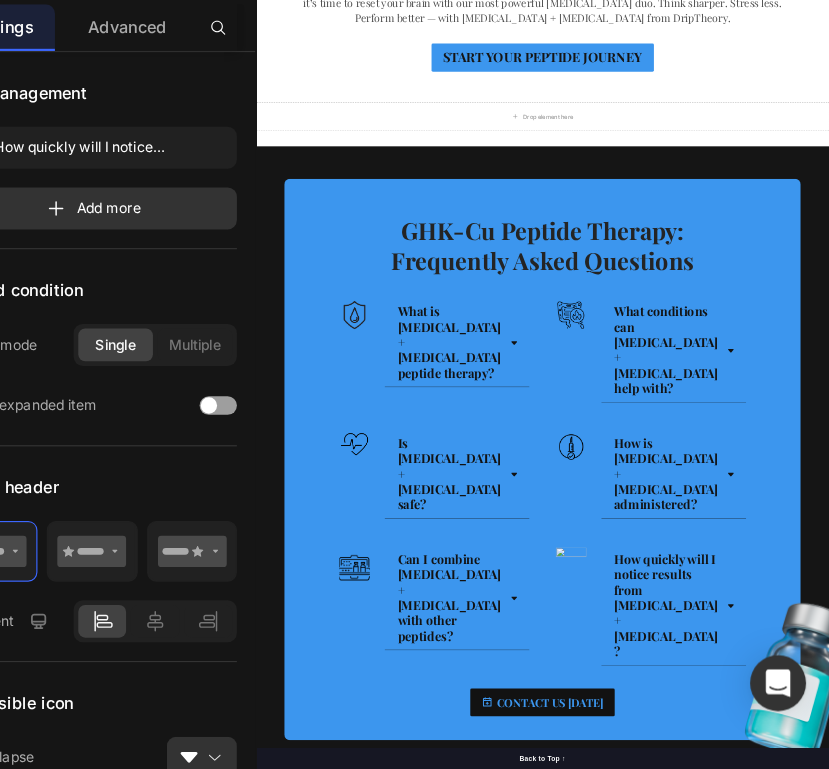 click on "Add section Choose templates inspired by CRO experts Generate layout from URL or image Add blank section then drag & drop elements" at bounding box center [855, 1894] 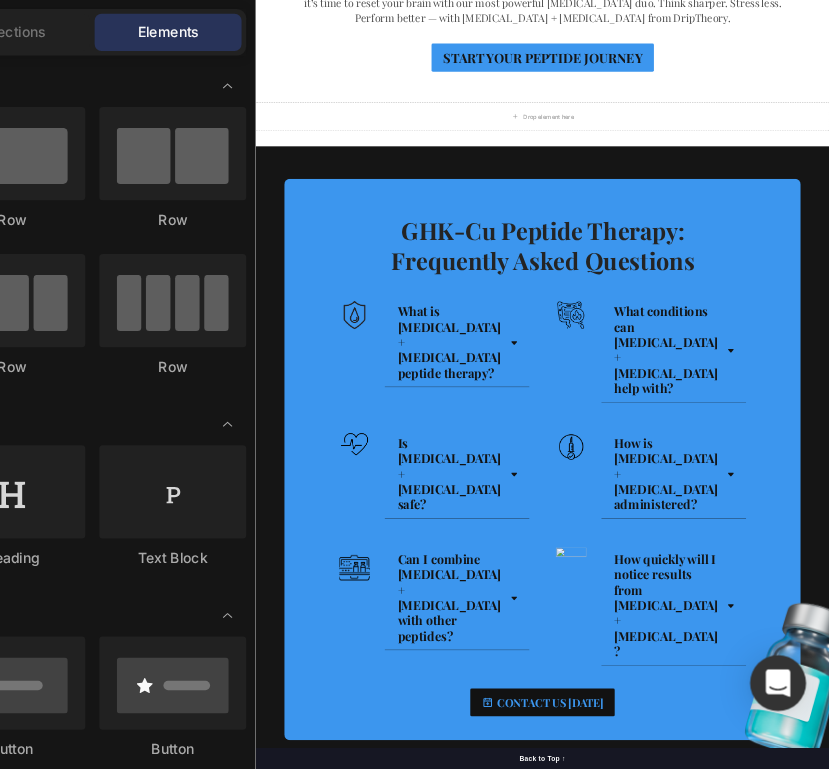 click on "Add blank section then drag & drop elements" at bounding box center (1035, 1866) 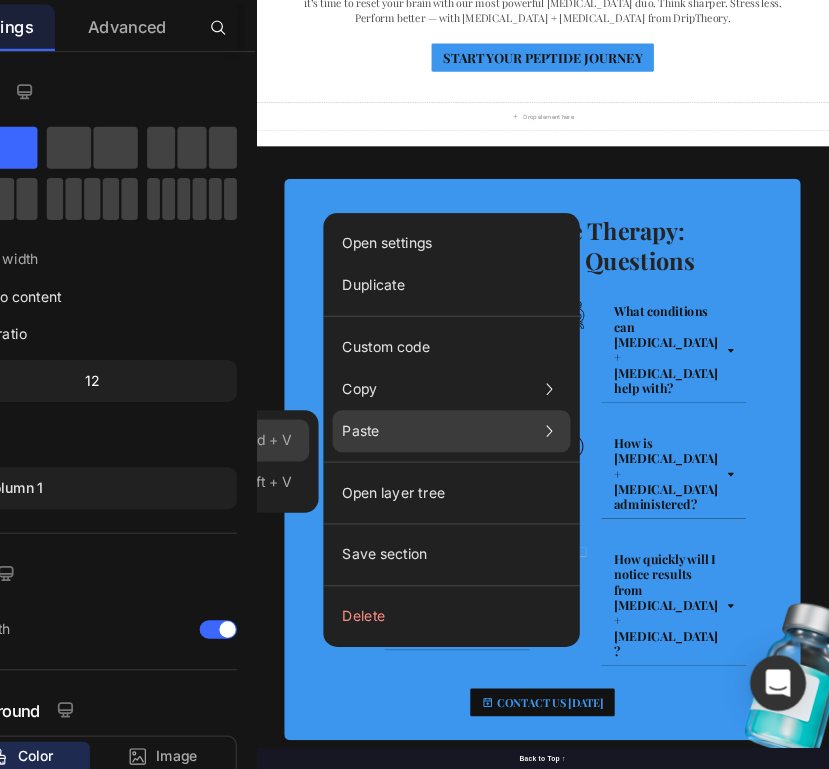 click on "Cmd + V" at bounding box center (342, 487) 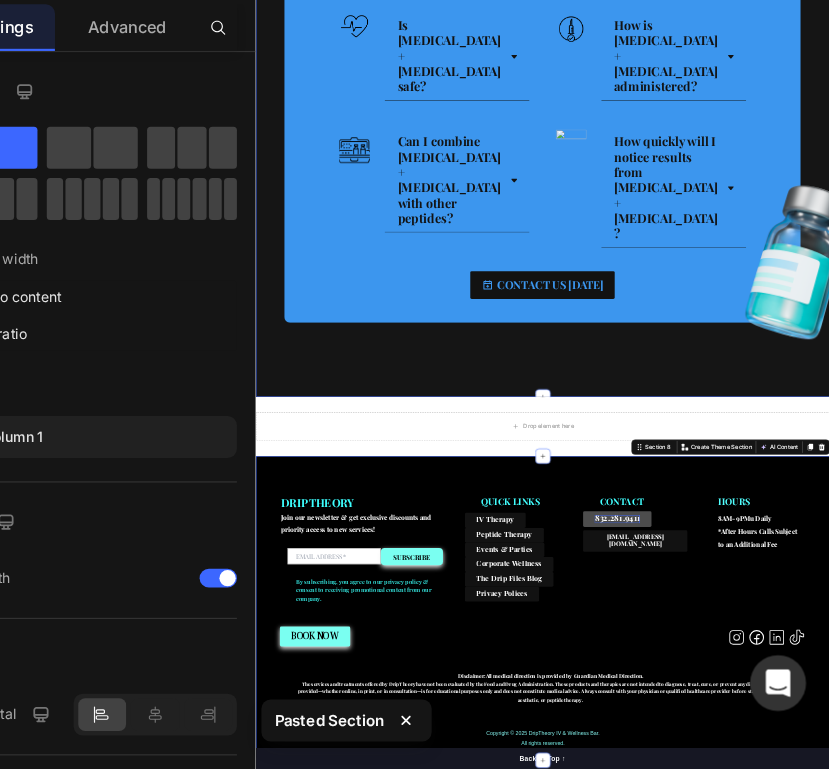 scroll, scrollTop: 3636, scrollLeft: 0, axis: vertical 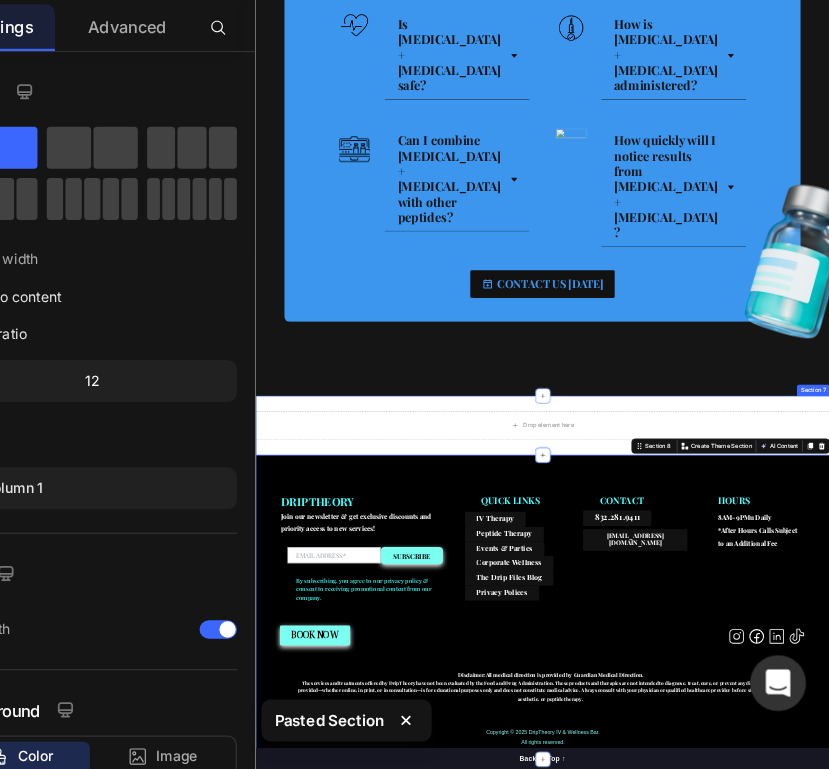 click on "Drop element here Section 7" at bounding box center [855, 958] 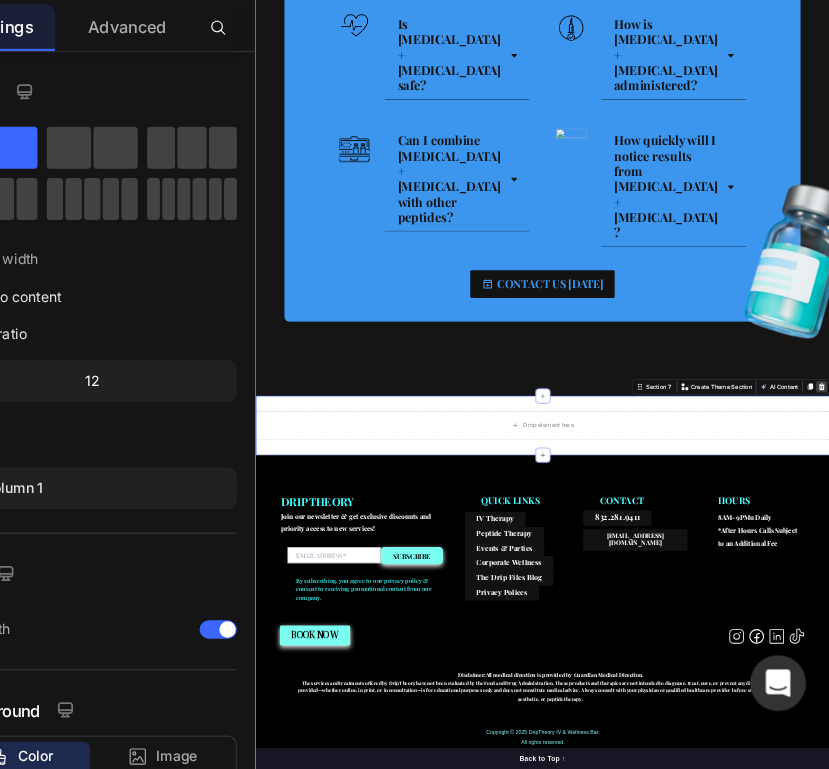click 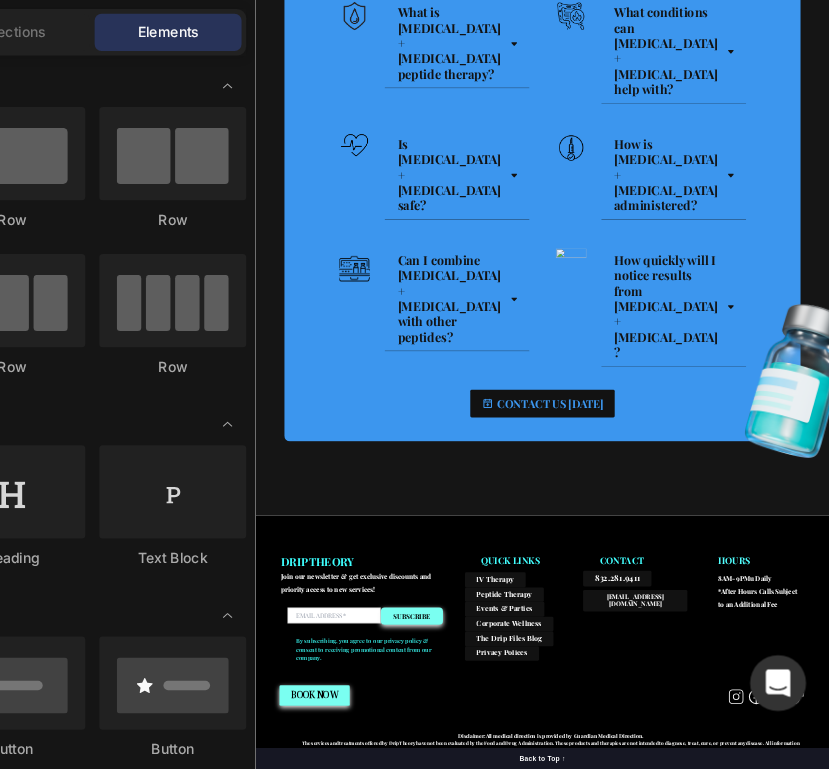 scroll, scrollTop: 3512, scrollLeft: 0, axis: vertical 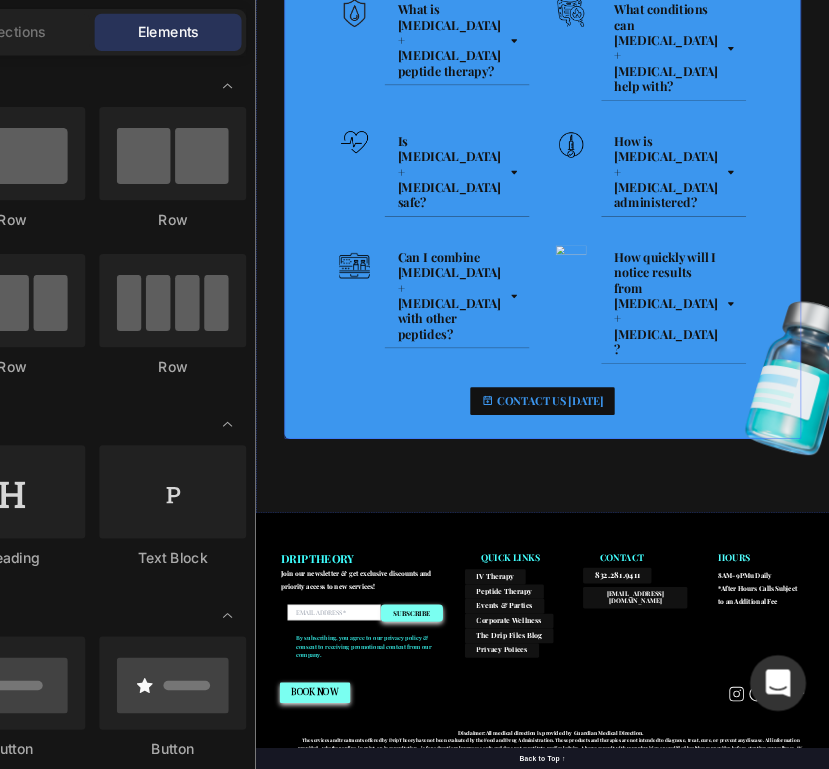 click on "How is [MEDICAL_DATA] + [MEDICAL_DATA] administered?" at bounding box center (1128, 430) 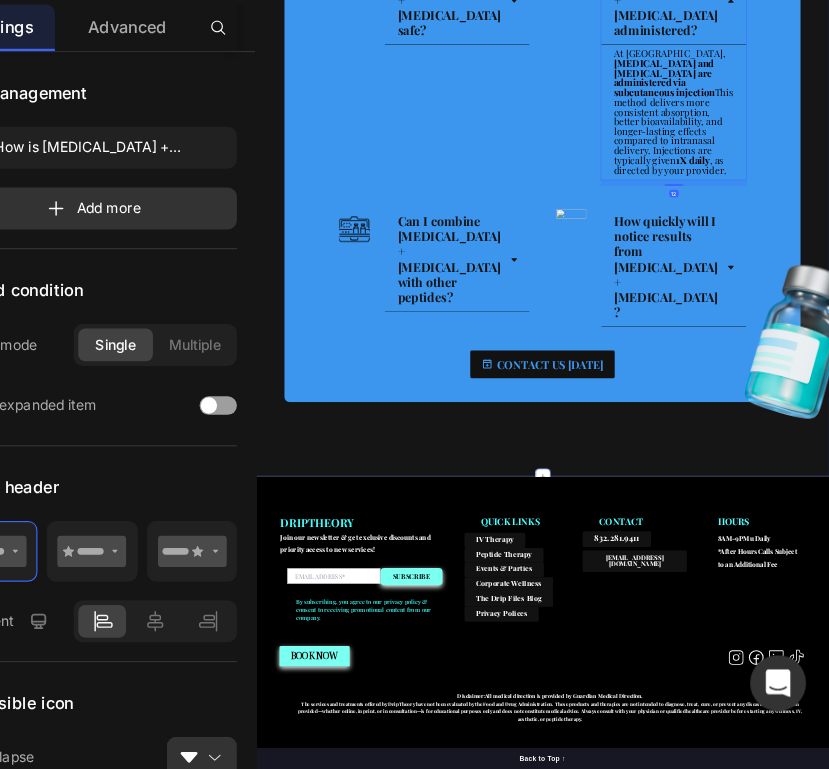 scroll, scrollTop: 3759, scrollLeft: 0, axis: vertical 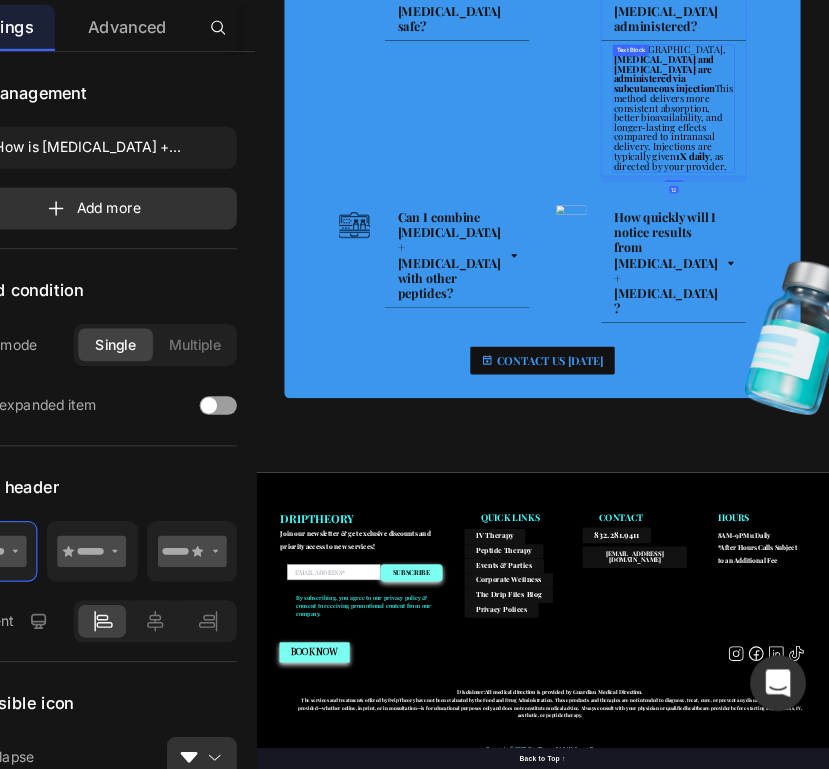 click on "1X daily" at bounding box center (1168, 394) 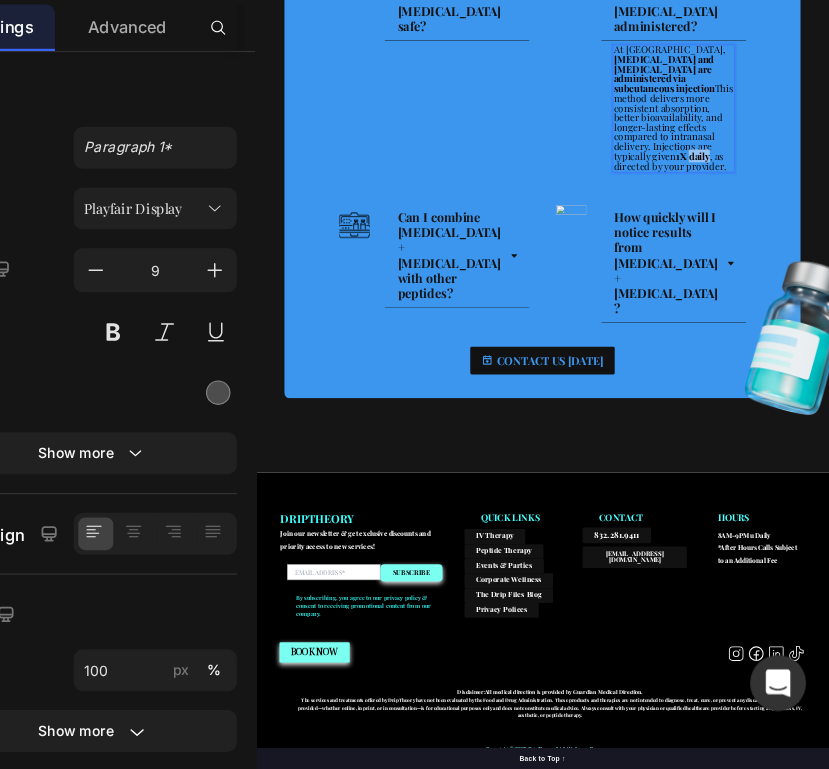 click on "1X daily" at bounding box center [1168, 394] 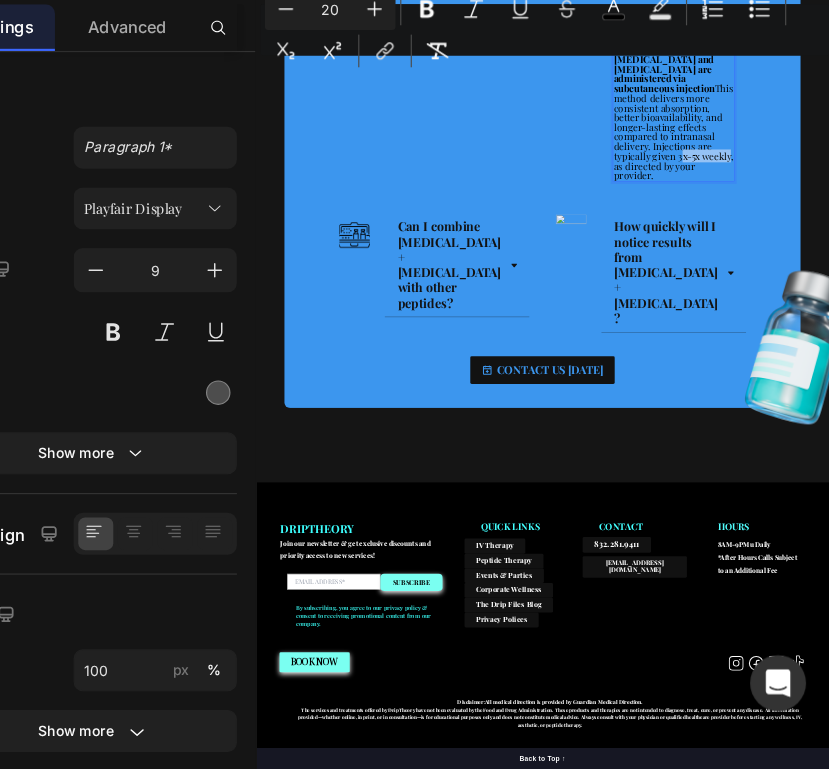 drag, startPoint x: 1240, startPoint y: 195, endPoint x: 1140, endPoint y: 198, distance: 100.04499 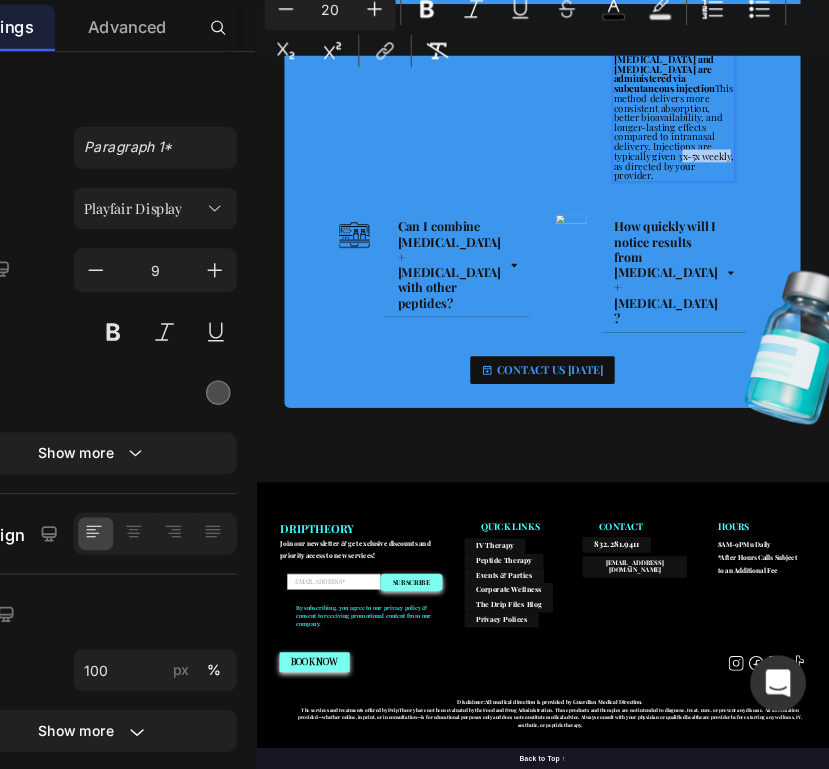 click on "Minus 20 Plus Bold Italic Underline       Strikethrough
color
Text Background Color Numbered List Bulleted List Subscript Superscript       link Remove Format" at bounding box center (585, 135) 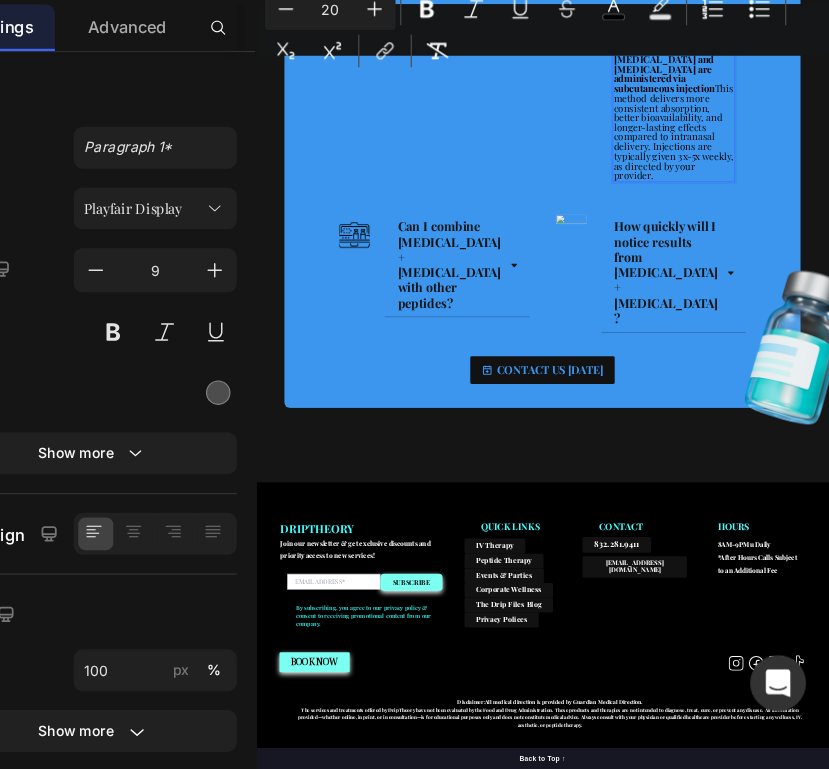 click on "At DripTheory,  [MEDICAL_DATA] and [MEDICAL_DATA] are administered via subcutaneous injection  This method delivers more consistent absorption, better bioavailability, and longer-lasting effects compared to intranasal delivery. Injections are typically given 3x-5x weekly, as directed by your provider." at bounding box center (1128, 305) 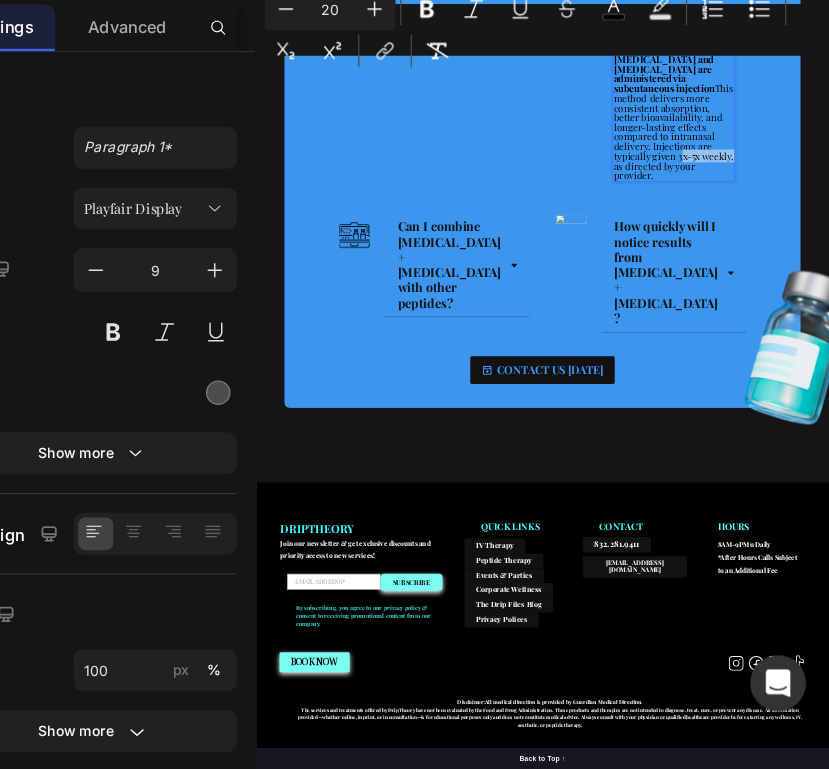 drag, startPoint x: 1253, startPoint y: 199, endPoint x: 1141, endPoint y: 201, distance: 112.01785 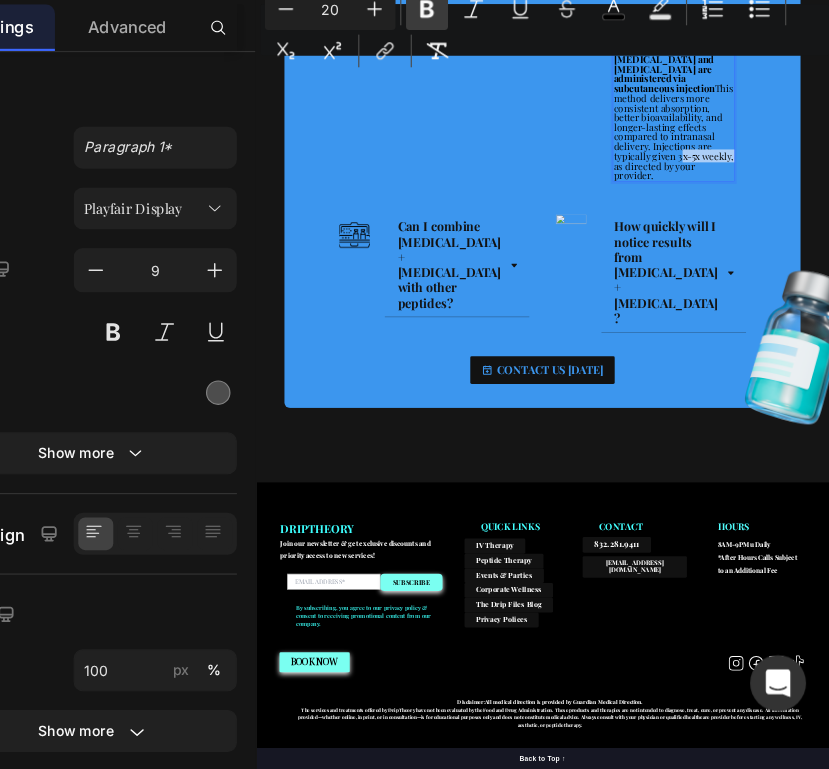 click 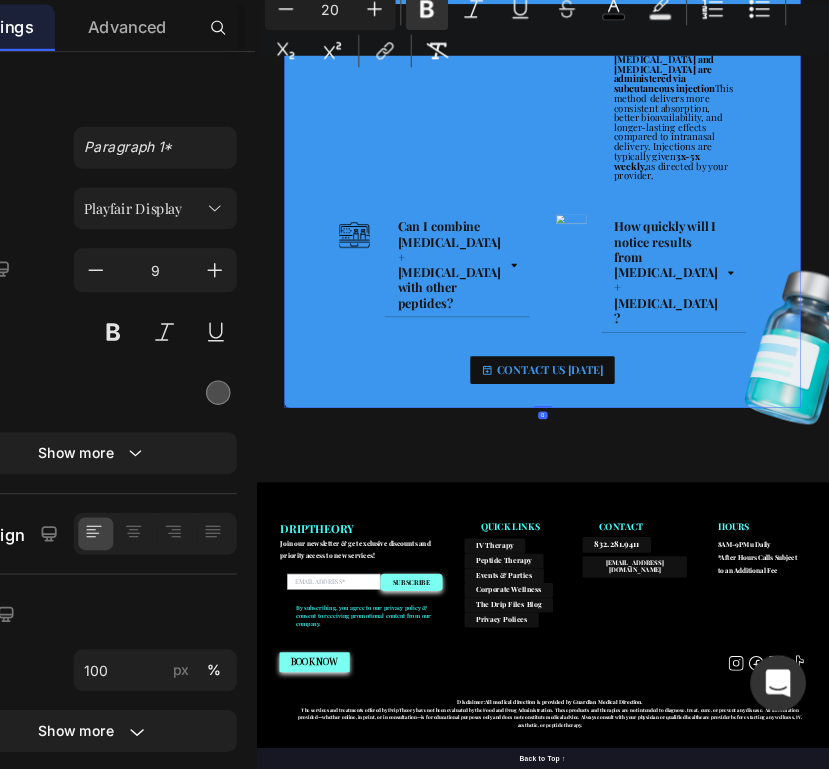 click on "GHK-Cu Peptide Therapy: Frequently Asked Questions Heading Row Image
What is [MEDICAL_DATA] + [MEDICAL_DATA] peptide therapy? Accordion Row Image
What conditions can [MEDICAL_DATA] + [MEDICAL_DATA] help with? Accordion Row Row Image
Is [MEDICAL_DATA] + [MEDICAL_DATA] safe? Accordion Row Image
How is [MEDICAL_DATA] + [MEDICAL_DATA] administered? At DripTheory,  [MEDICAL_DATA] and [MEDICAL_DATA] are administered via subcutaneous injection  This method delivers more consistent absorption, better bioavailability, and longer-lasting effects compared to intranasal delivery. Injections are typically given  3x-5x weekly,  as directed by your provider. Text Block Accordion Row Row Image
Can I combine [MEDICAL_DATA] + [MEDICAL_DATA] with other peptides? Accordion Row Image
How quickly will I notice results from [MEDICAL_DATA] + [MEDICAL_DATA]? Accordion Row Row
CONTACT US [DATE] Button" at bounding box center [855, 219] 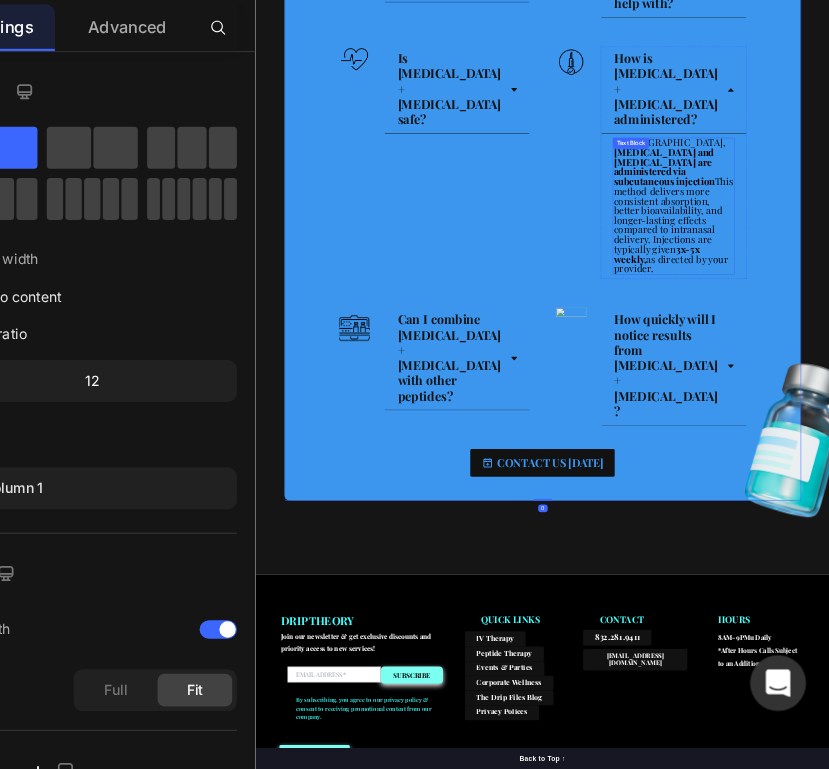 scroll, scrollTop: 3527, scrollLeft: 0, axis: vertical 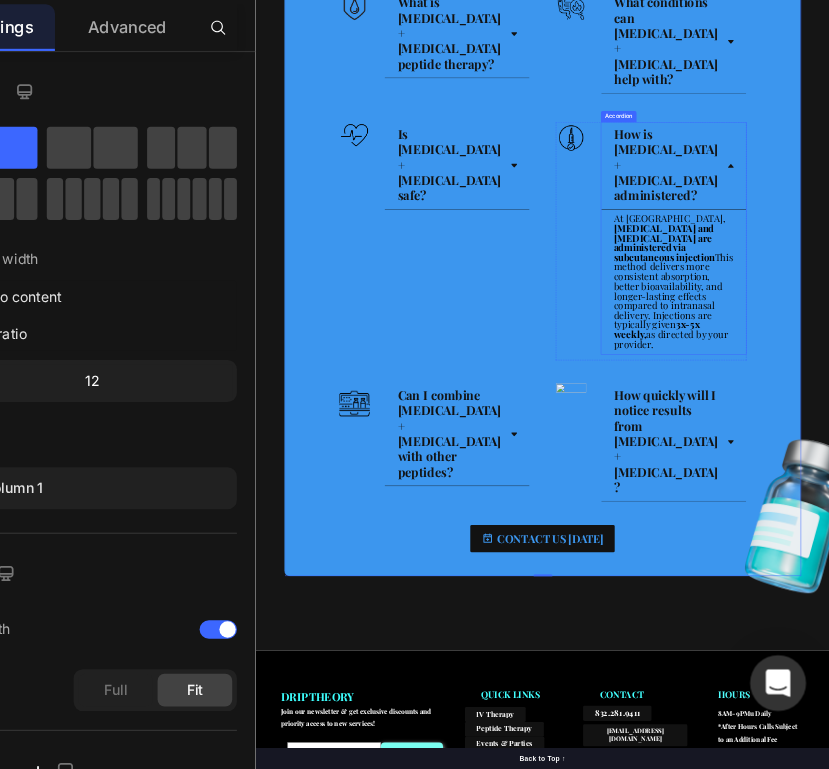 click on "How is [MEDICAL_DATA] + [MEDICAL_DATA] administered?" at bounding box center (1128, 415) 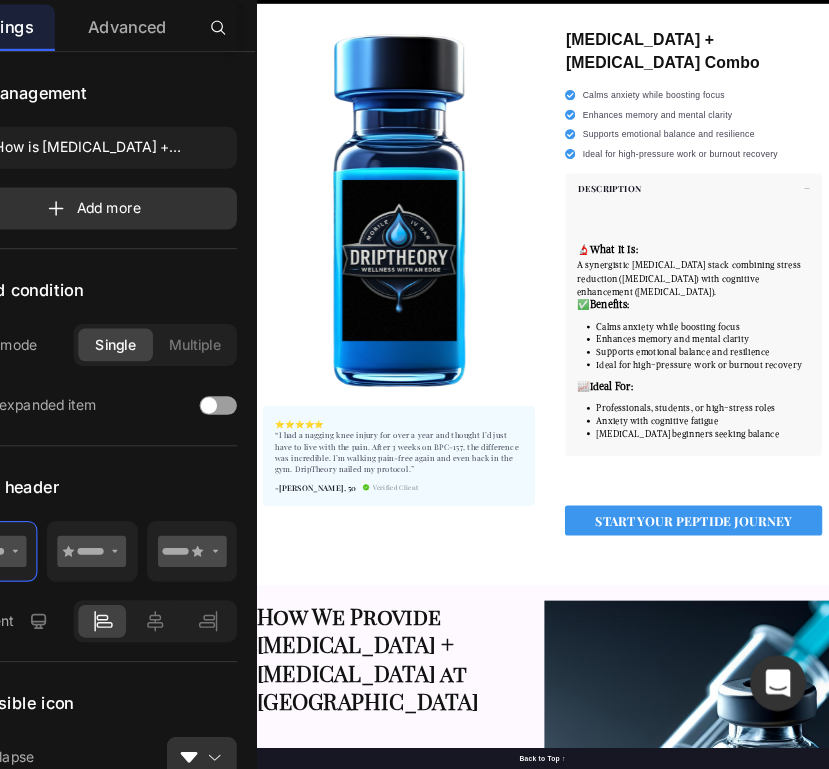 scroll, scrollTop: 0, scrollLeft: 0, axis: both 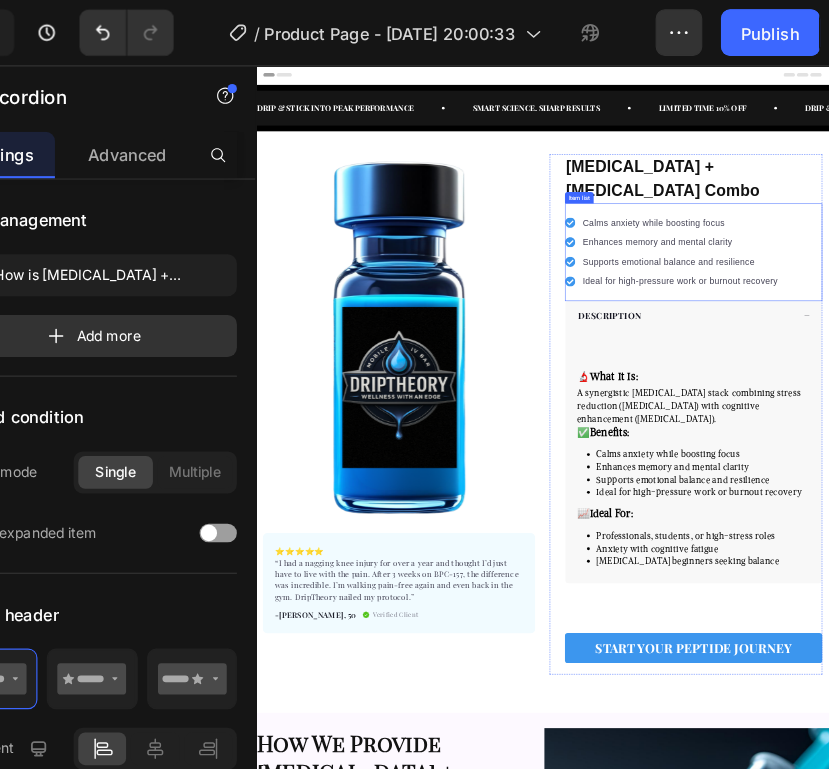 click on "Calms anxiety while boosting focus Enhances memory and mental clarity Supports emotional balance and resilience Ideal for high-pressure work or burnout recovery" at bounding box center (1126, 456) 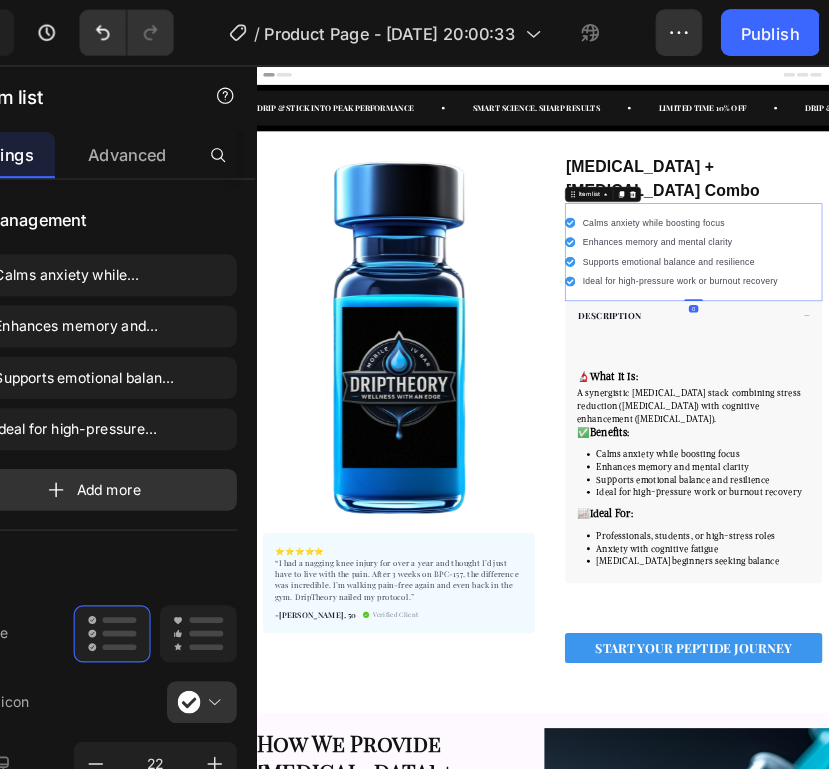 click on "Calms anxiety while boosting focus" at bounding box center (1087, 394) 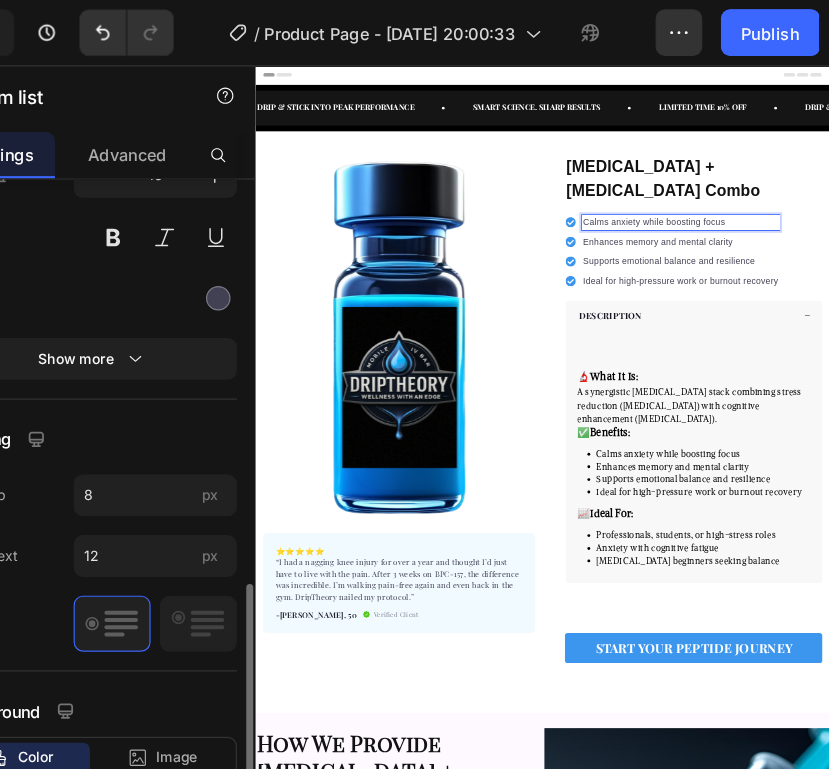 scroll, scrollTop: 719, scrollLeft: 0, axis: vertical 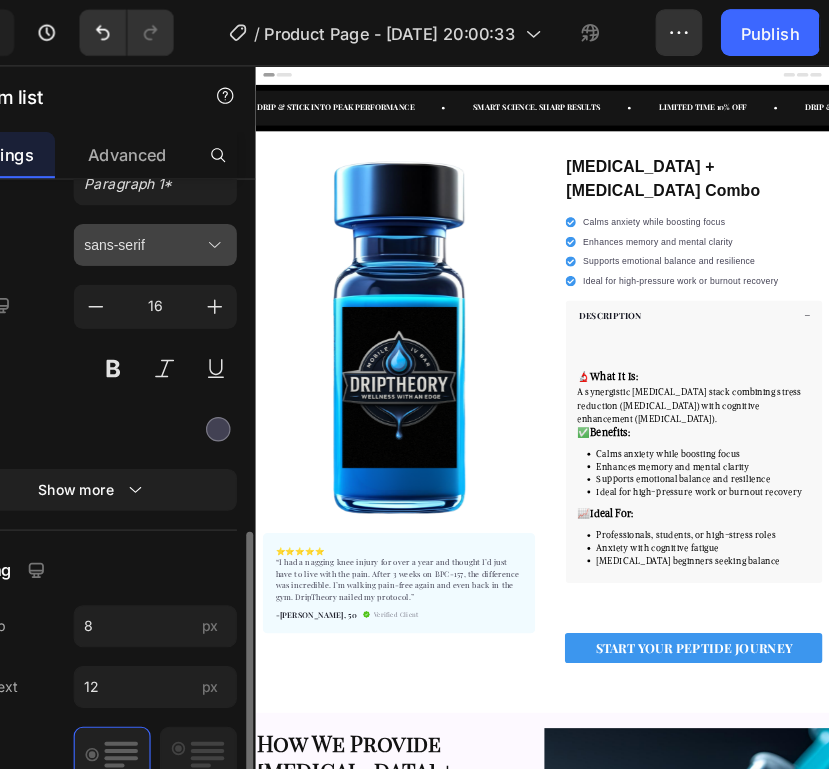 click on "sans-serif" at bounding box center [241, 210] 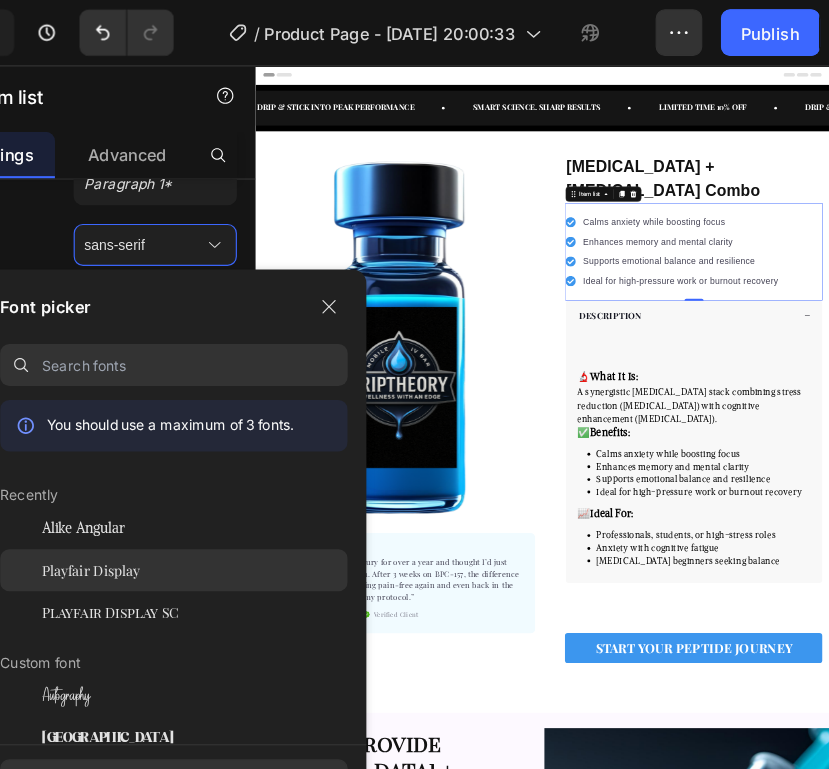 click on "Playfair Display" at bounding box center [196, 489] 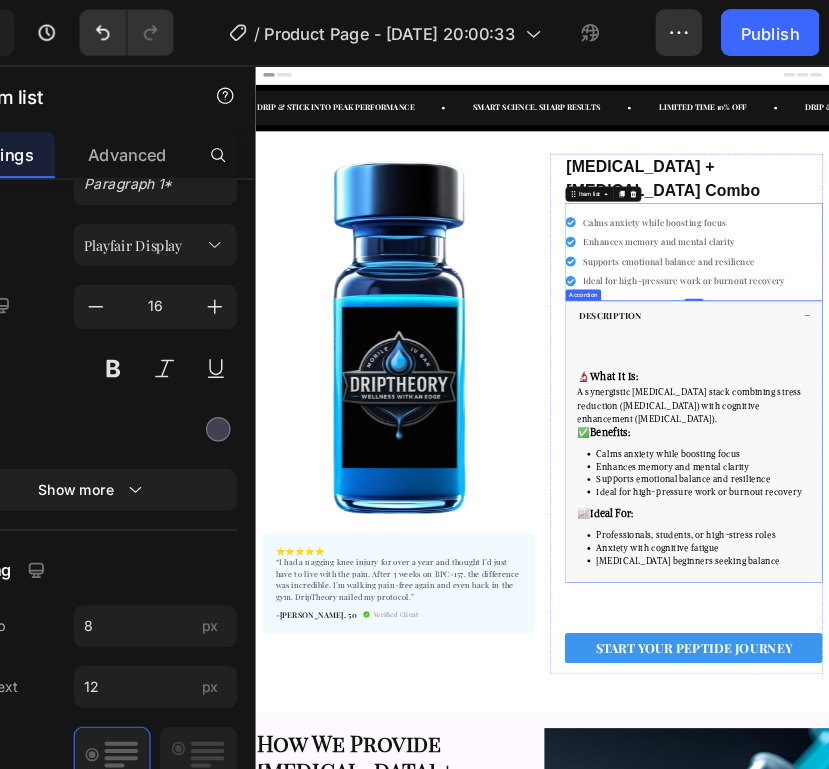 click on "A synergistic [MEDICAL_DATA] stack combining stress reduction ([MEDICAL_DATA]) with cognitive enhancement ([MEDICAL_DATA])." at bounding box center [1161, 776] 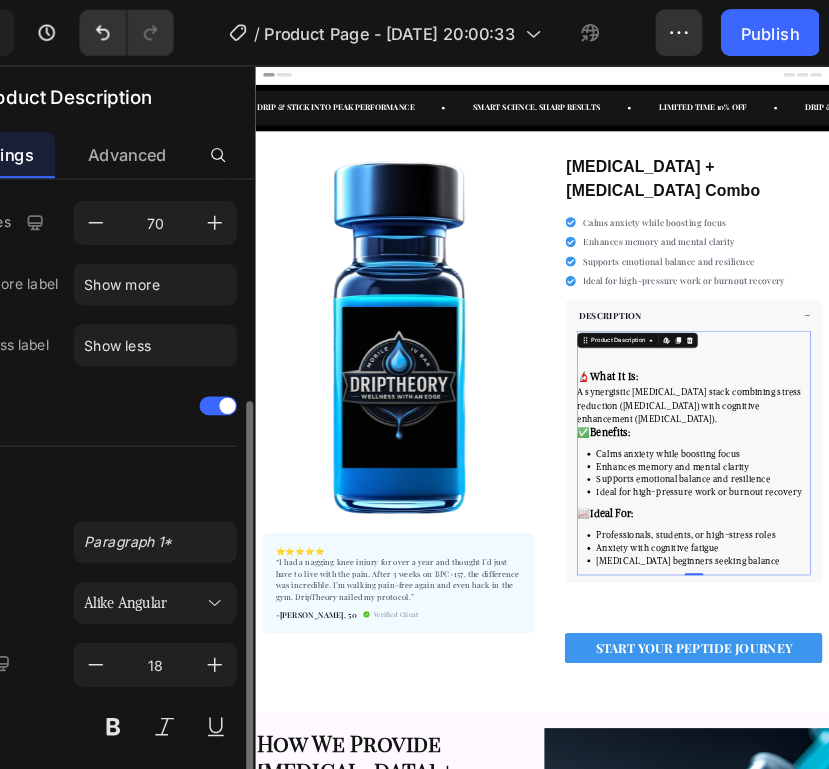 scroll, scrollTop: 276, scrollLeft: 0, axis: vertical 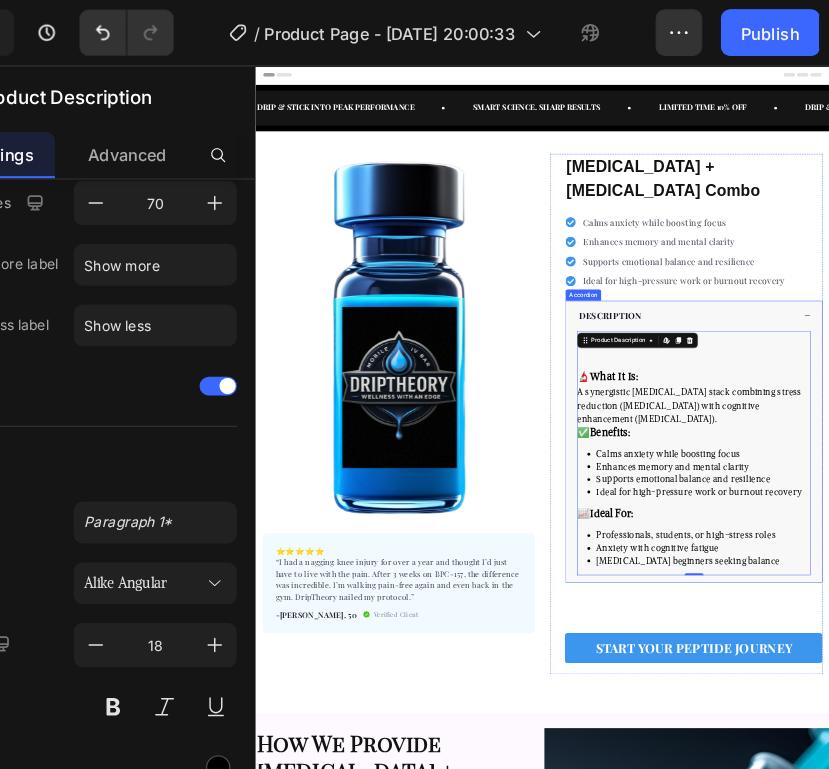 click on "DESCRIPTION" at bounding box center [996, 589] 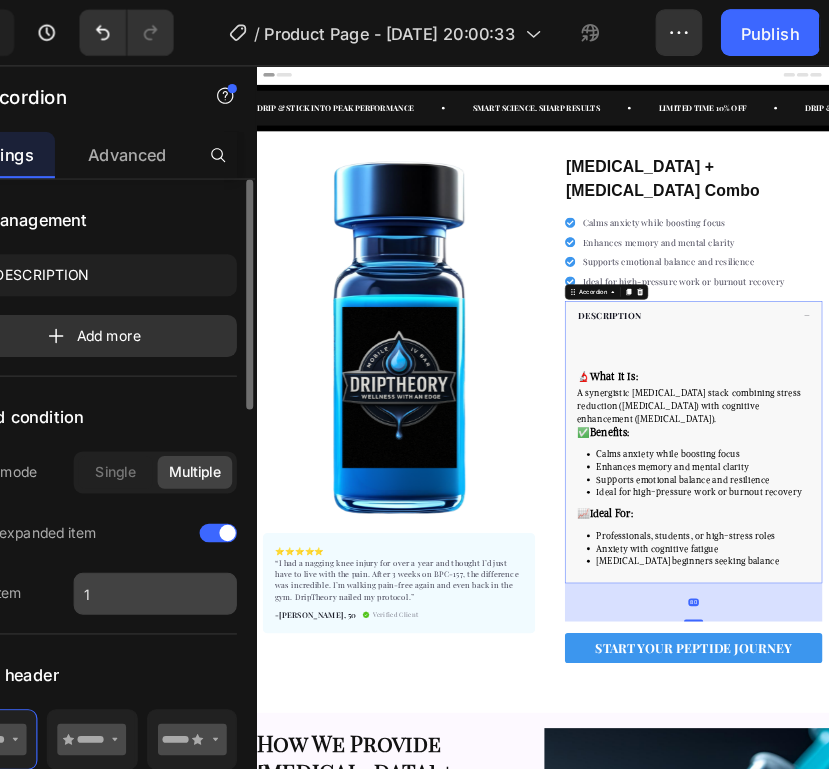 scroll, scrollTop: 349, scrollLeft: 0, axis: vertical 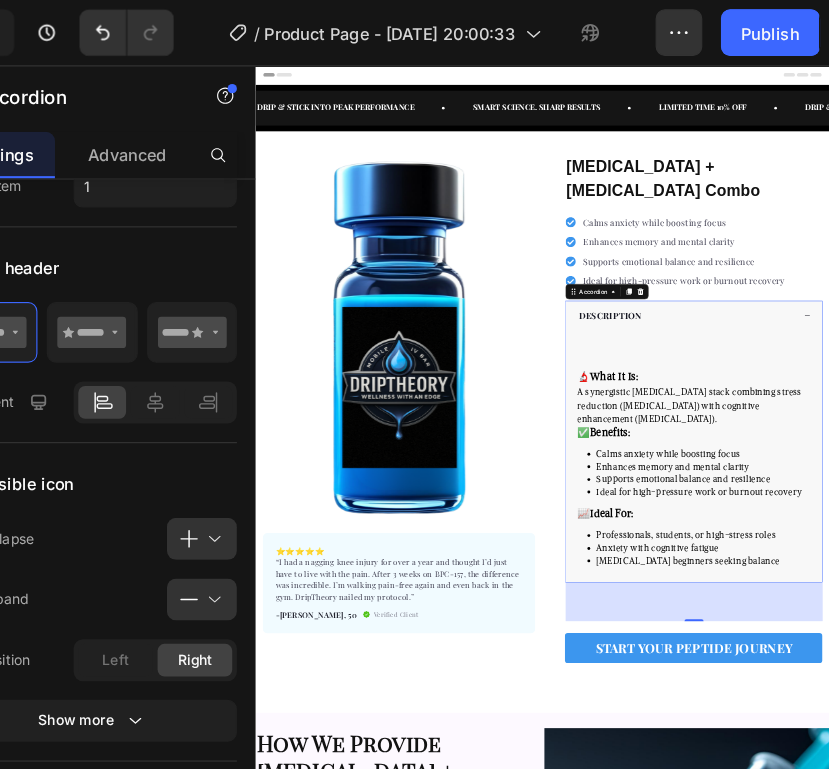 click on "DESCRIPTION" at bounding box center (1171, 589) 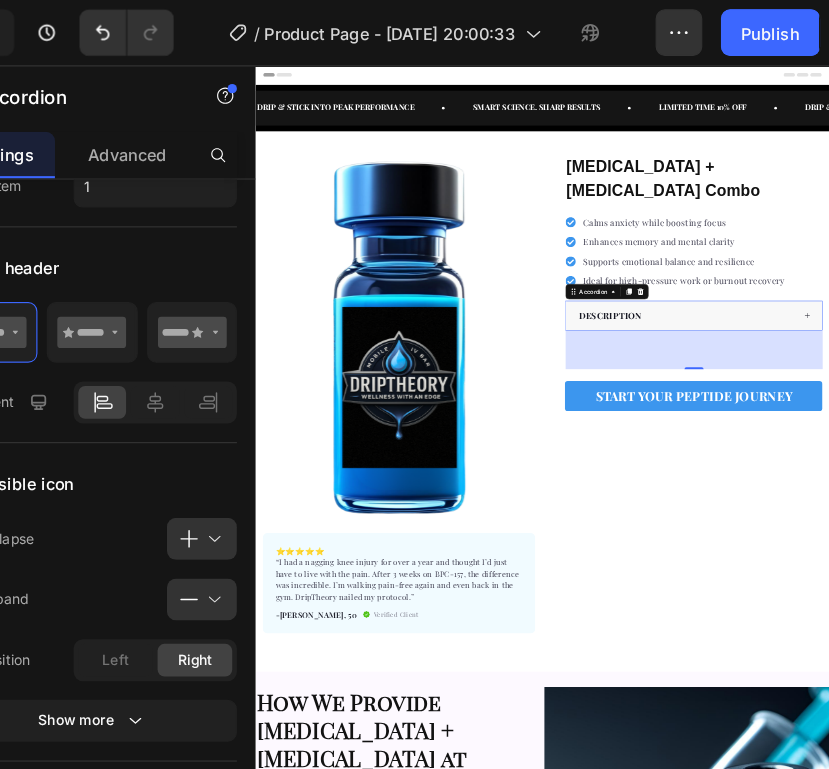 click on "DESCRIPTION" at bounding box center [996, 589] 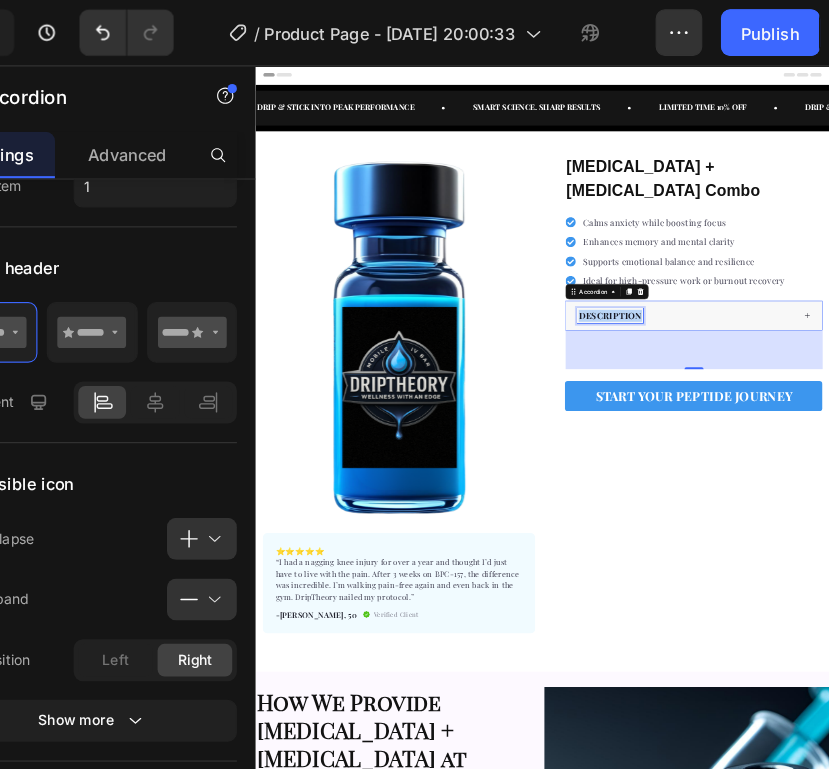 click on "DESCRIPTION" at bounding box center [996, 589] 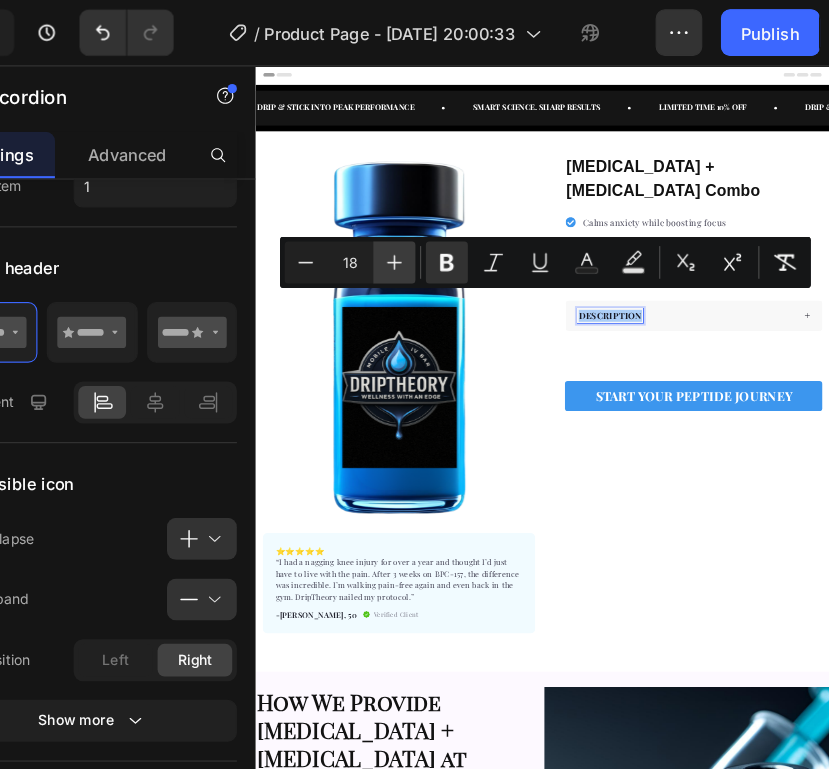 click 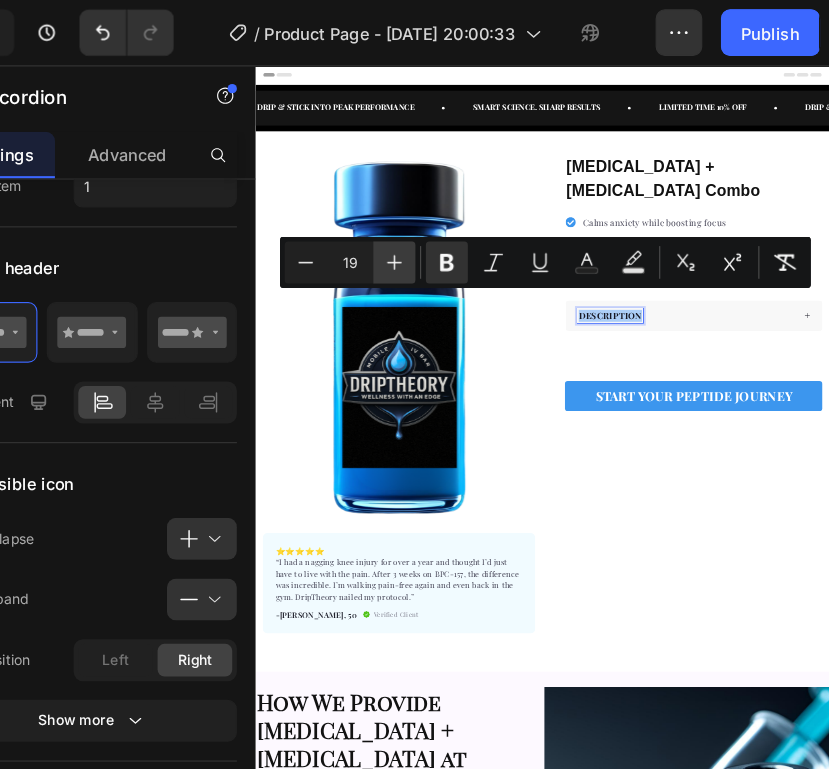 click 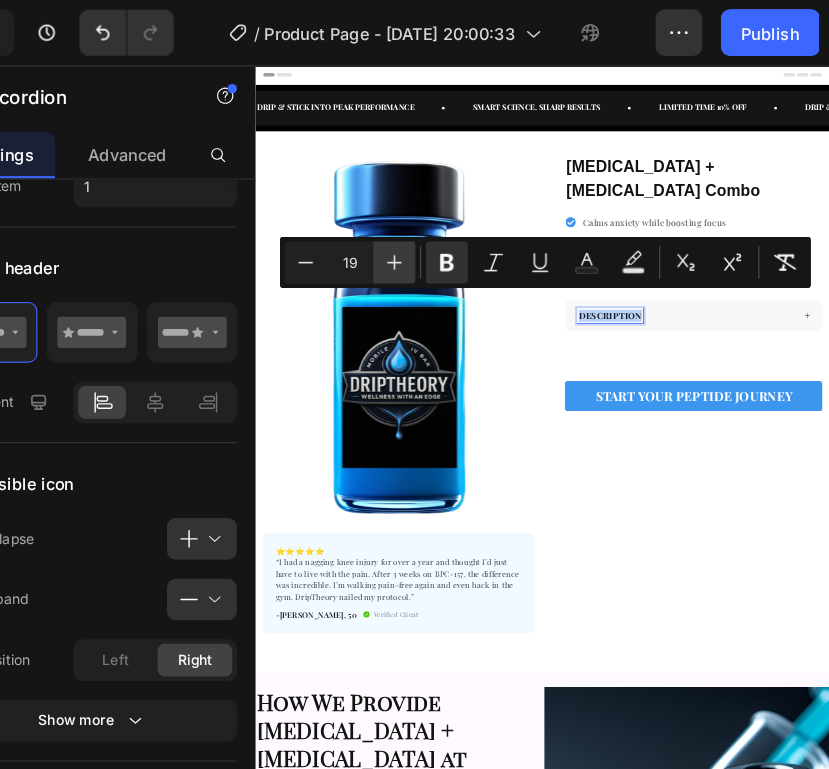 type on "20" 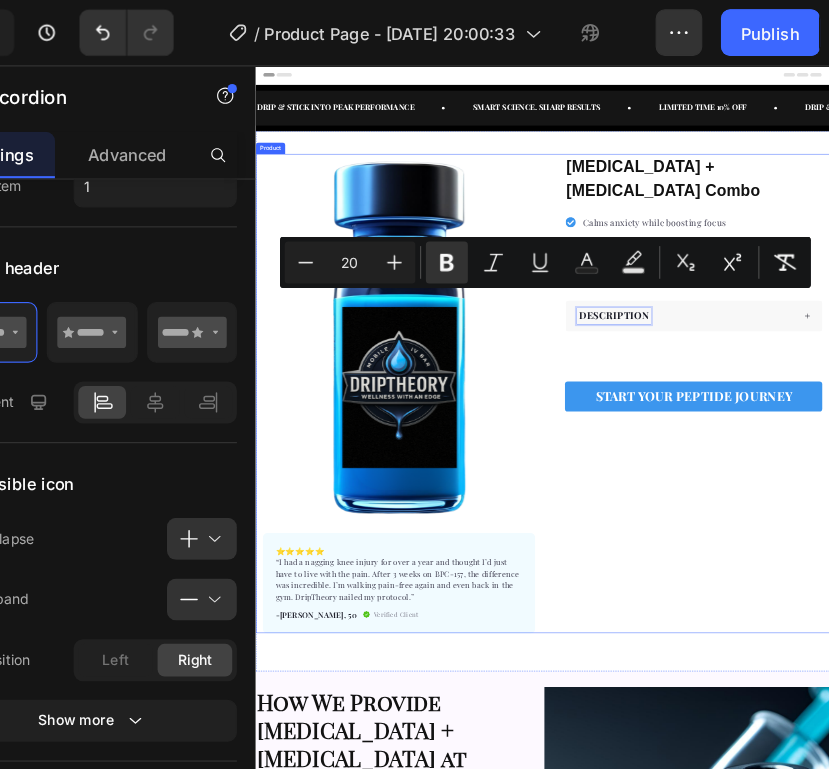 click on "[MEDICAL_DATA] + [MEDICAL_DATA] Combo Product Title Calms anxiety while boosting focus Enhances memory and mental clarity Supports emotional balance and resilience Ideal for high-pressure work or burnout recovery Item list Perfect for sensitive tummies Supercharge immunity System Bursting with protein, vitamins, and minerals Supports strong muscles, increases bone strength Item list
DESCRIPTION Accordion   80 START YOUR PEPTIDE JOURNEY Product Cart Button Row" at bounding box center (1155, 752) 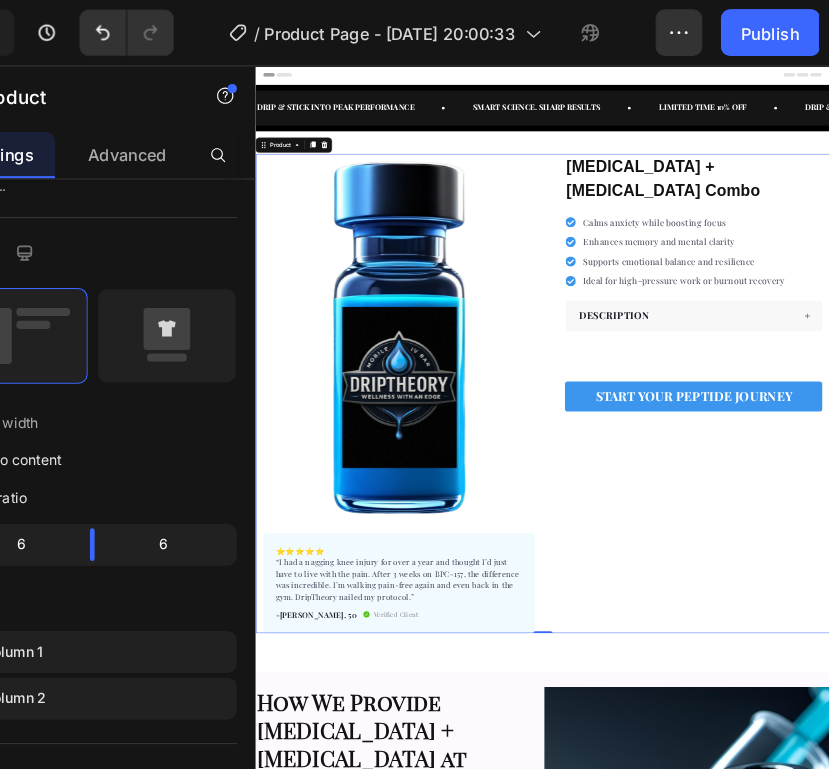 scroll, scrollTop: 0, scrollLeft: 0, axis: both 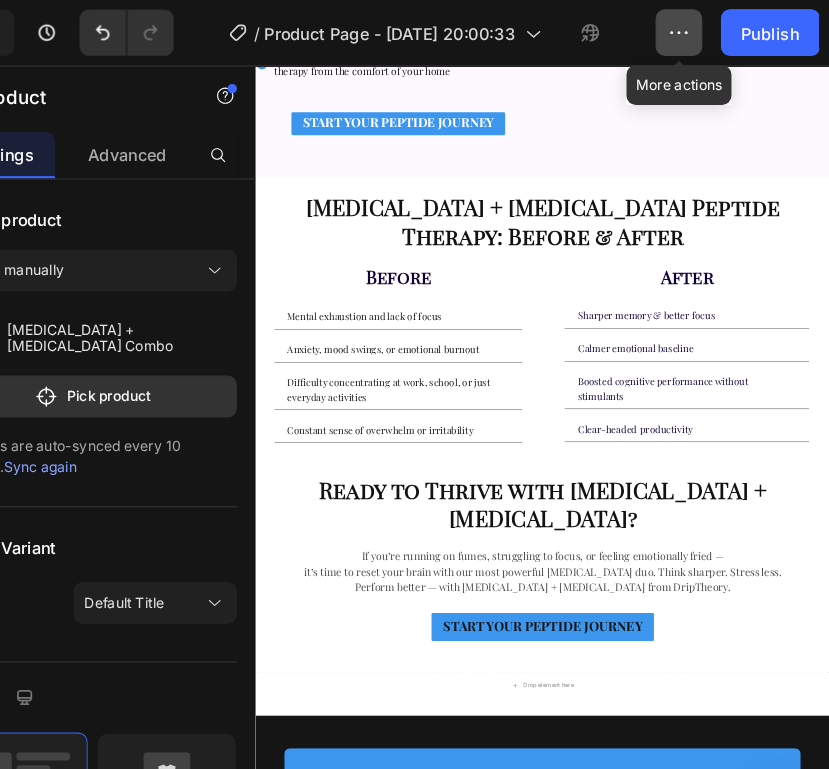 click 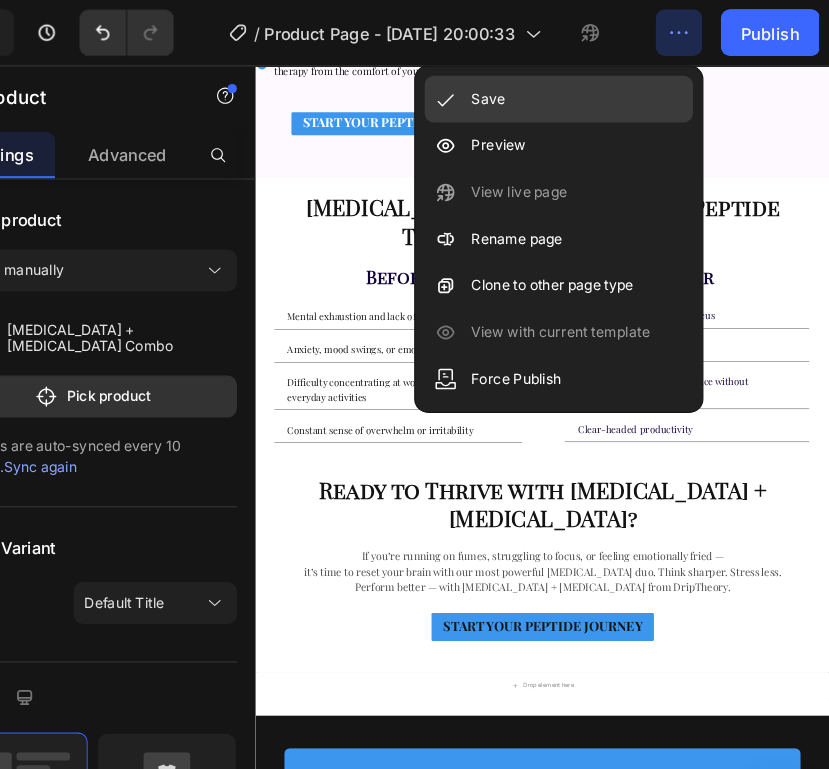click on "Save" 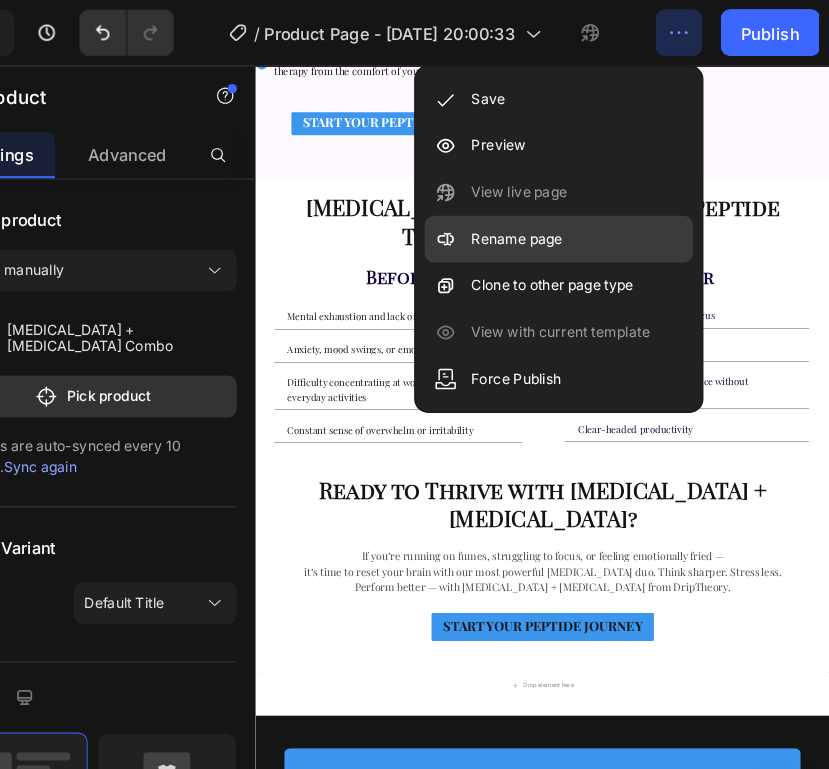 click on "Rename page" at bounding box center [561, 205] 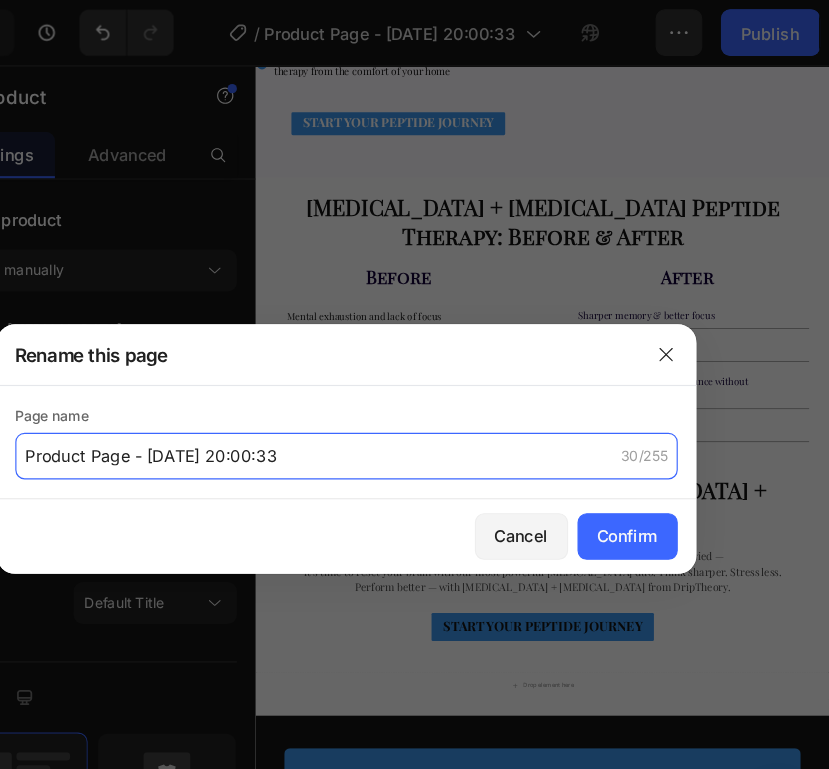 click on "Product Page - [DATE] 20:00:33" 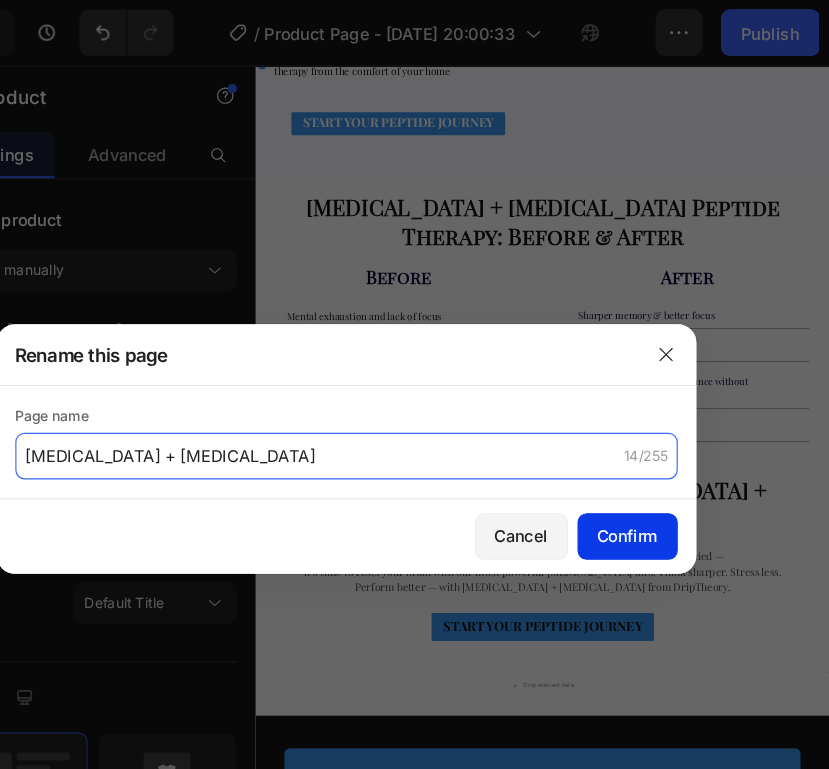 type on "[MEDICAL_DATA] + [MEDICAL_DATA]" 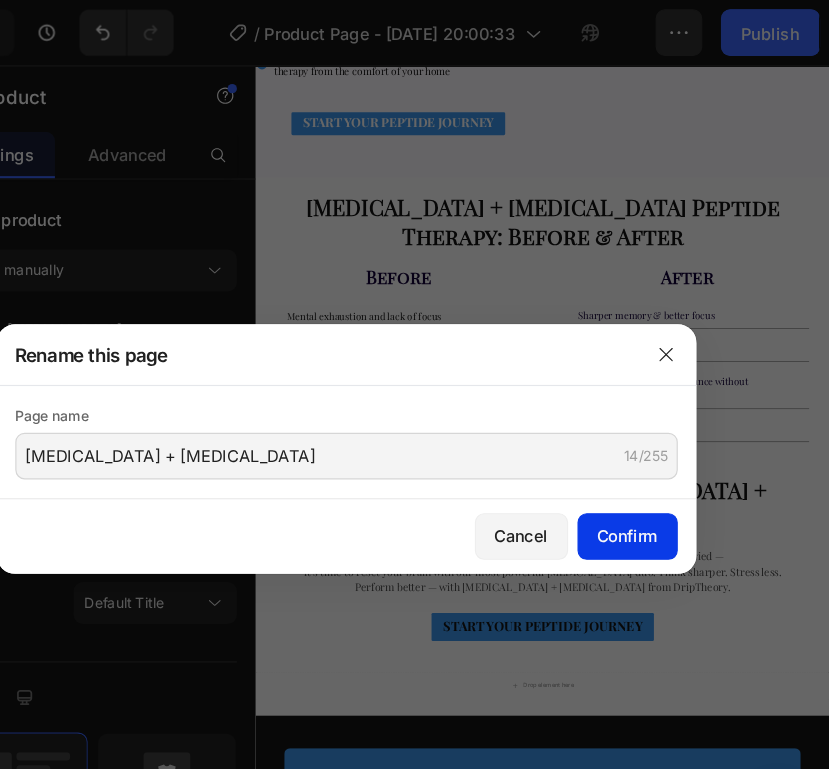 click on "Confirm" 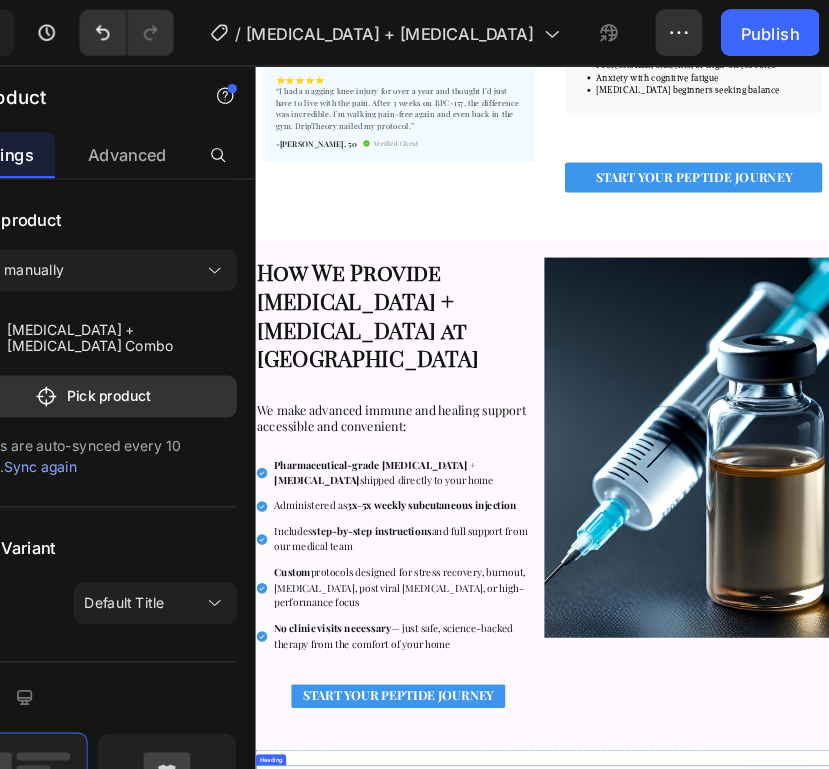 scroll, scrollTop: 722, scrollLeft: 0, axis: vertical 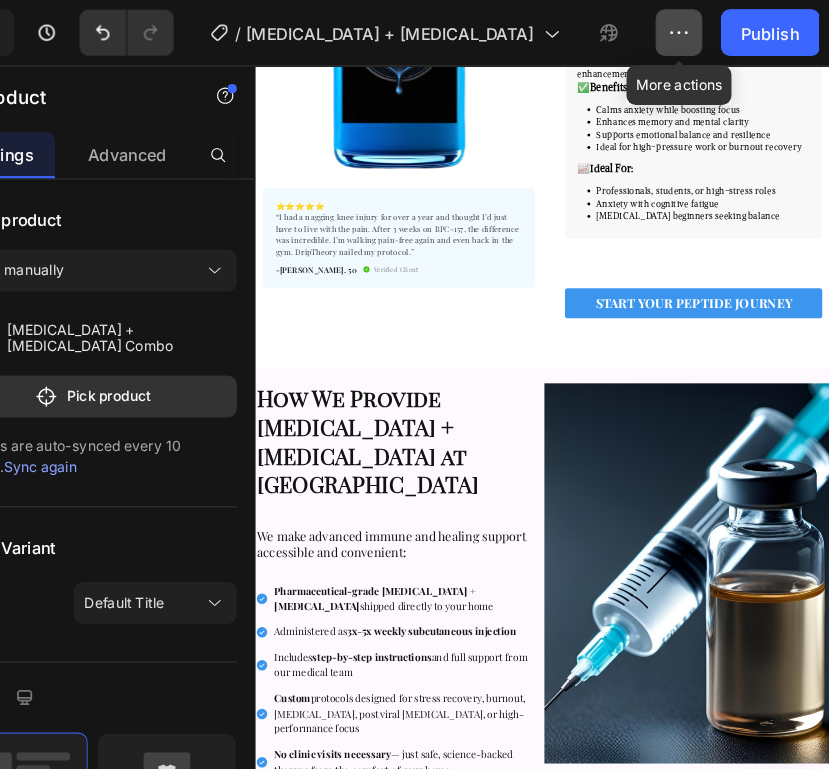 click 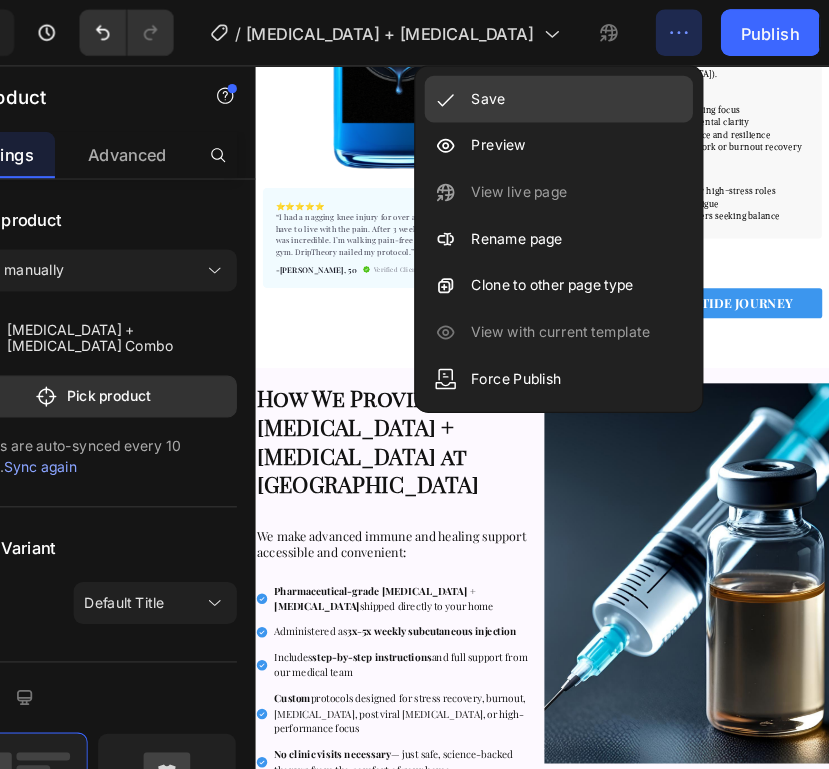 click on "Save" 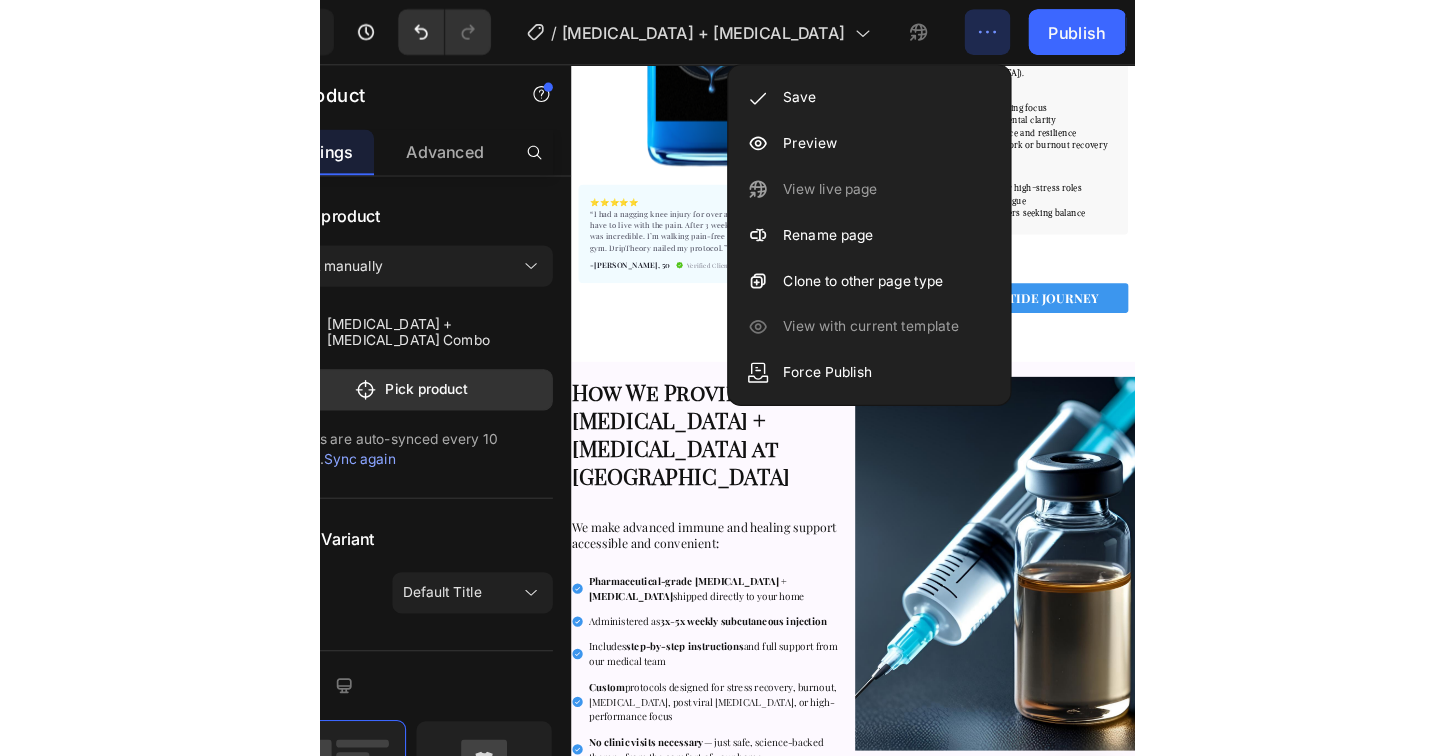 scroll, scrollTop: 0, scrollLeft: 0, axis: both 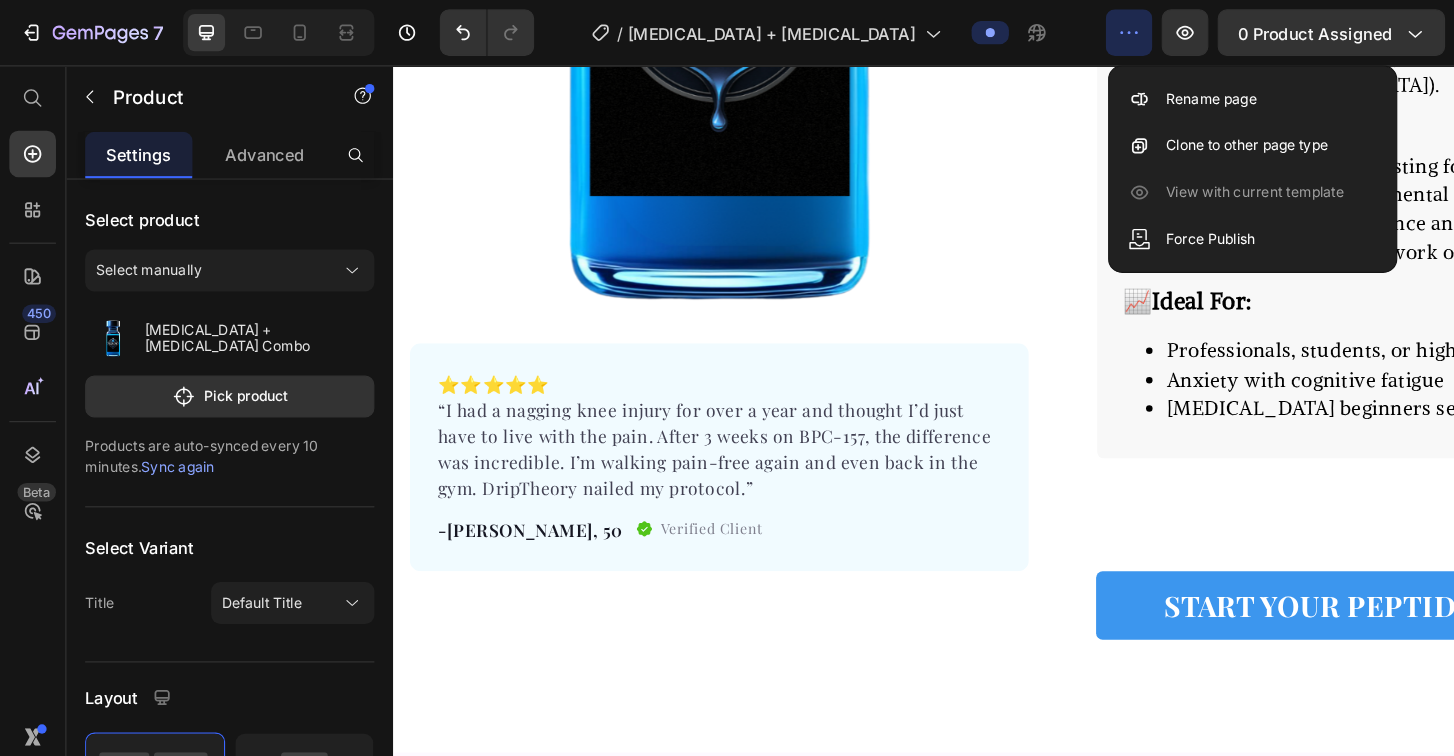 click 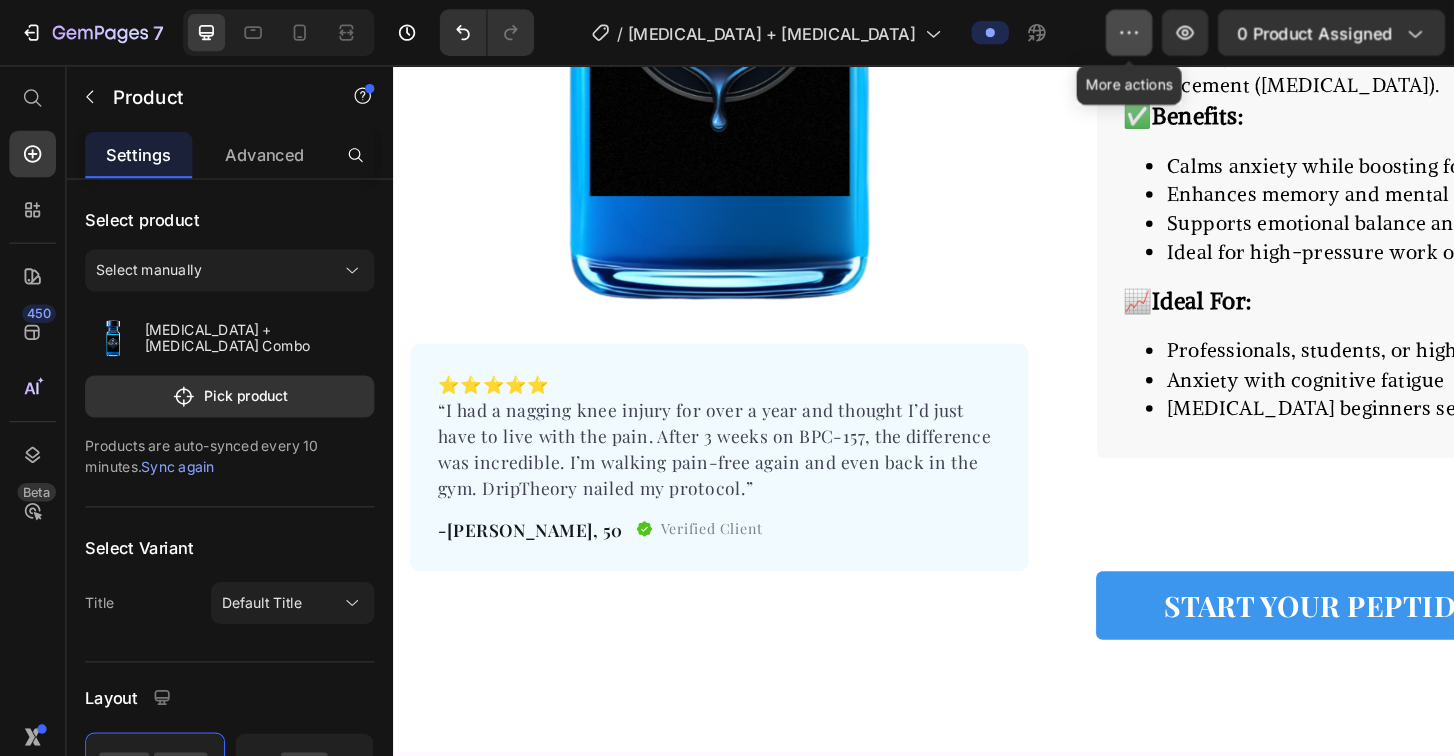 click 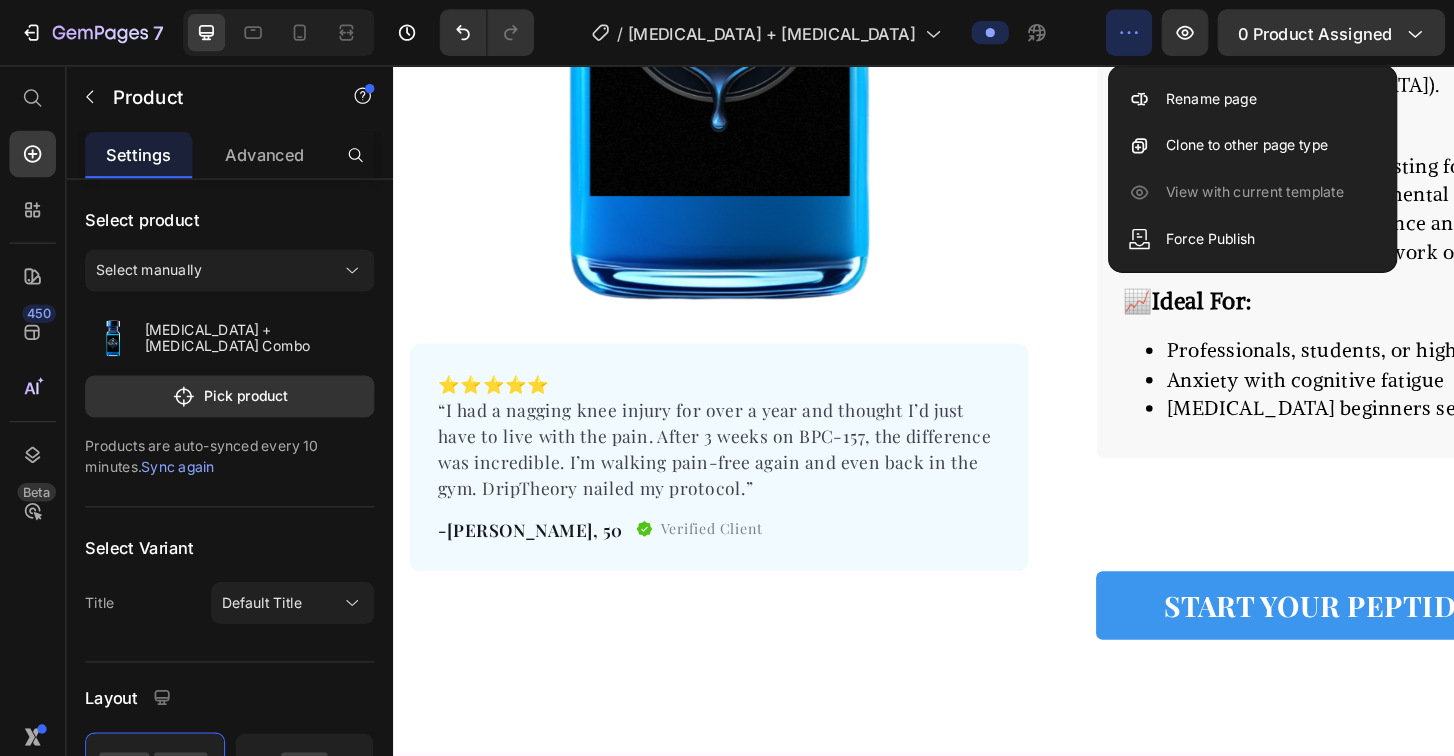 click at bounding box center (693, -91) 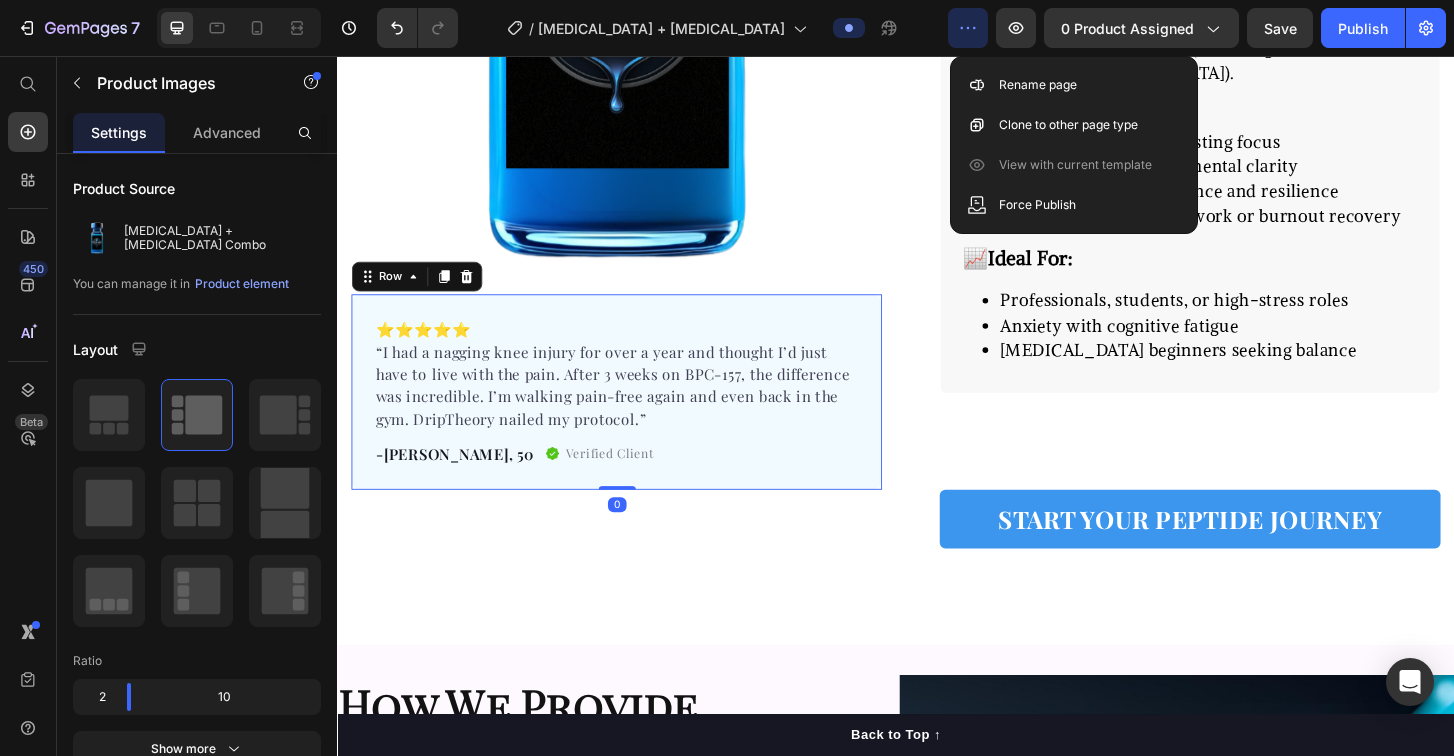 click on "⭐️⭐️⭐️⭐️⭐️ “I had a nagging knee injury for over a year and thought I’d just have to live with the pain. After 3 weeks on BPC-157, the difference was incredible. I’m walking pain-free again and even back in the gym. DripTheory nailed my protocol.” Text block -[PERSON_NAME], 50 Text block
Verified Client Item list Row Row   0" at bounding box center [637, 417] 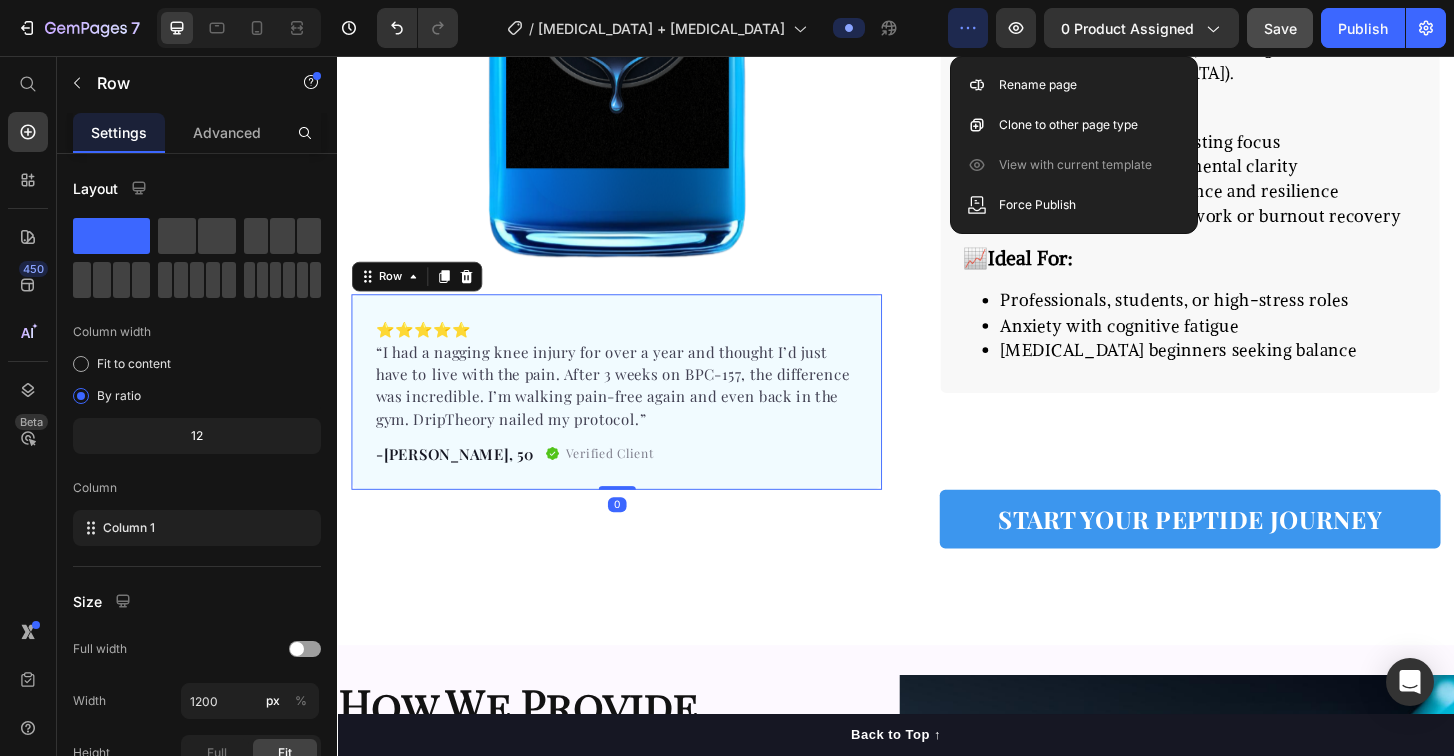 click on "Save" 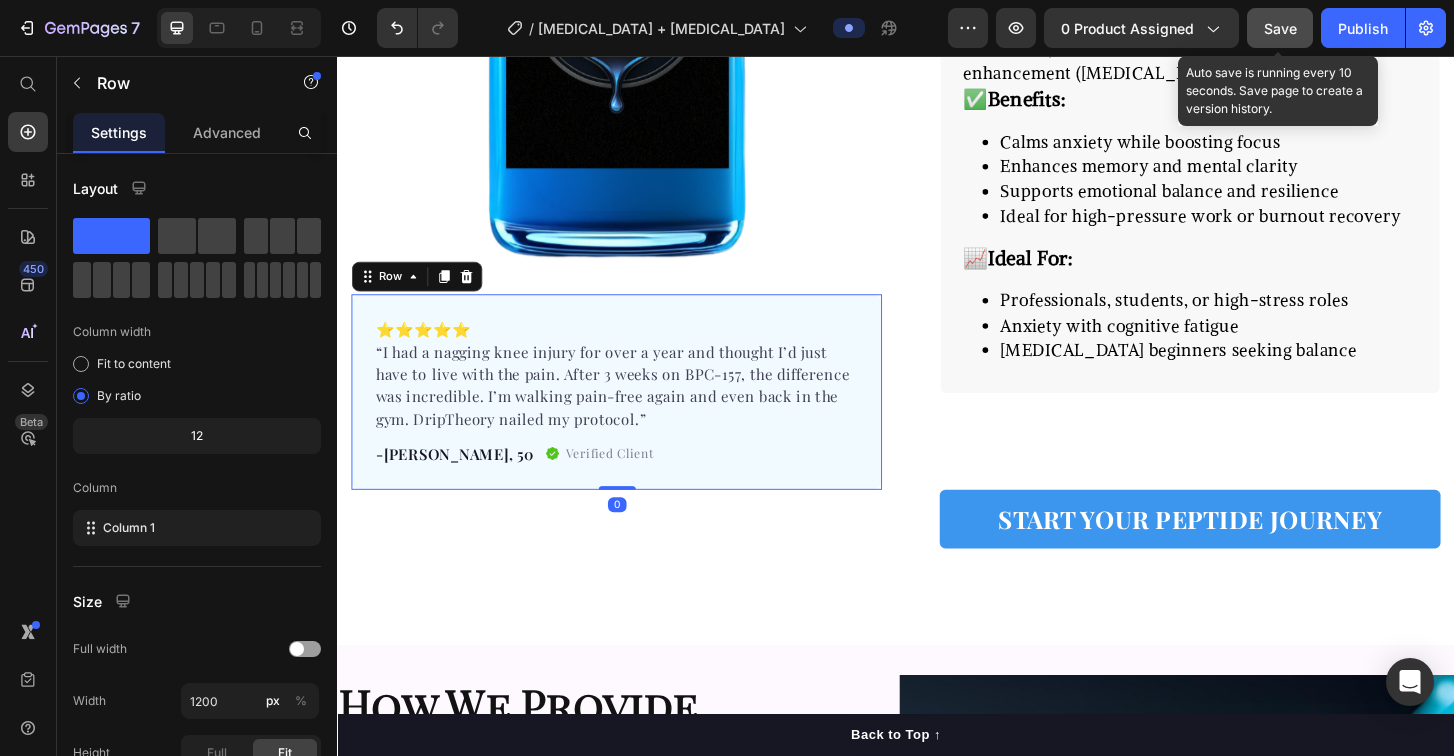 click on "Save" 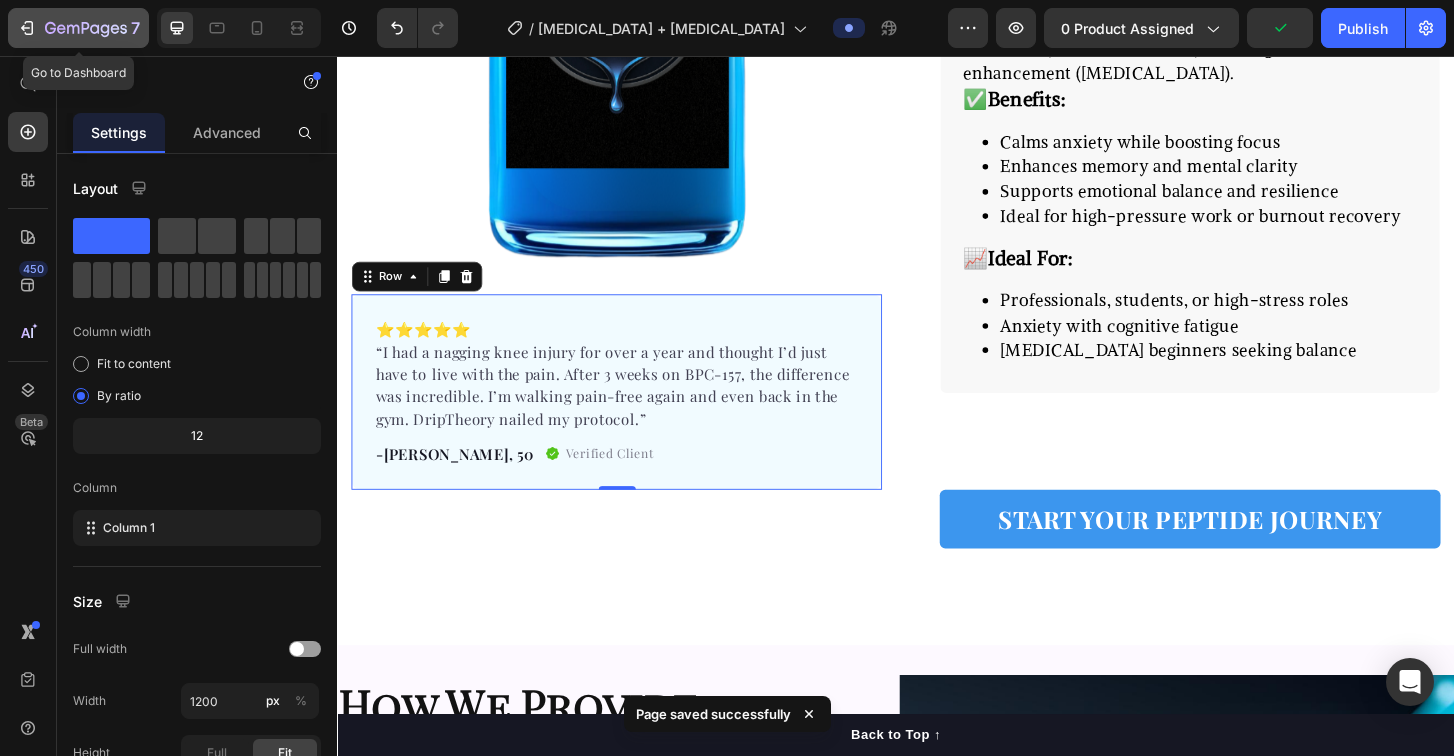click on "7" 